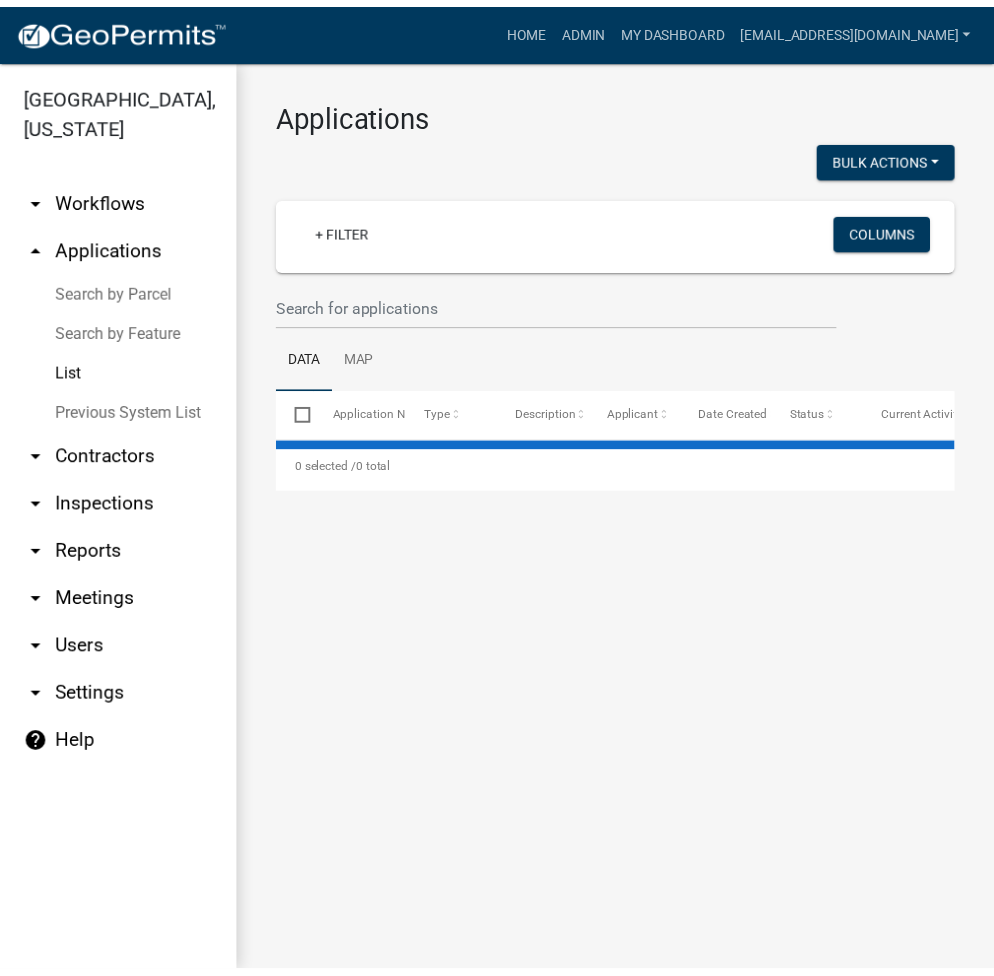 scroll, scrollTop: 0, scrollLeft: 0, axis: both 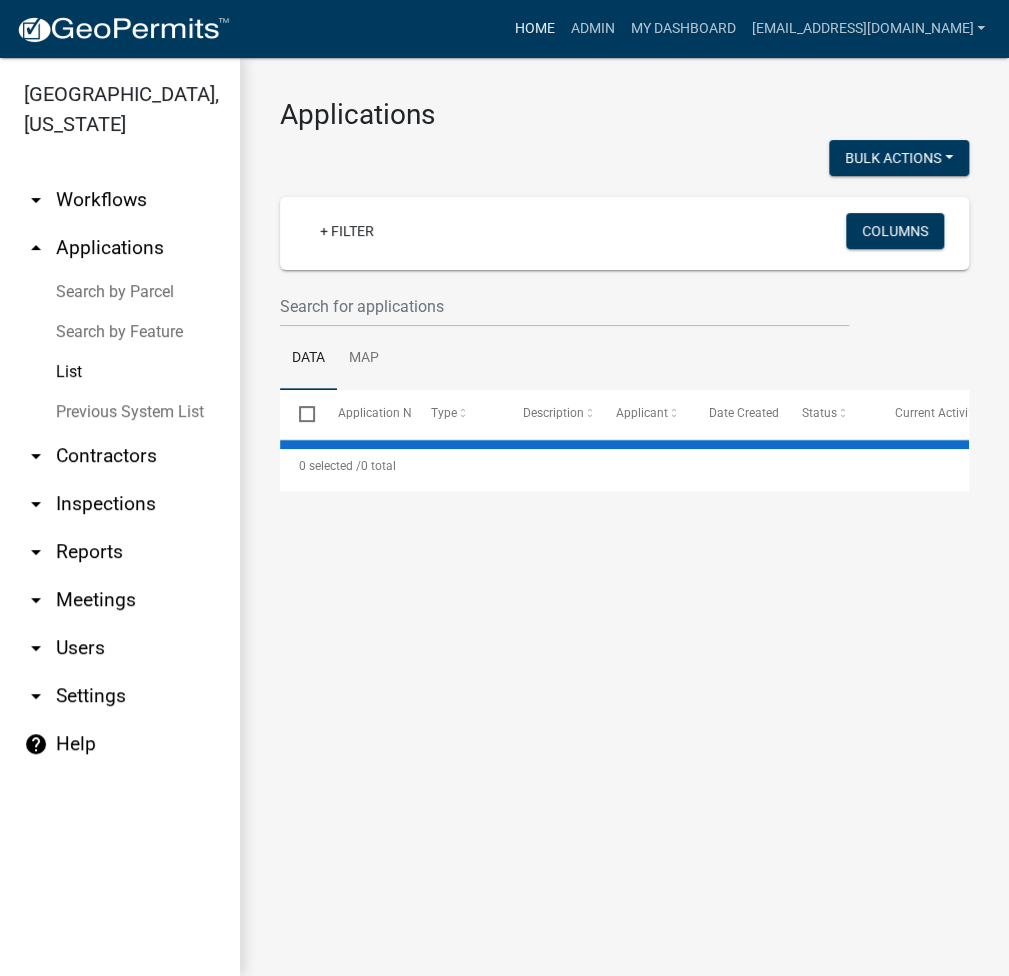 select on "3: 100" 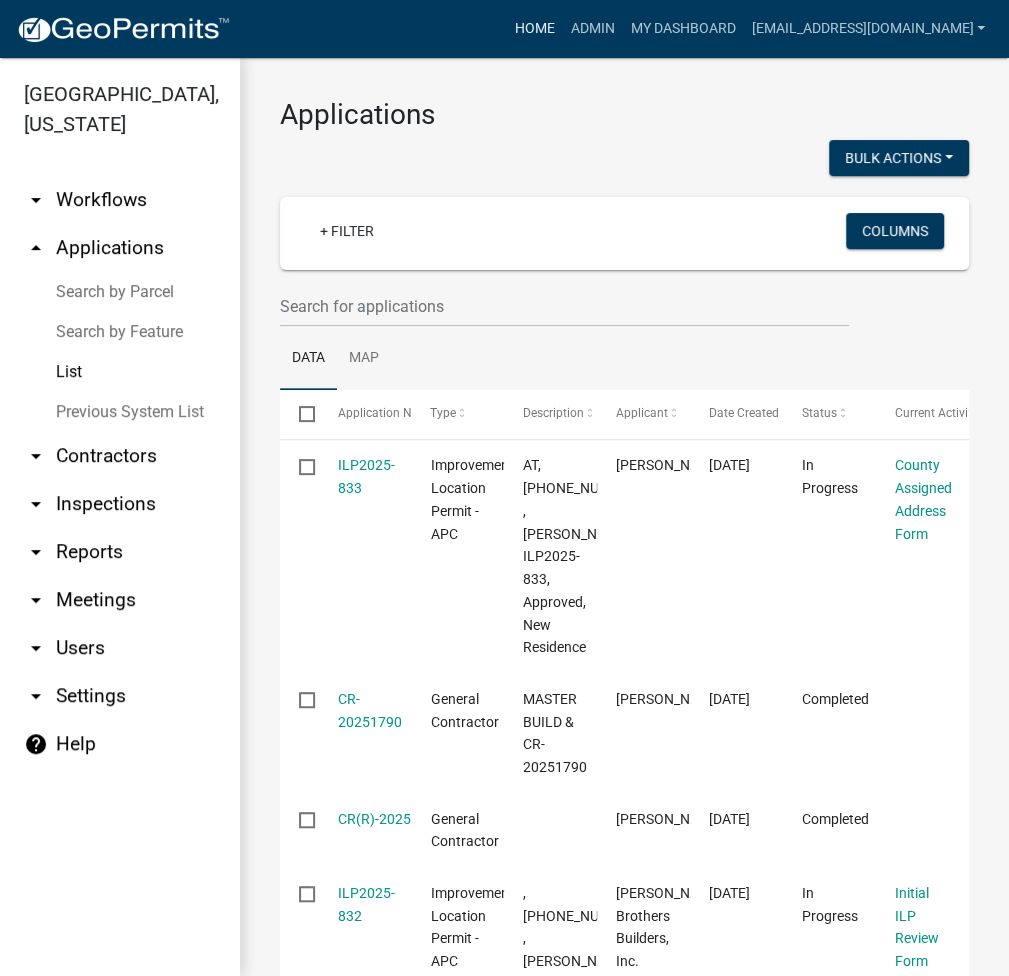 click on "Home" at bounding box center [534, 29] 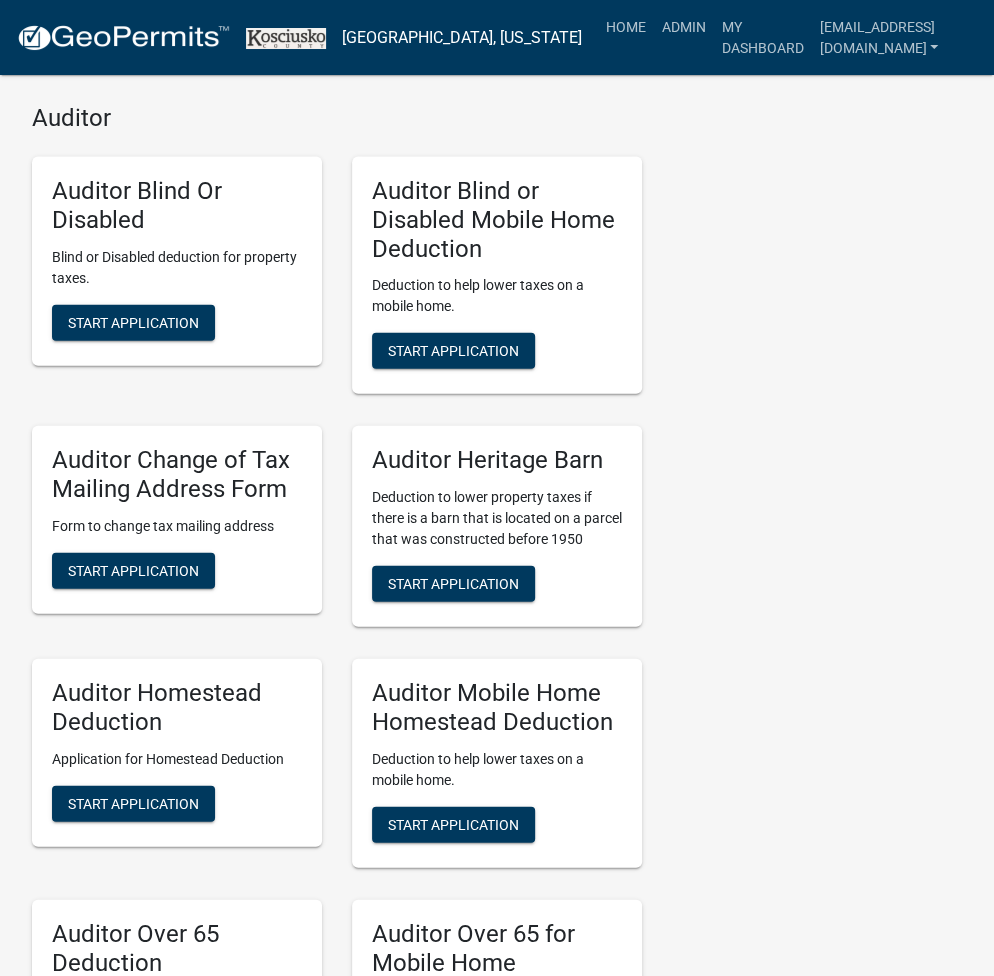 scroll, scrollTop: 4914, scrollLeft: 0, axis: vertical 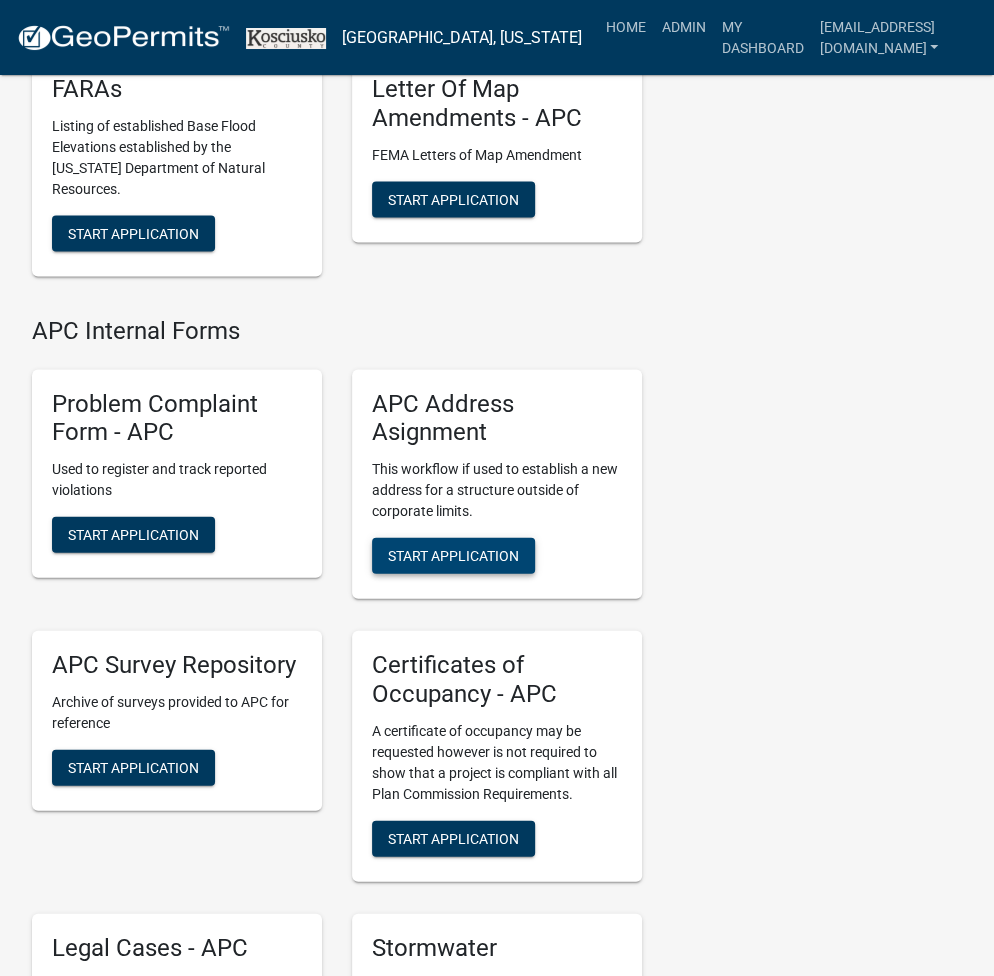 click on "Start Application" at bounding box center [453, 555] 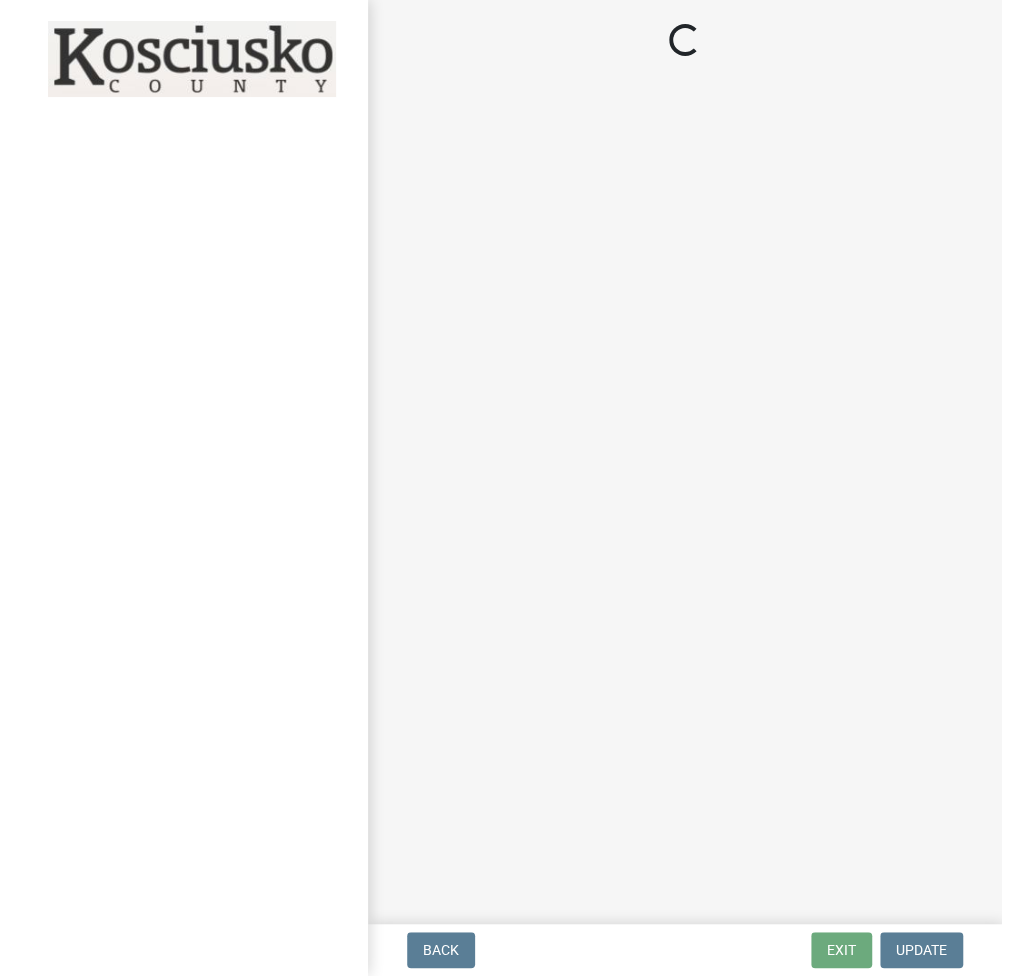 scroll, scrollTop: 0, scrollLeft: 0, axis: both 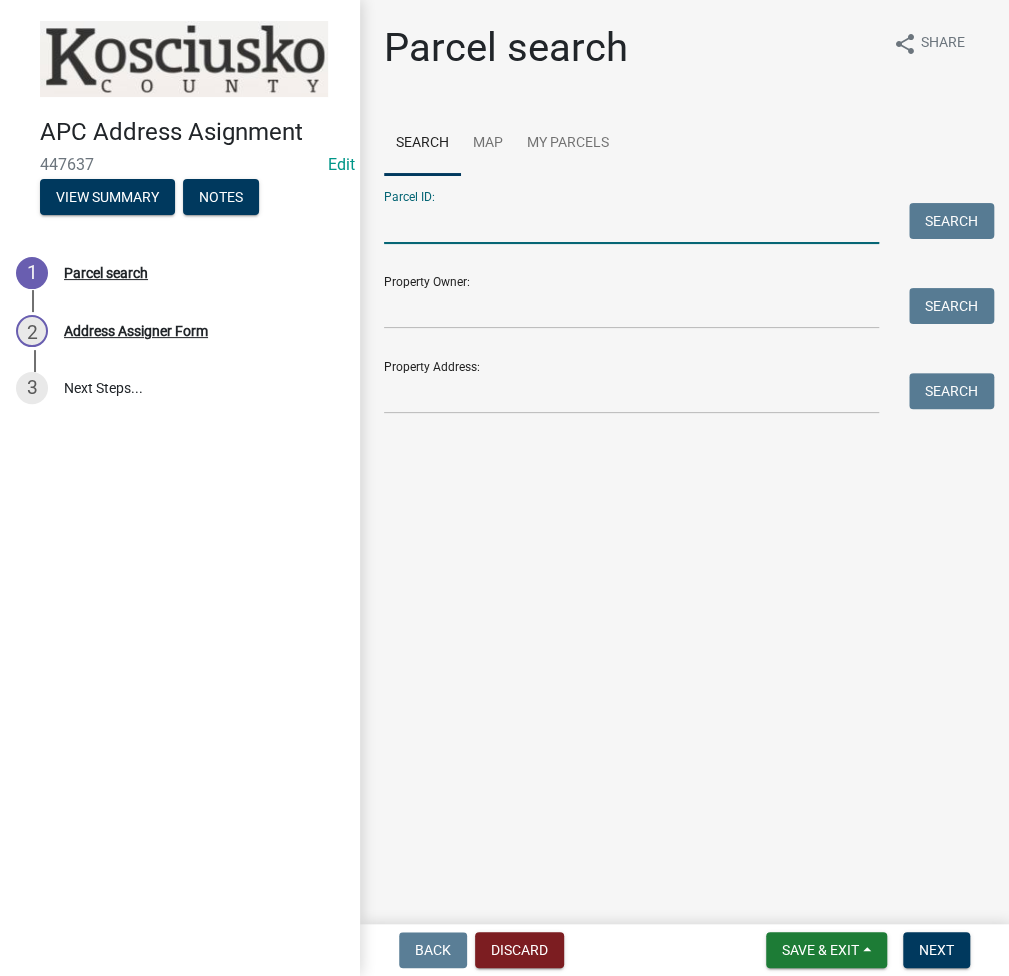 paste on "005-027-156" 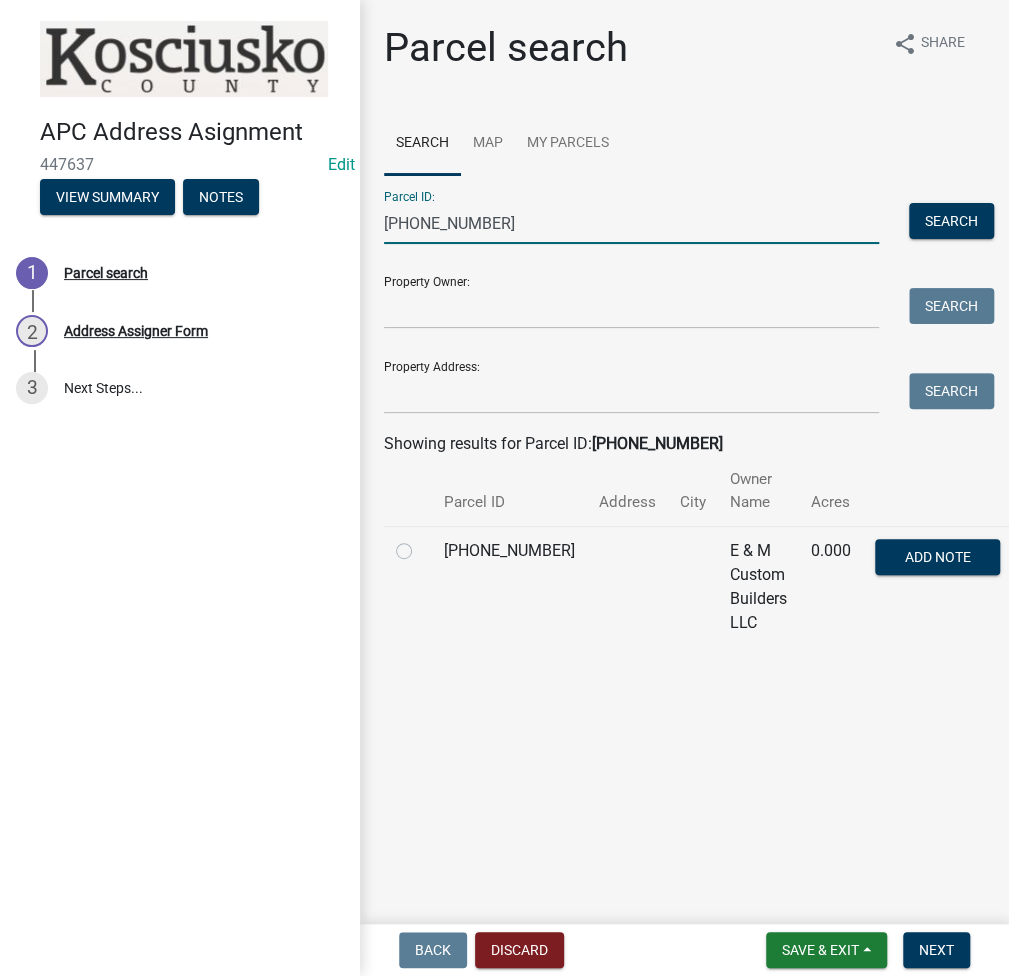 type on "005-027-156" 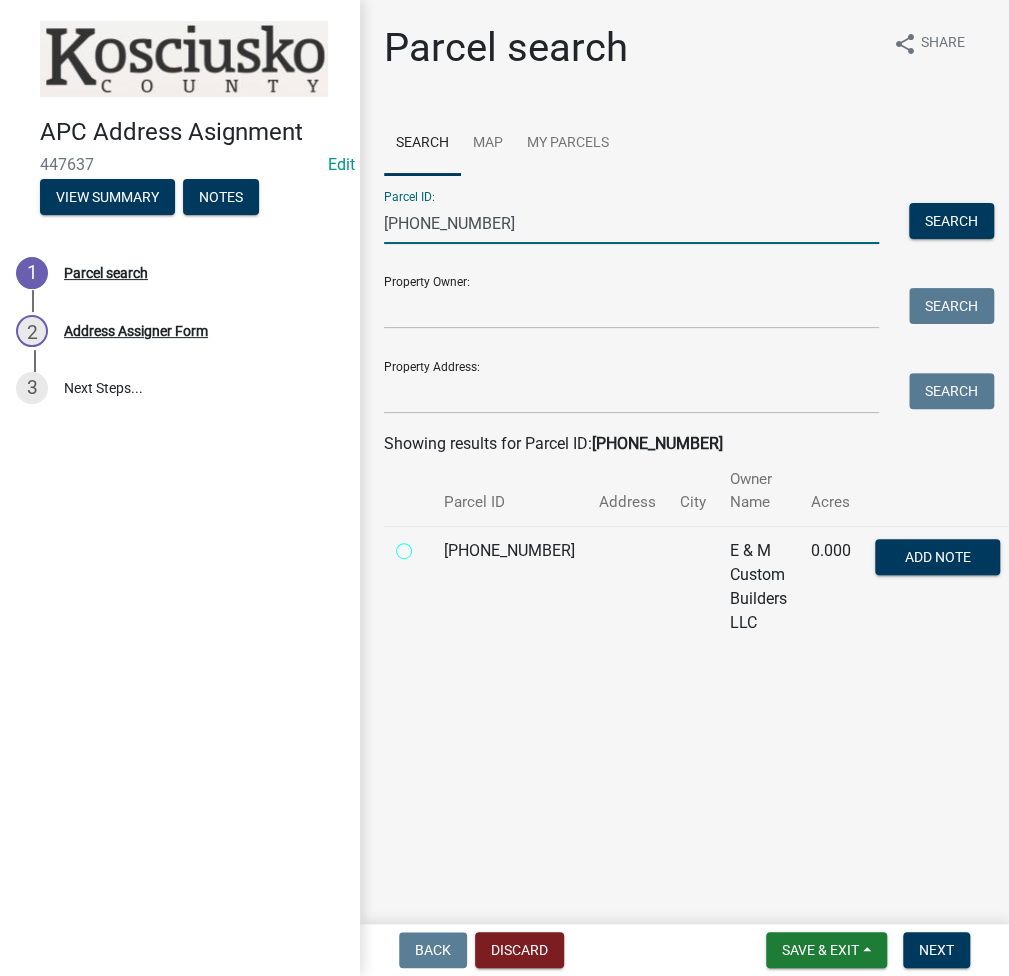 click at bounding box center (426, 545) 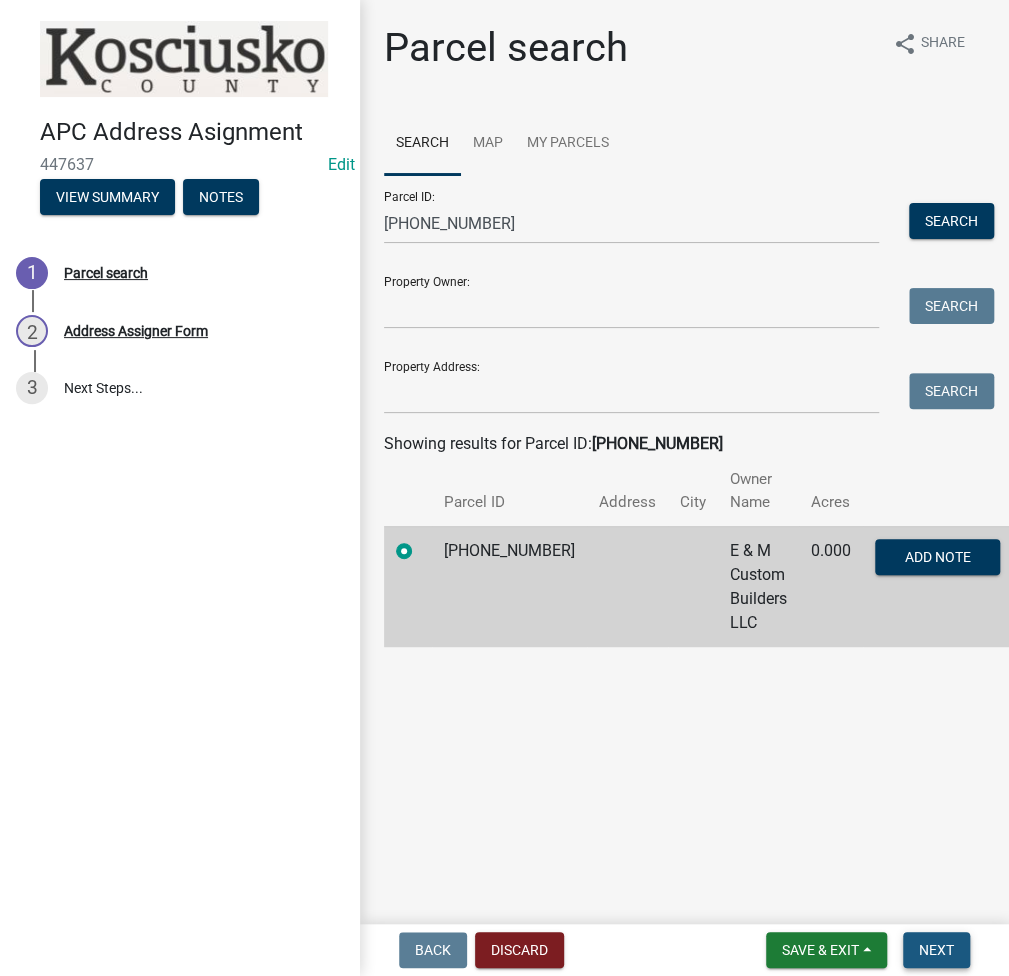 click on "Next" at bounding box center (936, 950) 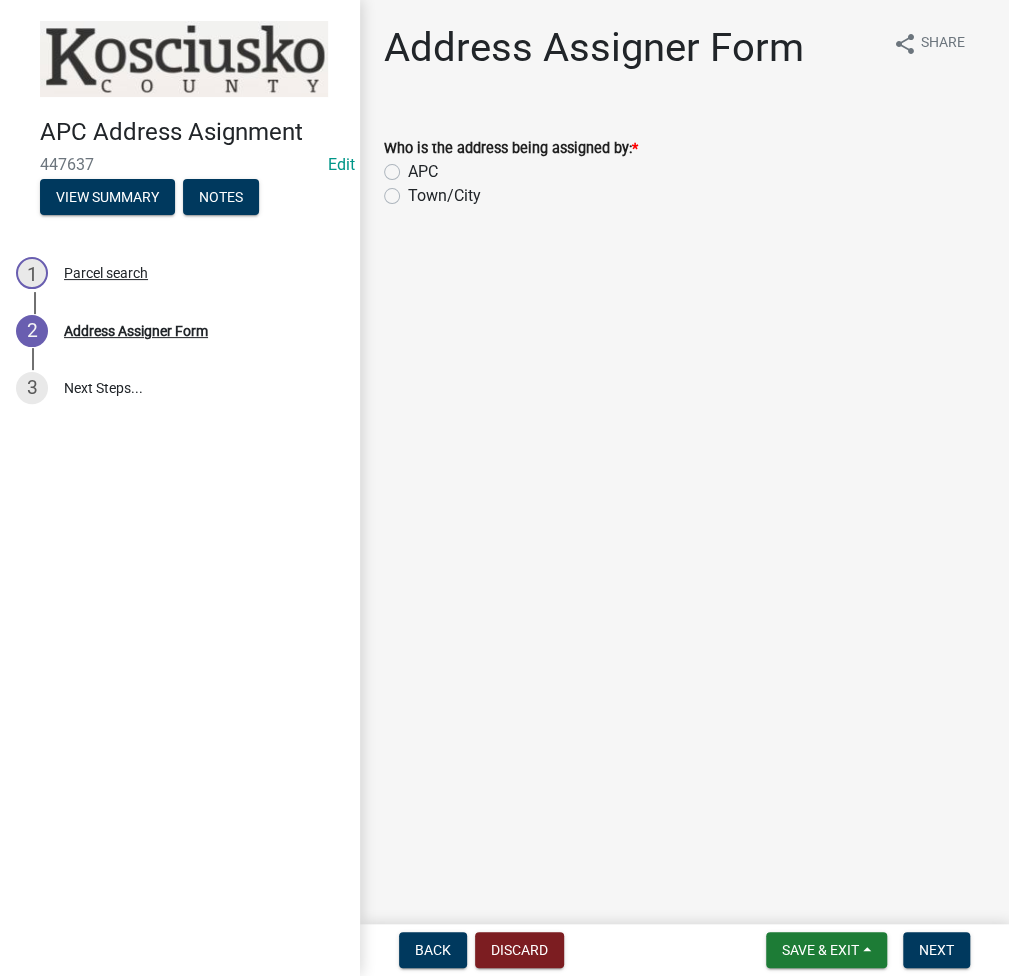 click on "APC" 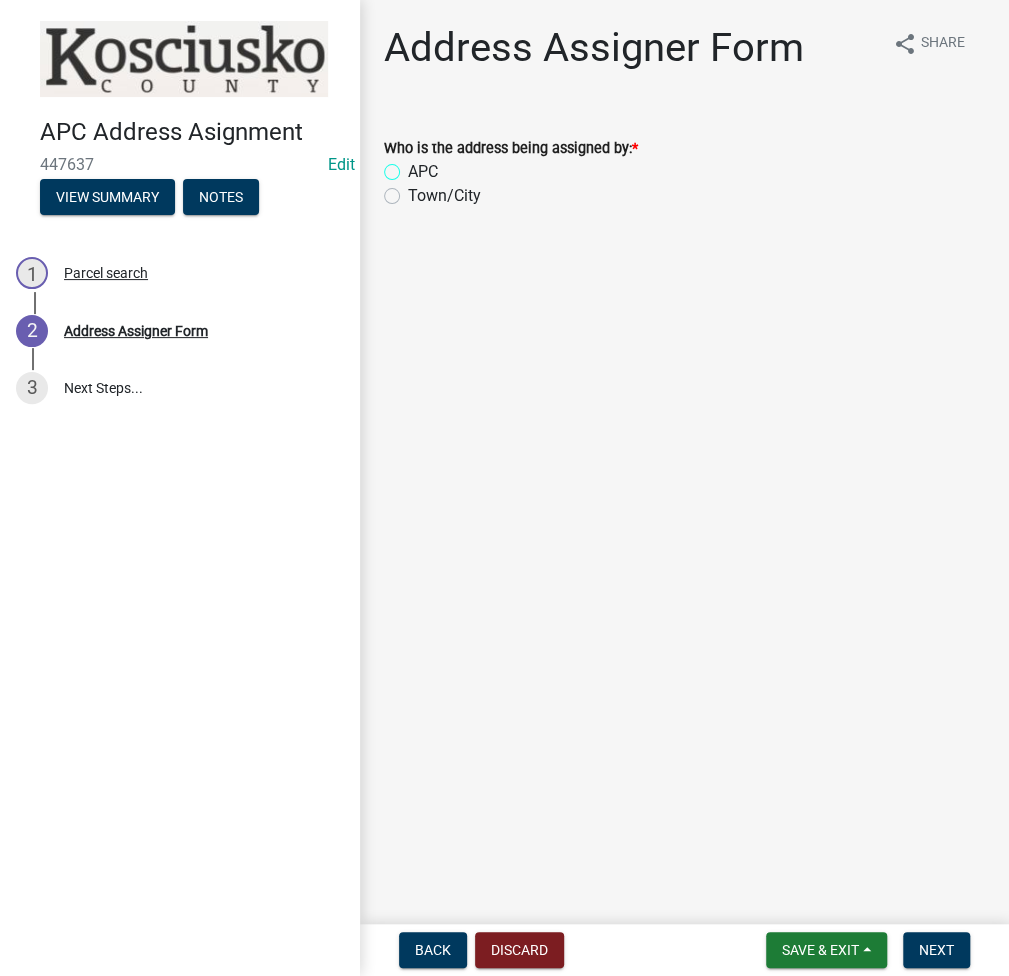 click on "APC" at bounding box center (414, 166) 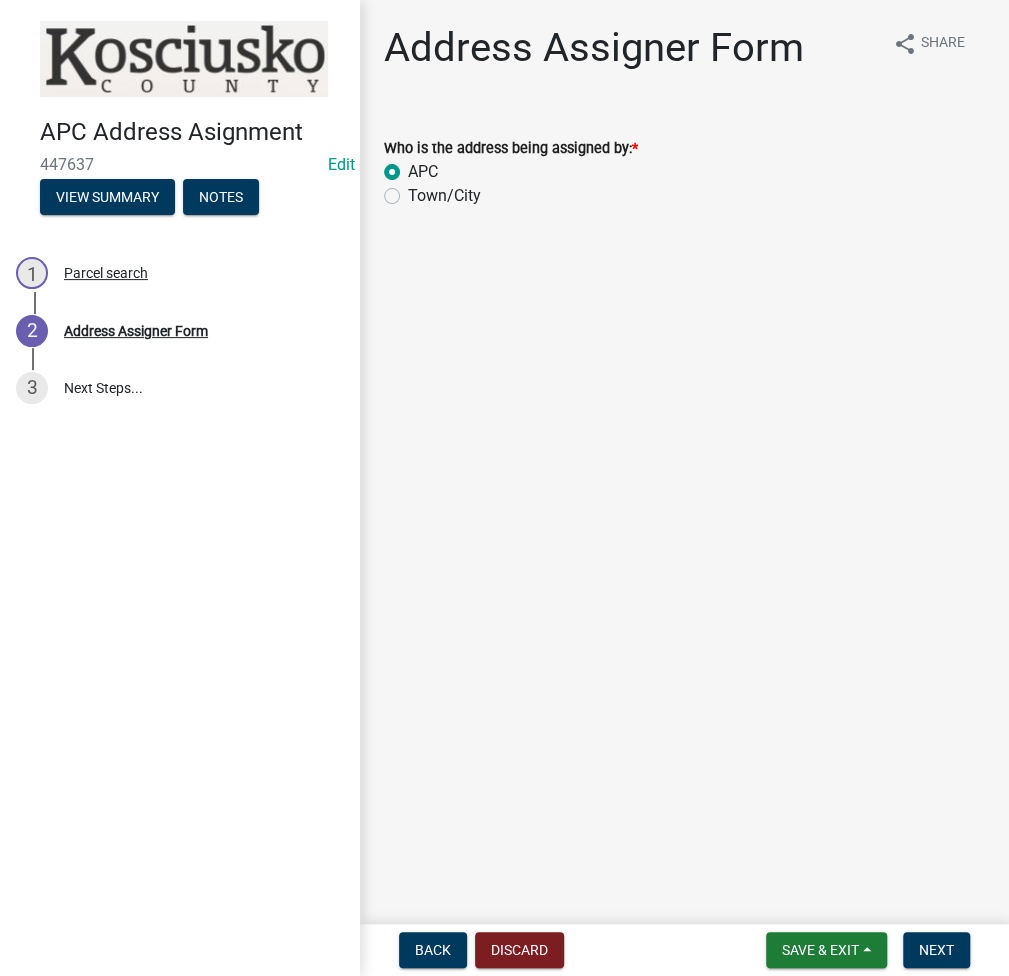 radio on "true" 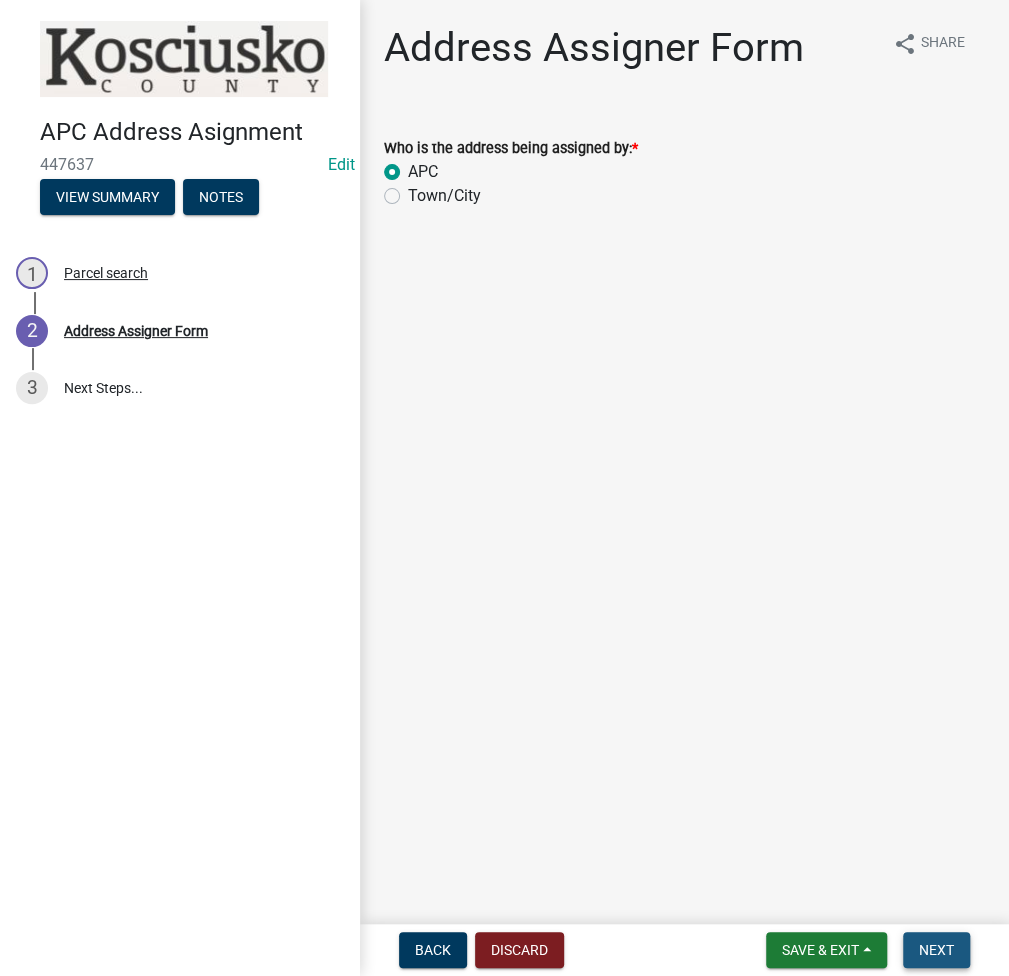 click on "Next" at bounding box center [936, 950] 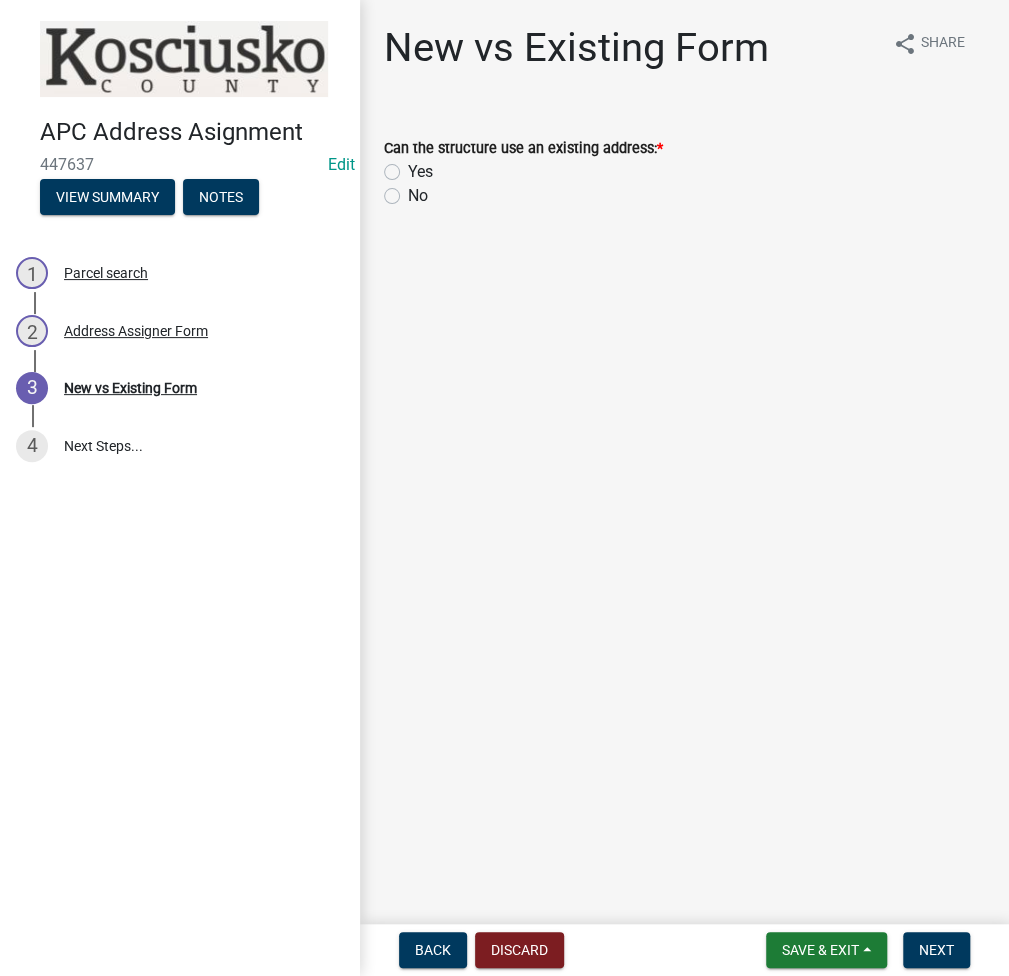 click on "No" 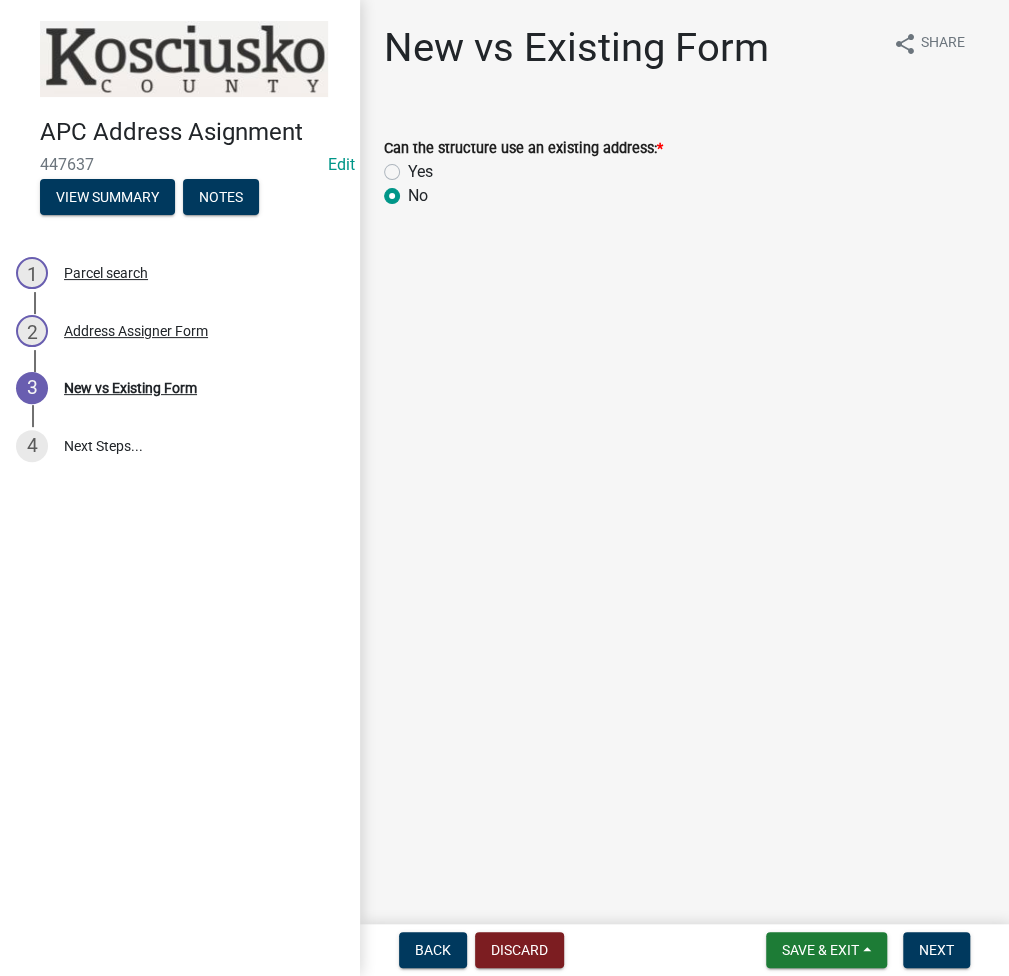 radio on "true" 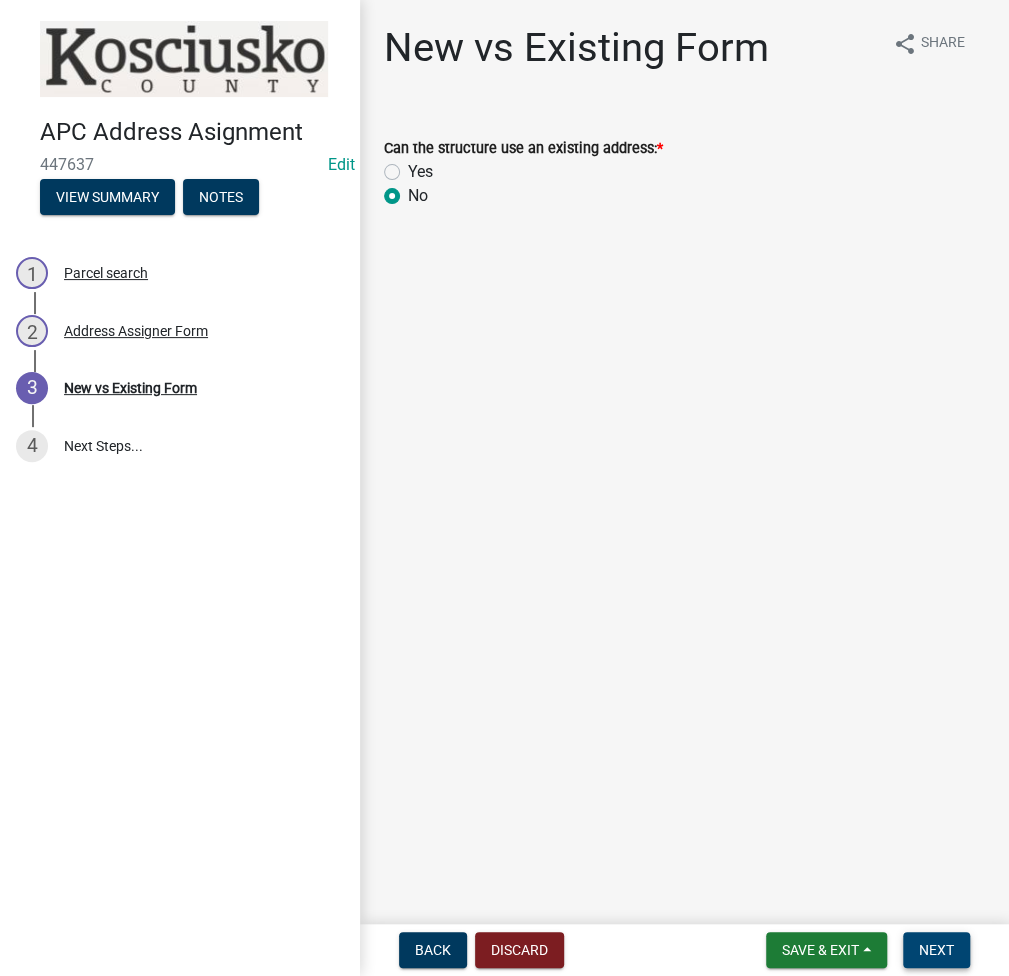 click on "Next" at bounding box center [936, 950] 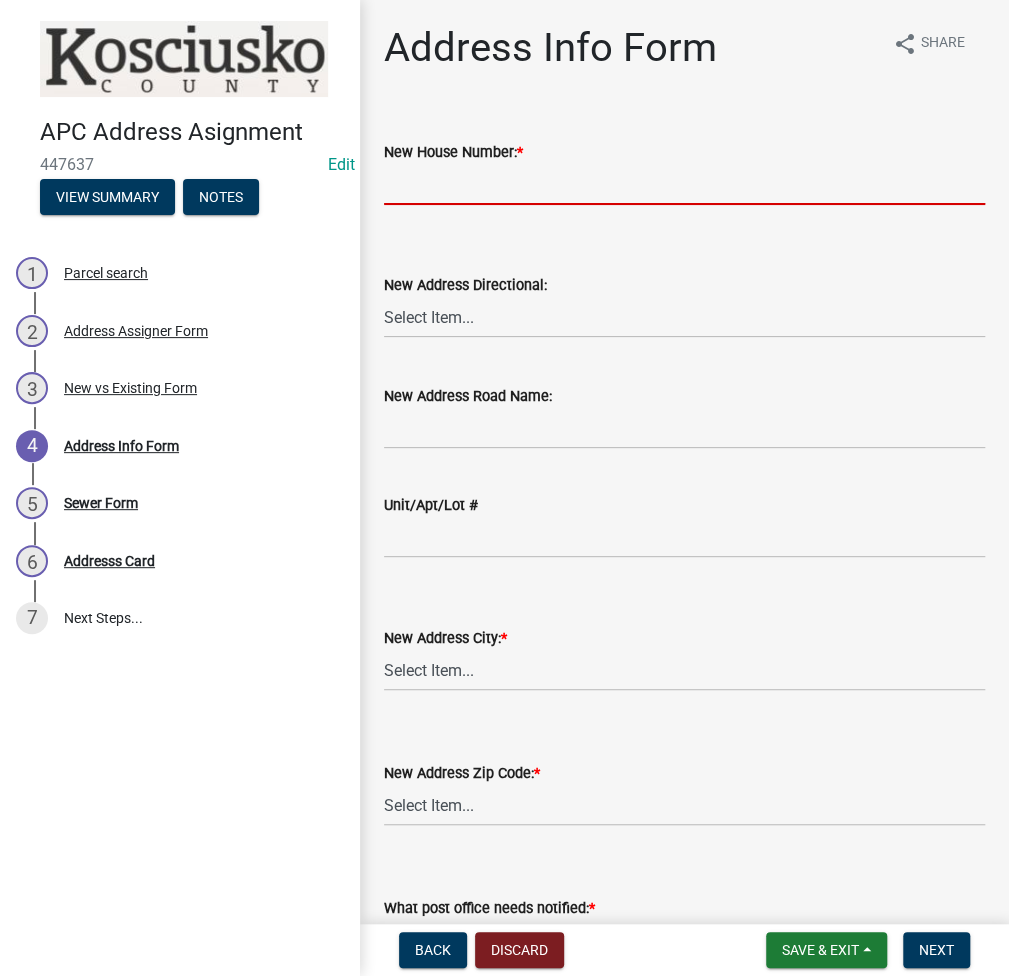 click on "New House Number:  *" at bounding box center [684, 184] 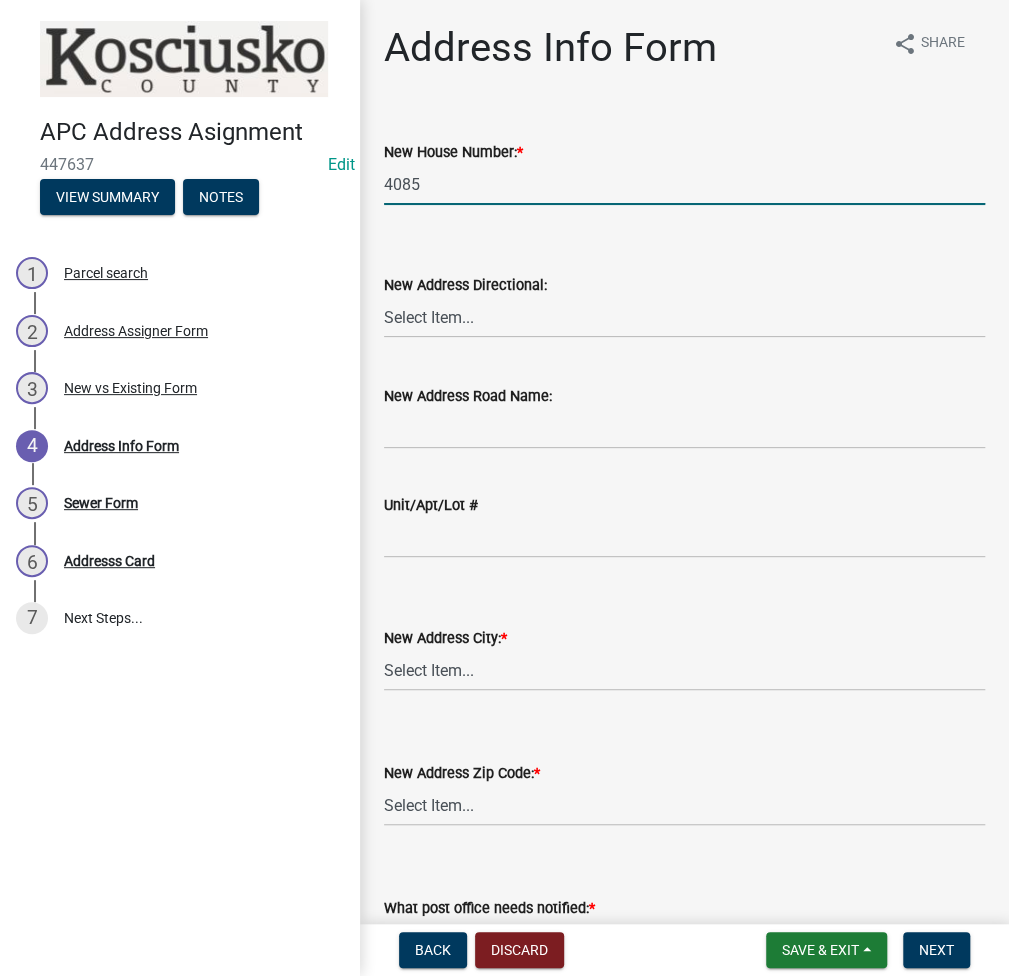 type on "4085" 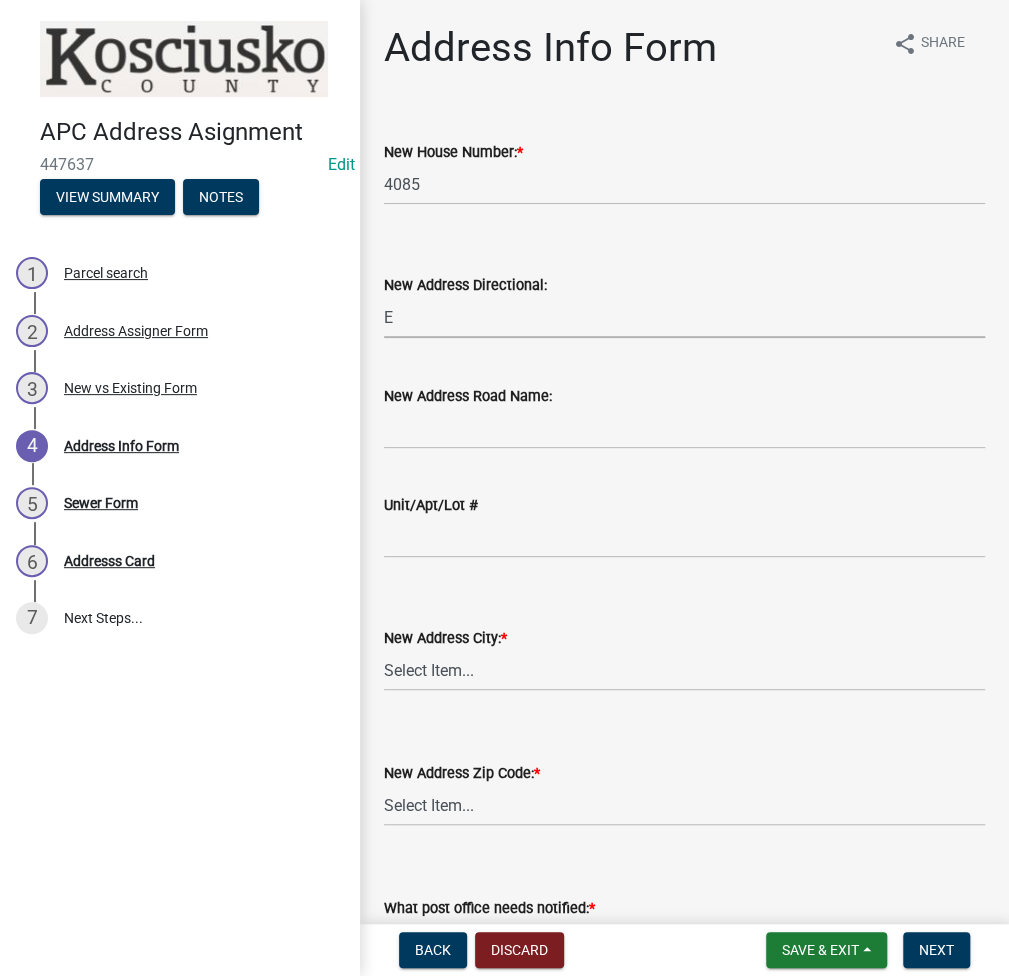 select on "96281095-6cf4-4b63-a344-abe74cfcb4ae" 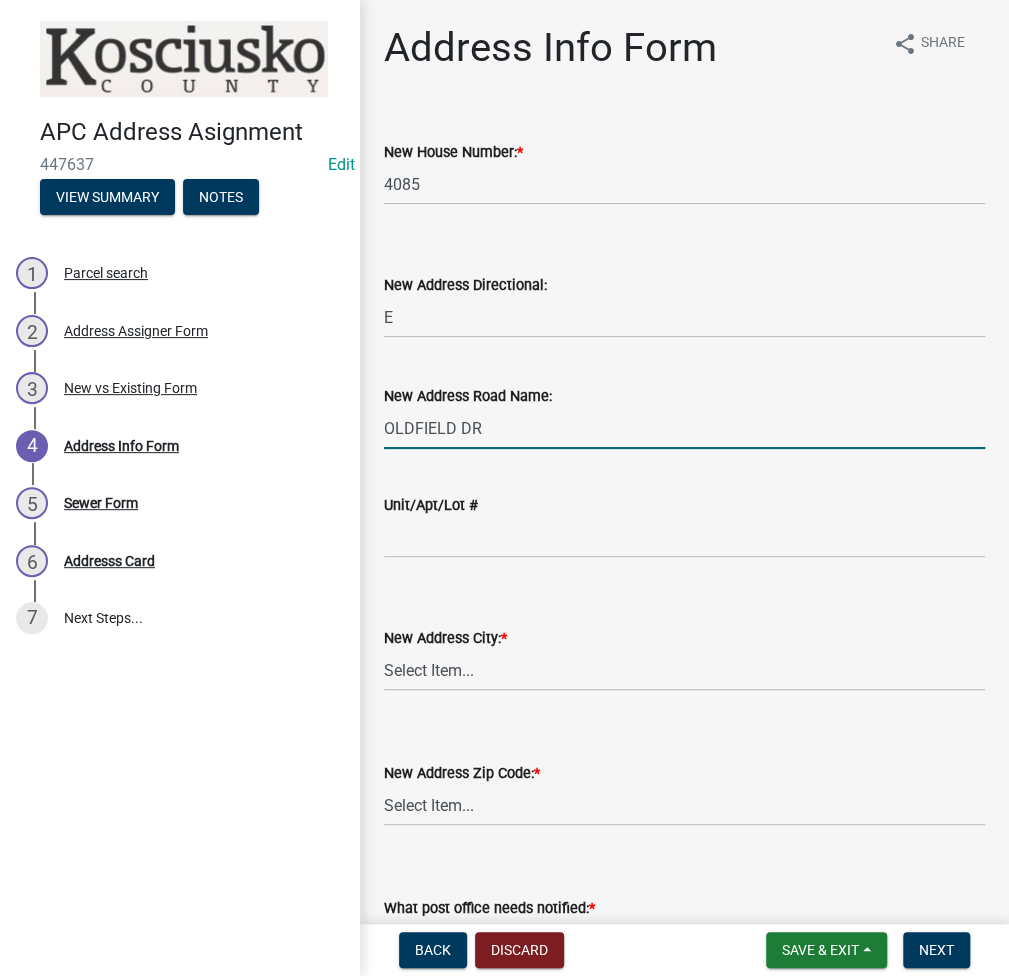 type on "OLDFIELD DR" 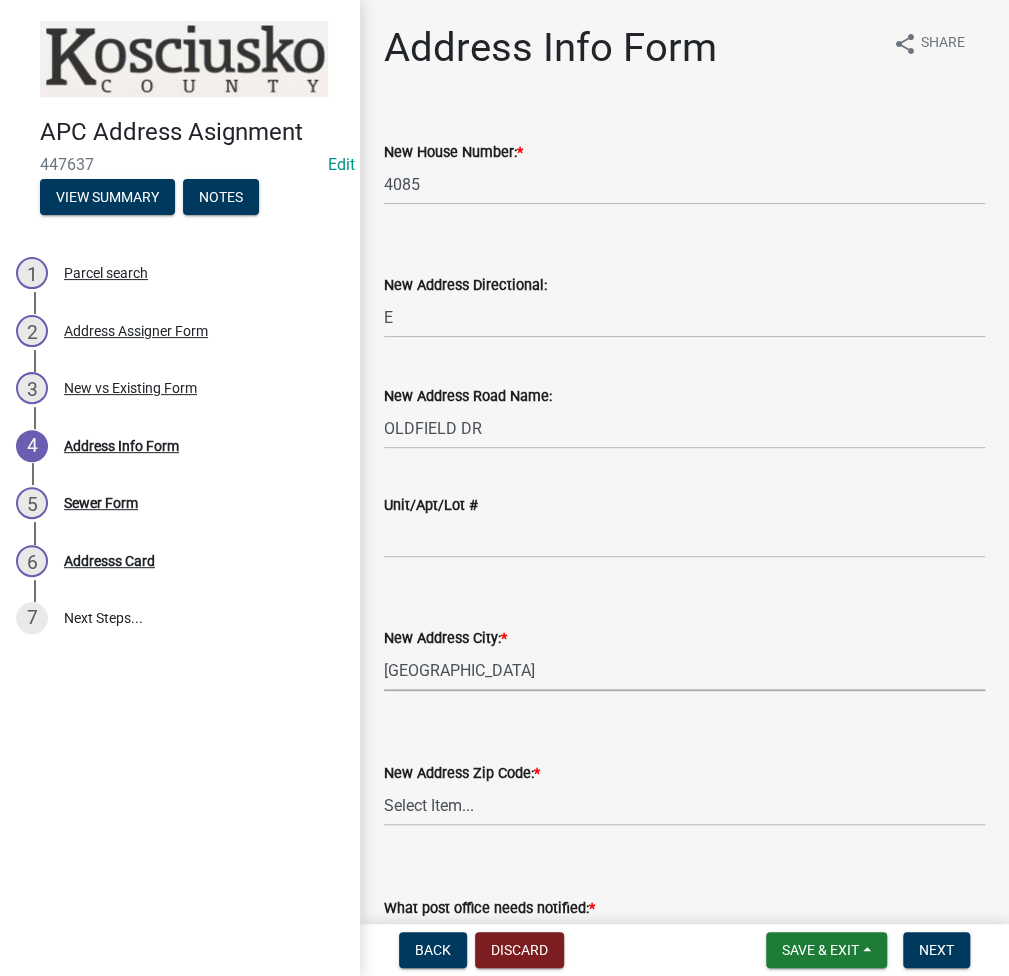select on "a49089a7-fd3d-4258-b94c-fe0bd5e20501" 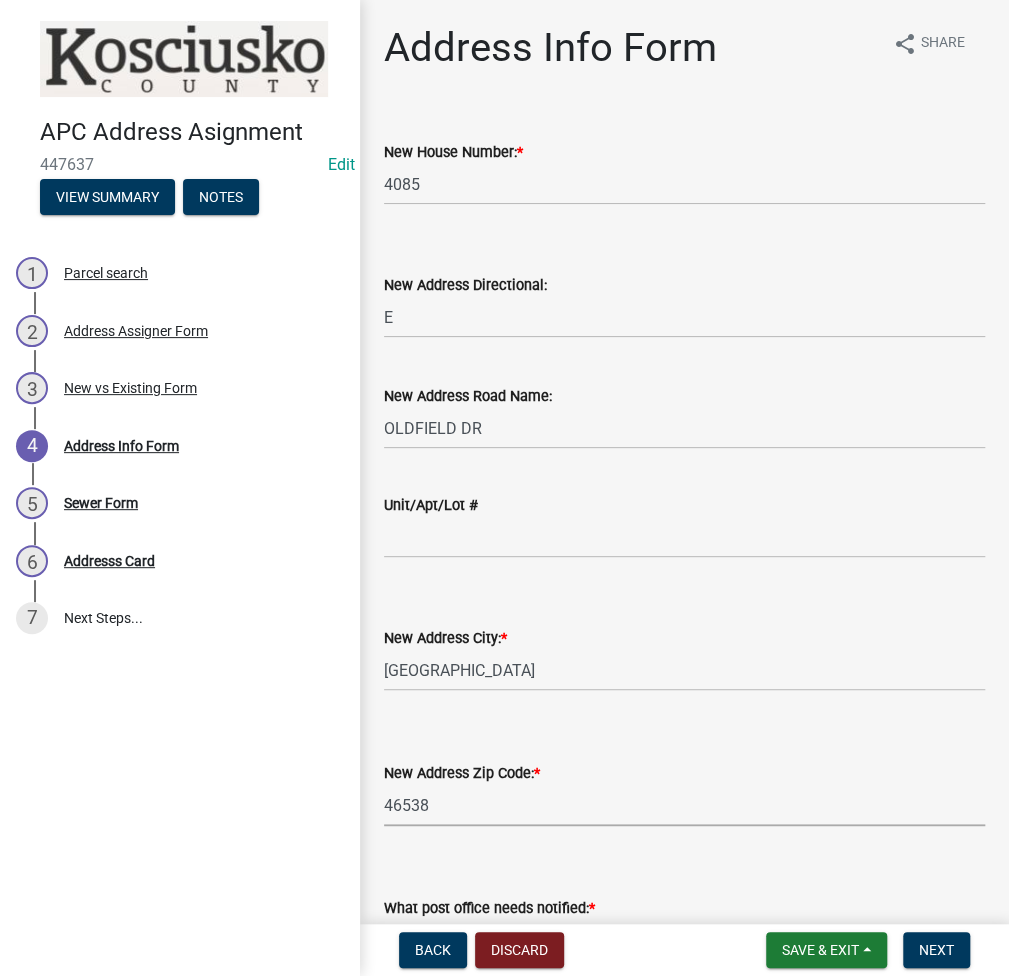 select on "81877804-692f-453a-99c3-98178329e188" 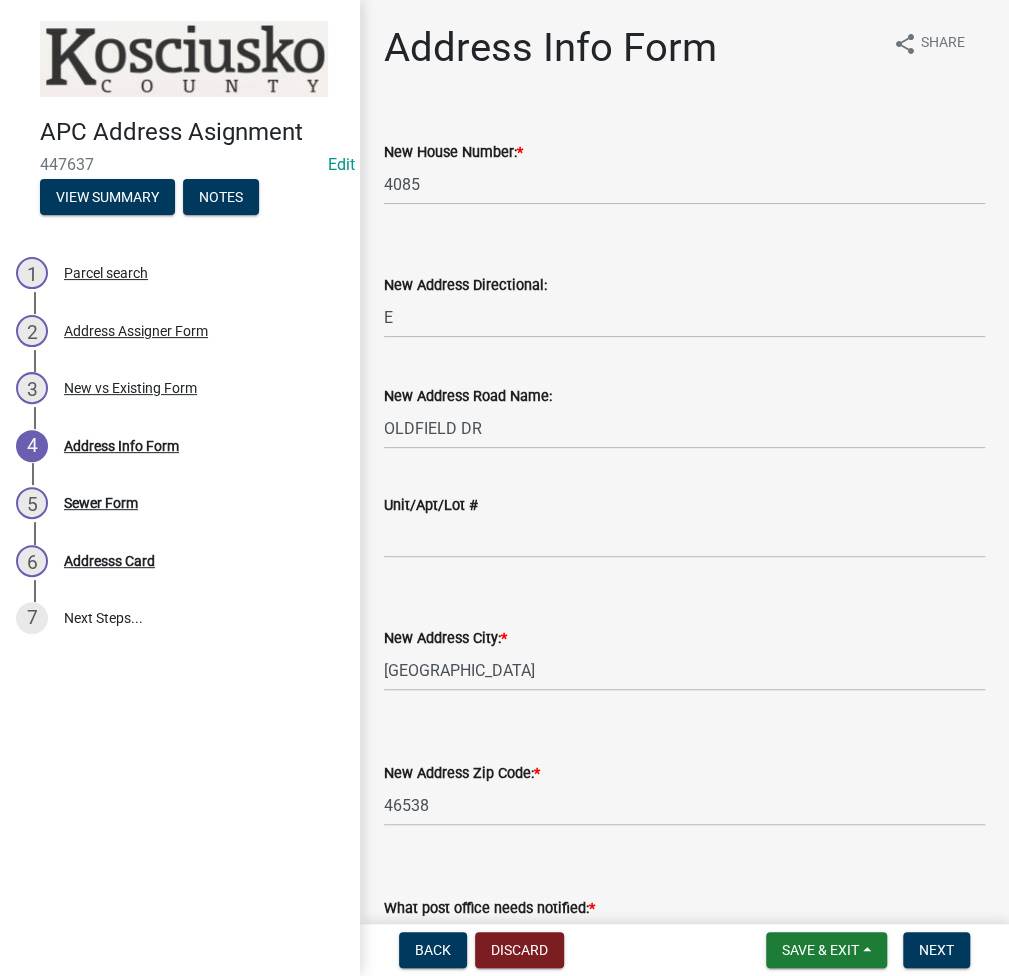 scroll, scrollTop: 481, scrollLeft: 0, axis: vertical 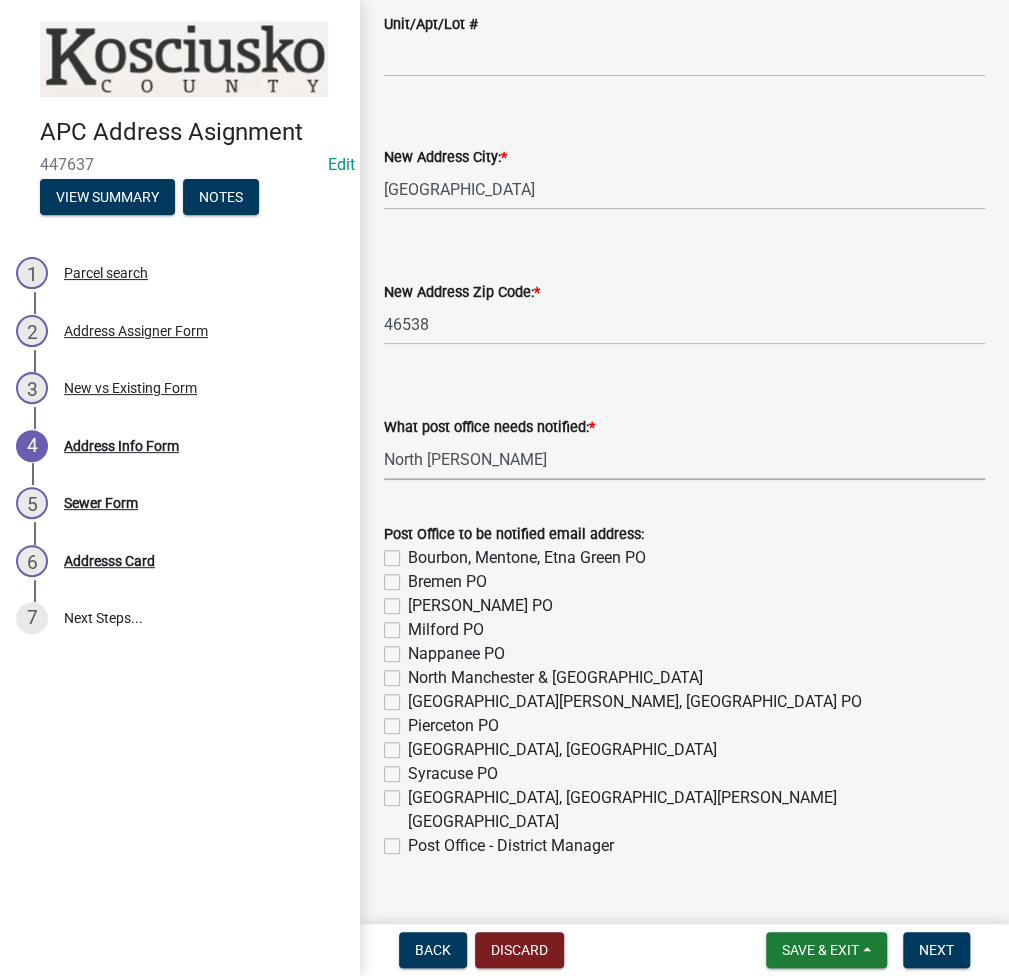 select on "a7b8ab48-a4e5-400e-979e-a8770d13233b" 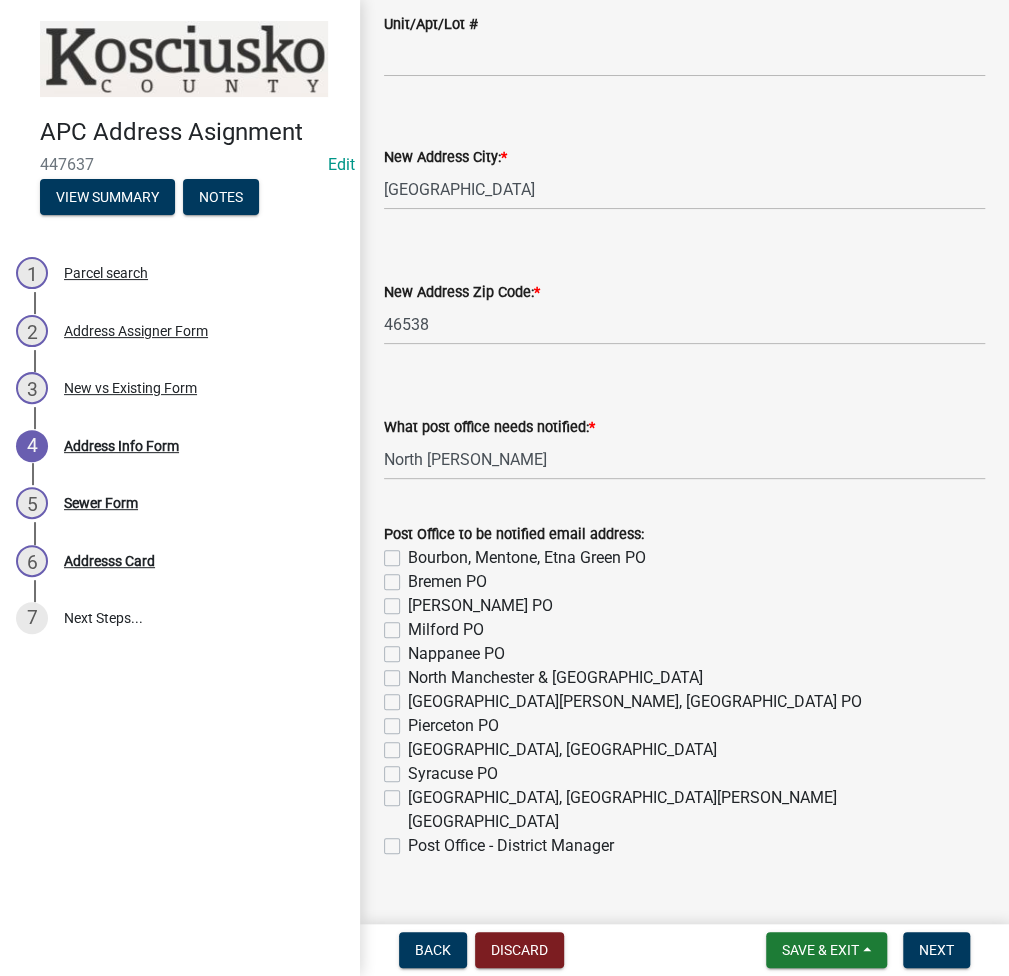 click on "North Webster, Leesburg PO" 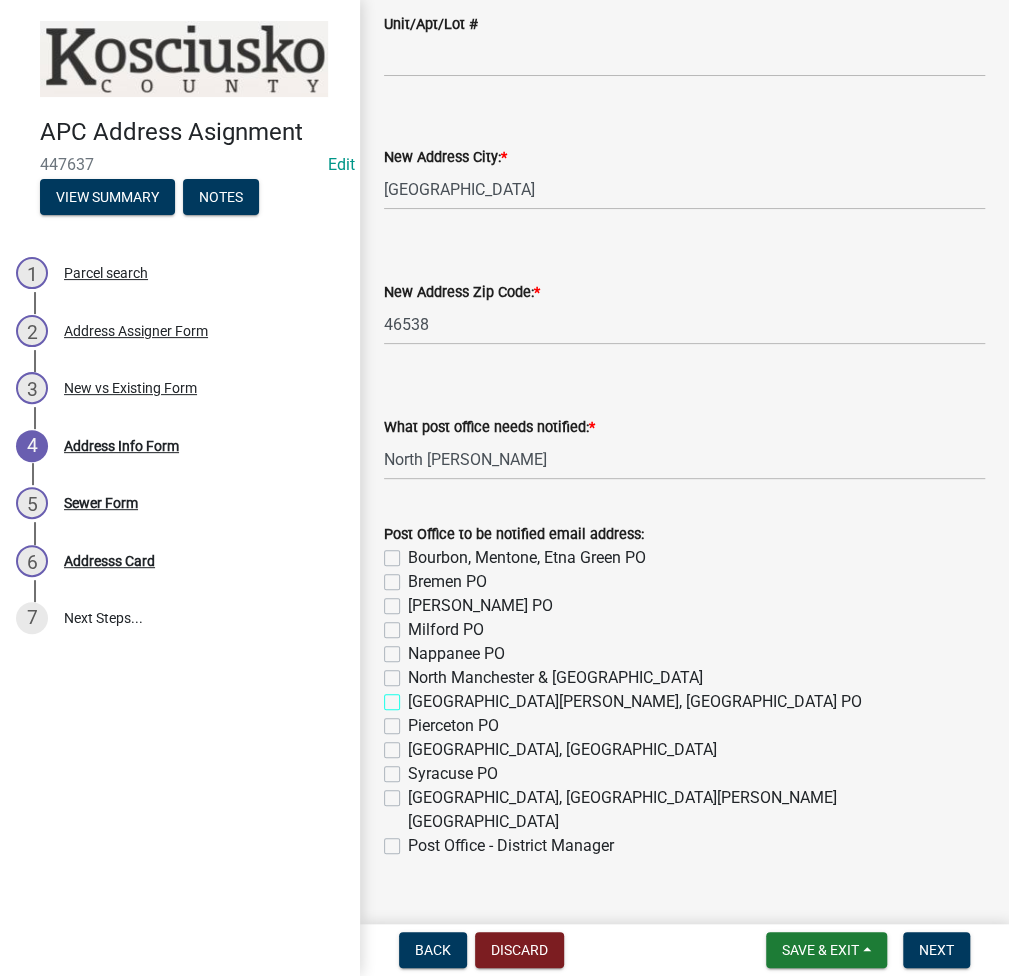 click on "North Webster, Leesburg PO" at bounding box center [414, 696] 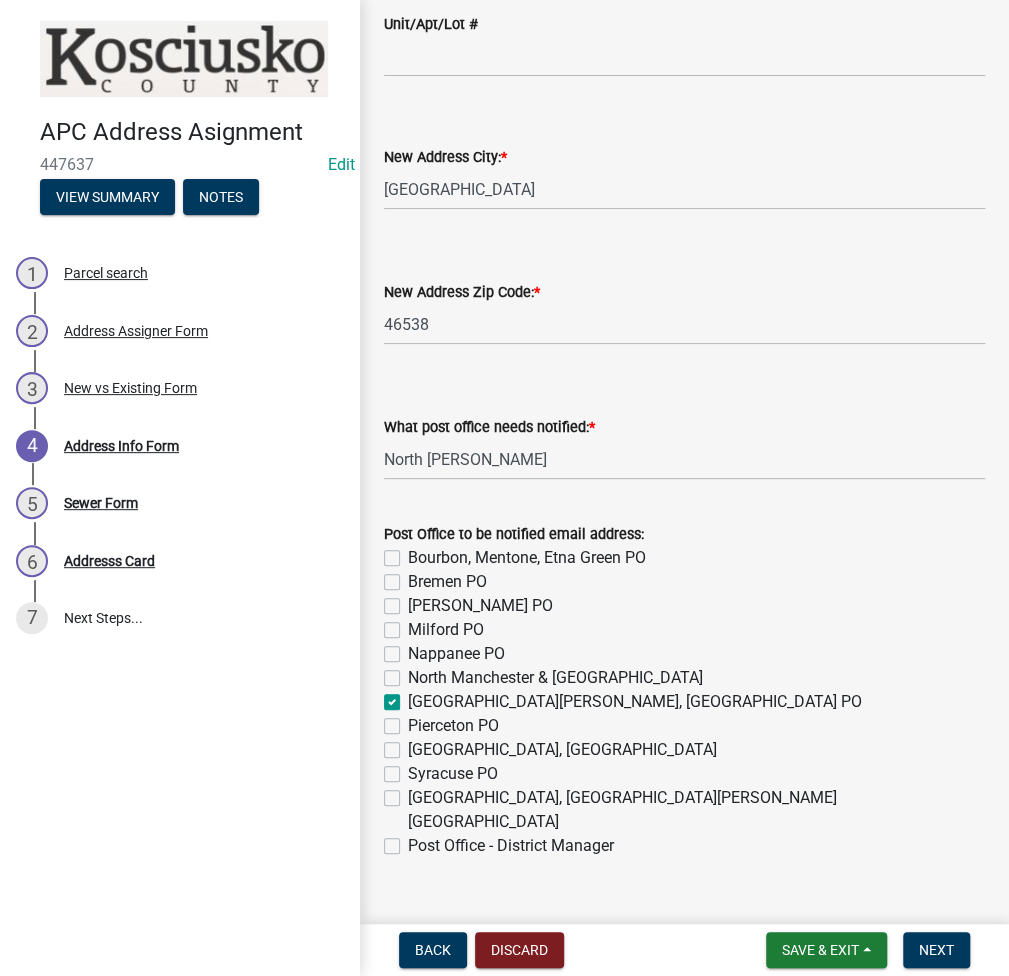 checkbox on "false" 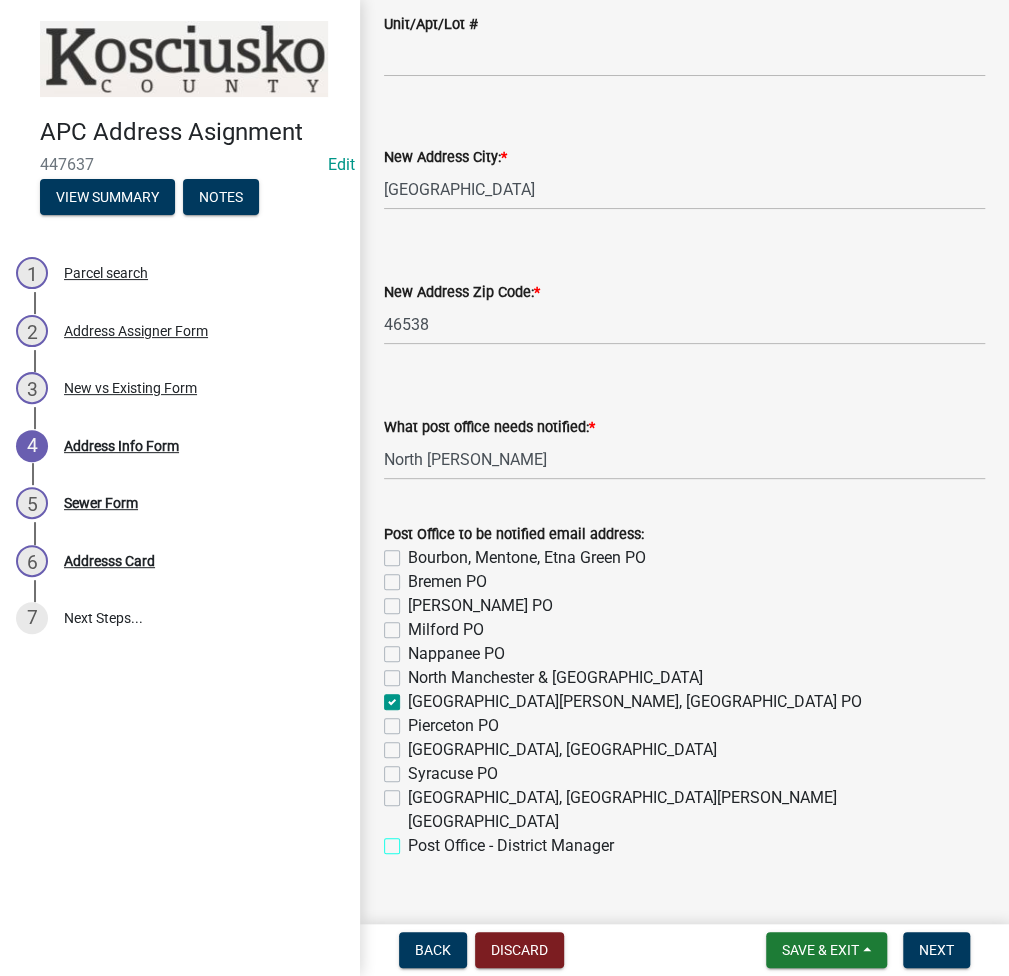 click on "Post Office - District Manager" at bounding box center (414, 840) 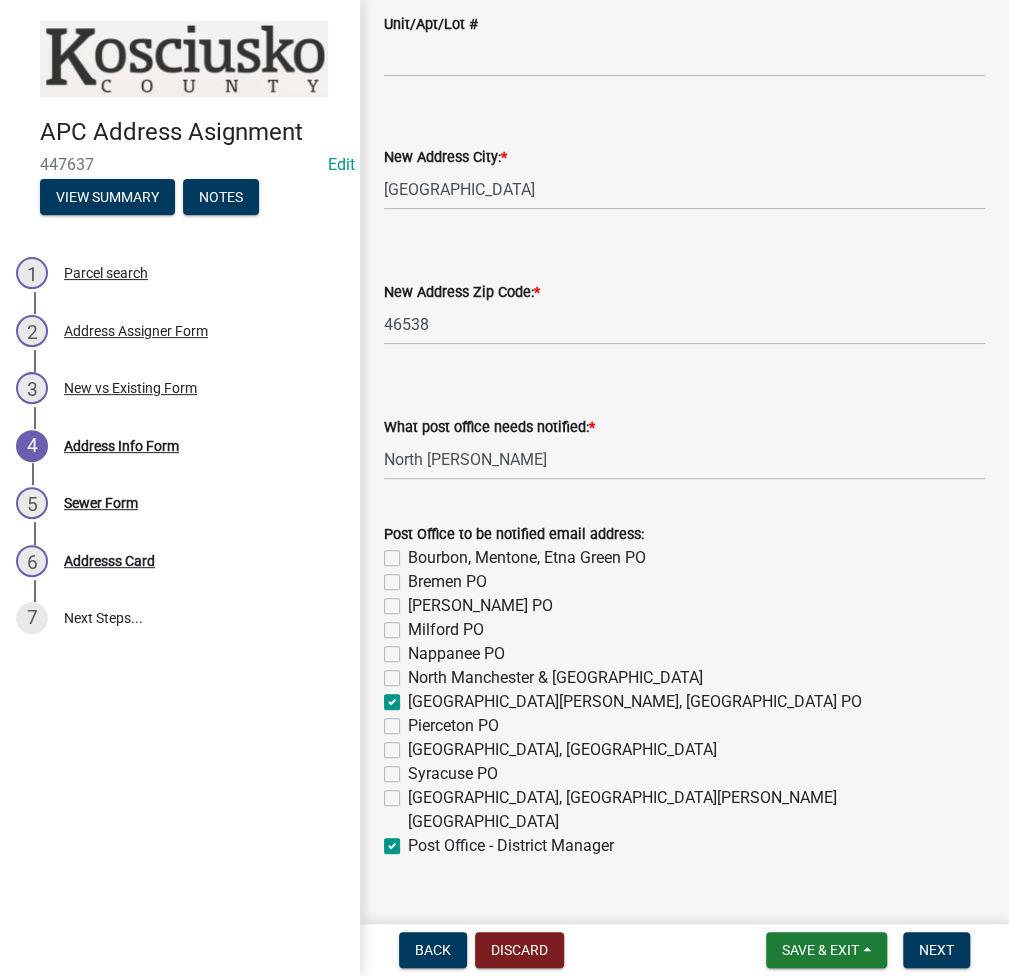 checkbox on "false" 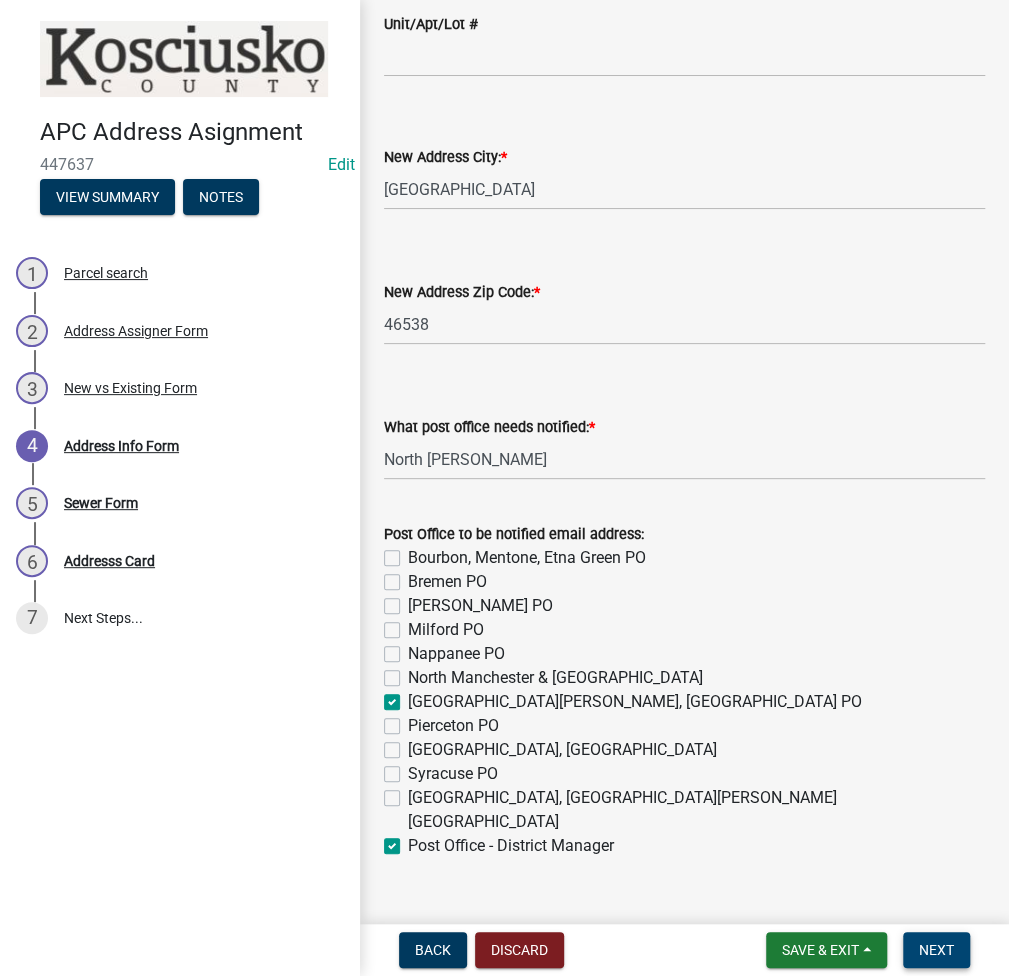click on "Next" at bounding box center (936, 950) 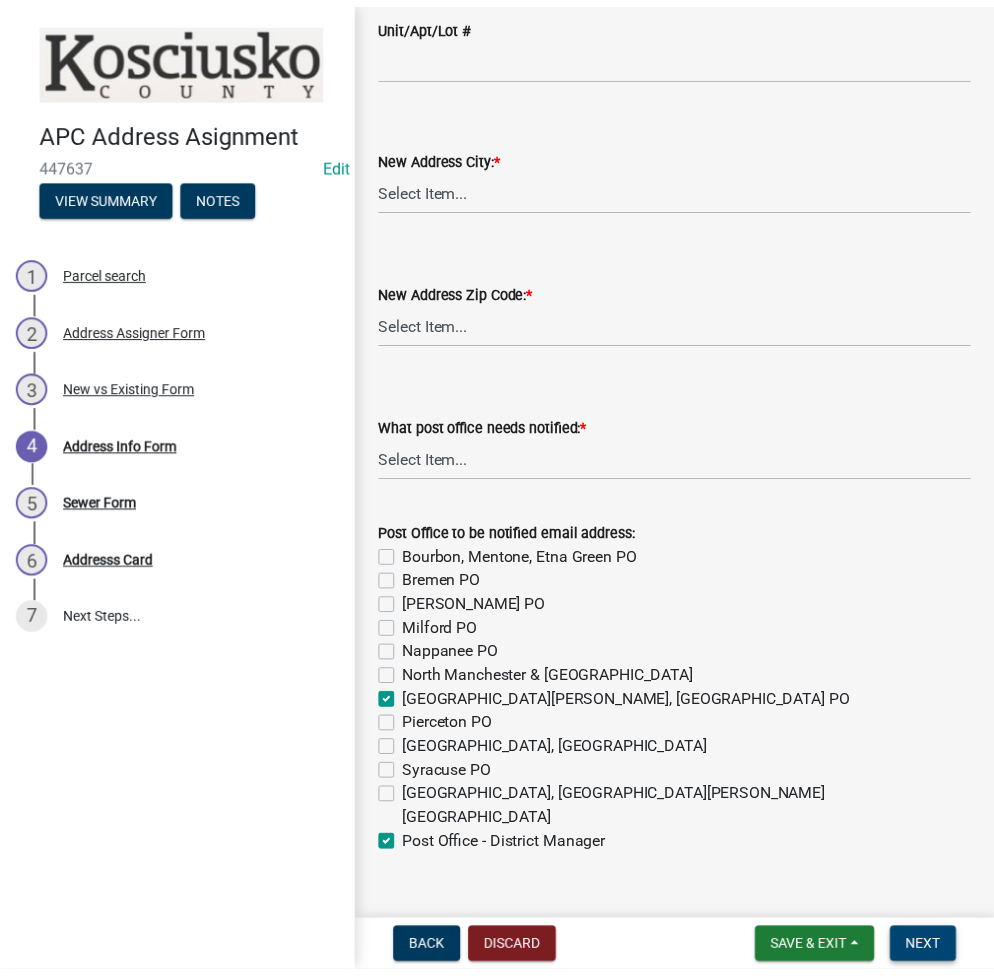 scroll, scrollTop: 0, scrollLeft: 0, axis: both 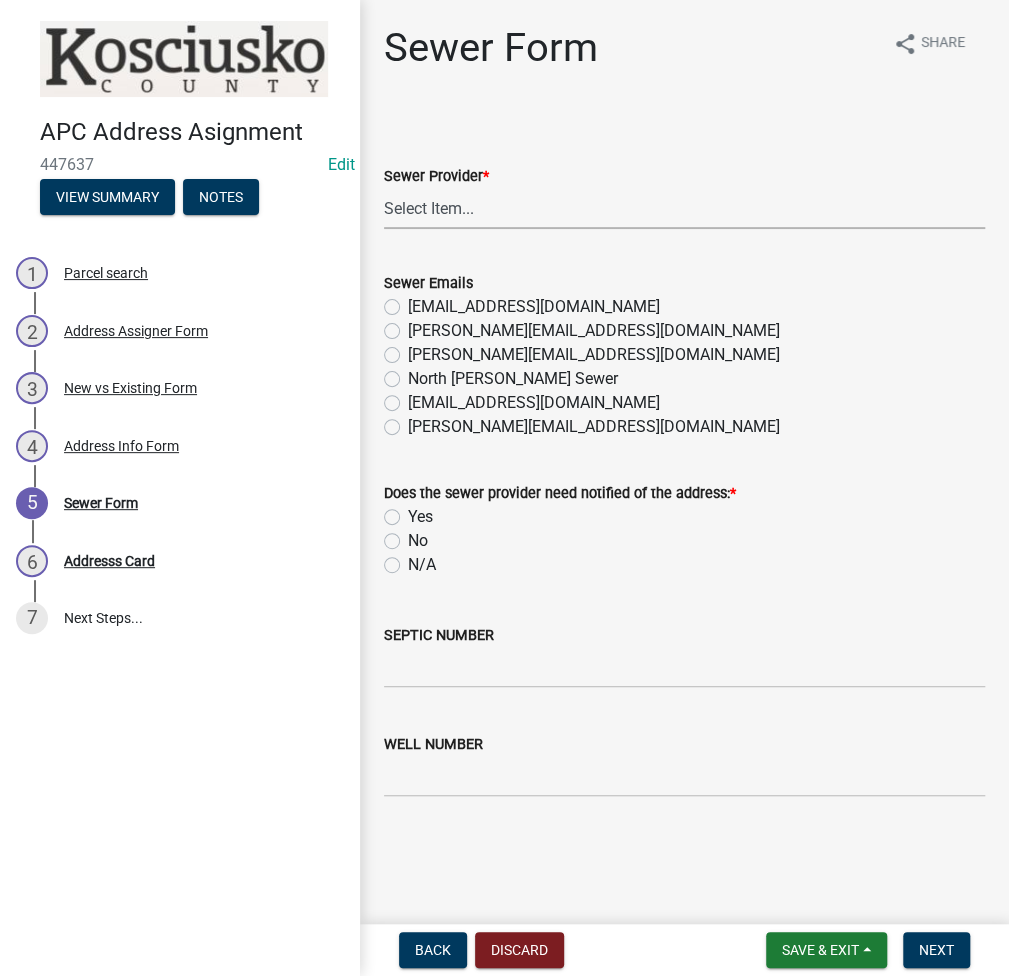 click on "Select Item...   N/A   Turkey Creek   City of Warsaw   Lakeland Sewer   Town of North Webster   Town of Syracuse   Town of Milford   Town of Leesburg   Town of Claypool   CHAPMAN/TIPPI" at bounding box center [684, 208] 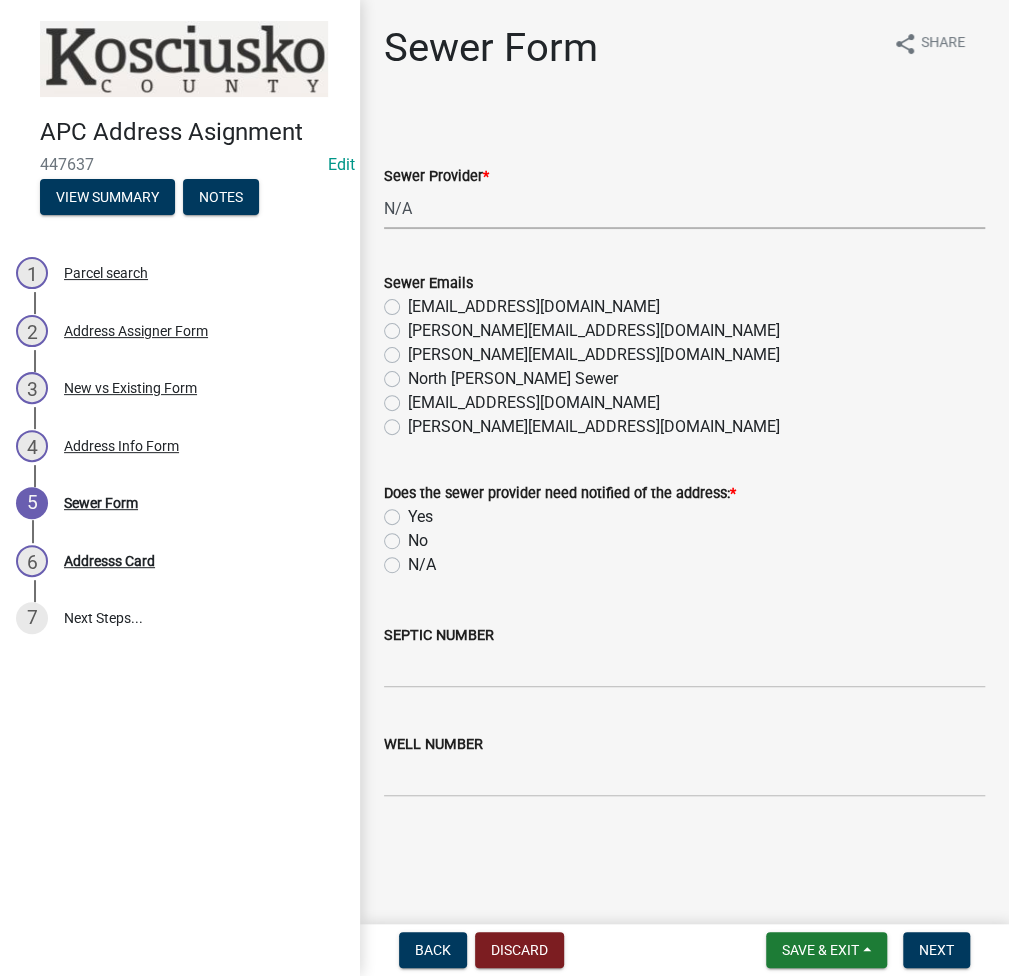 click on "Select Item...   N/A   Turkey Creek   City of Warsaw   Lakeland Sewer   Town of North Webster   Town of Syracuse   Town of Milford   Town of Leesburg   Town of Claypool   CHAPMAN/TIPPI" at bounding box center (684, 208) 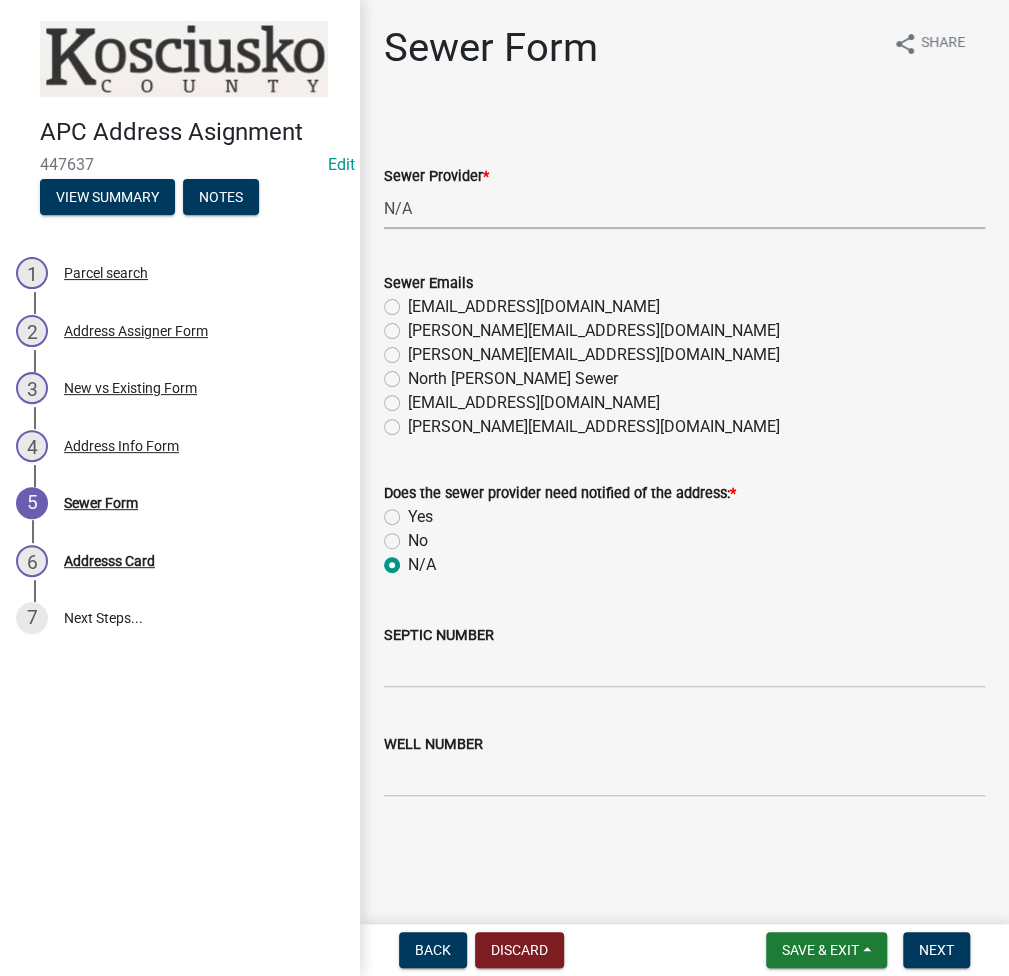 radio on "true" 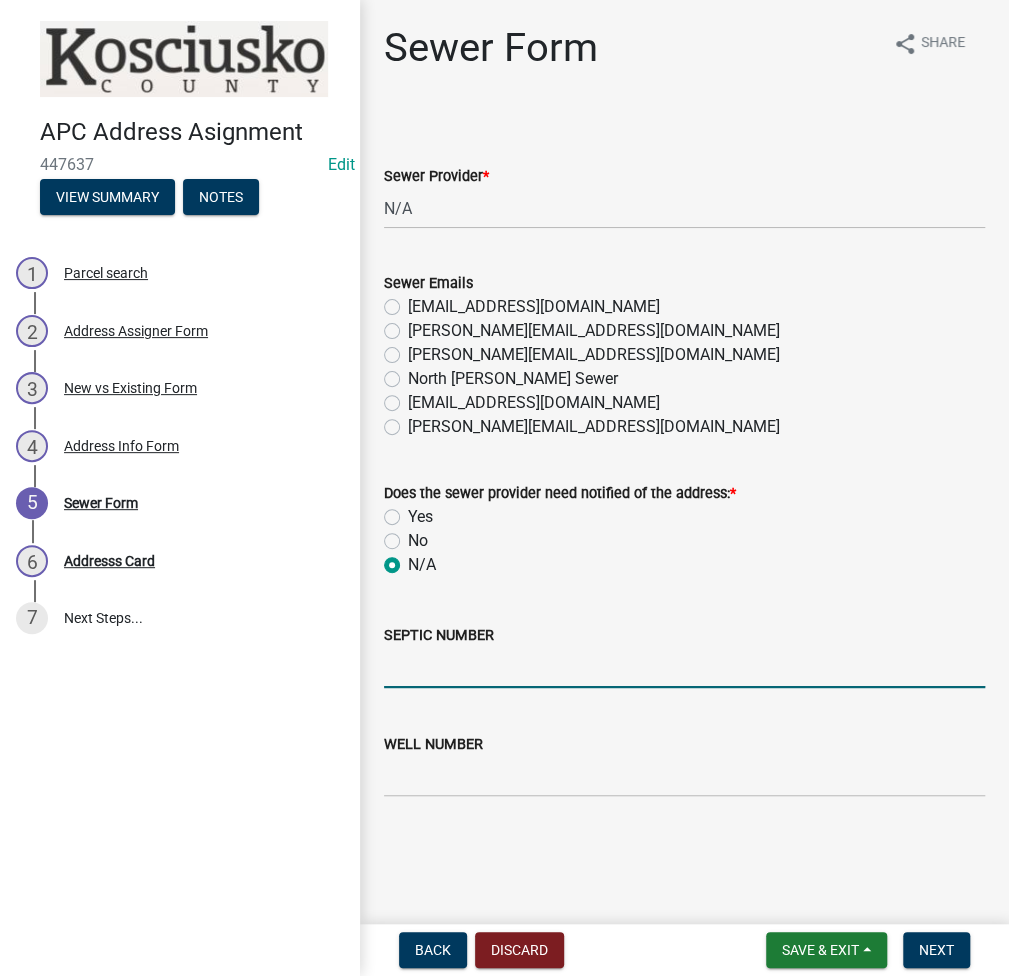 click on "SEPTIC NUMBER" at bounding box center (684, 667) 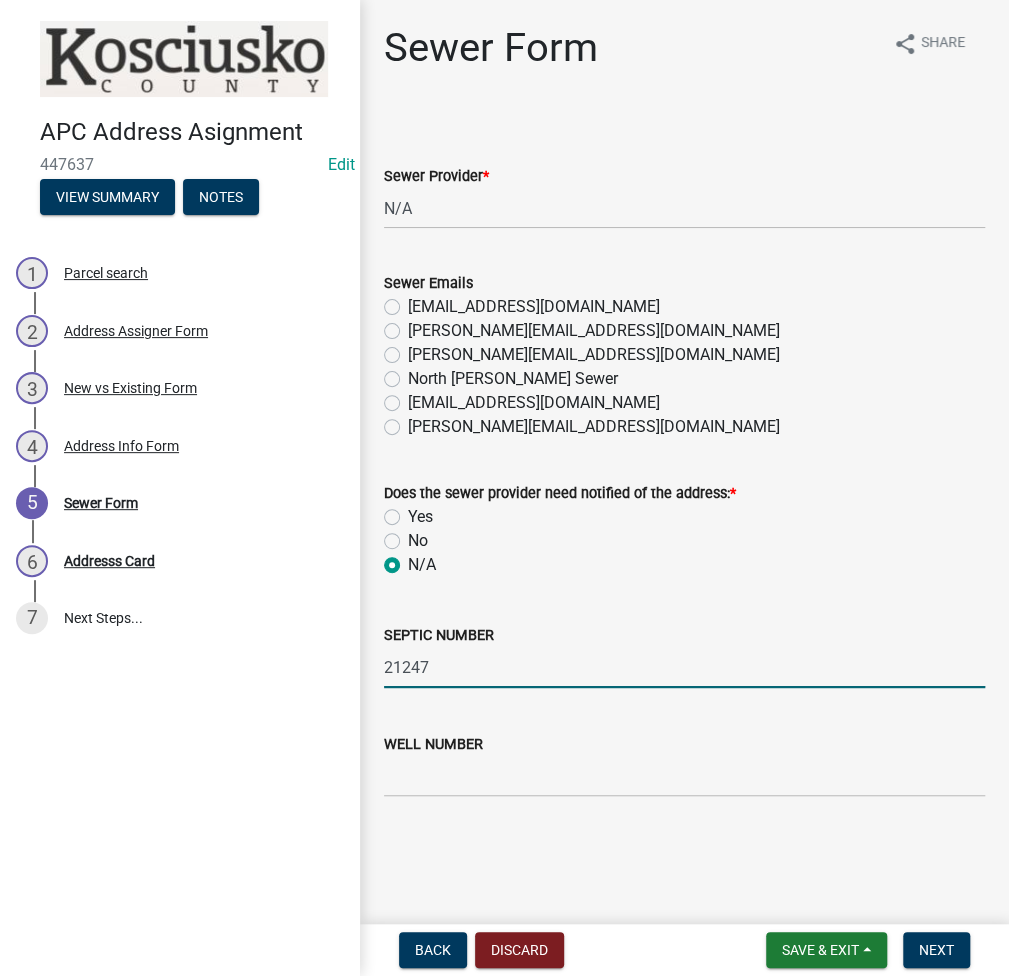 type on "21247" 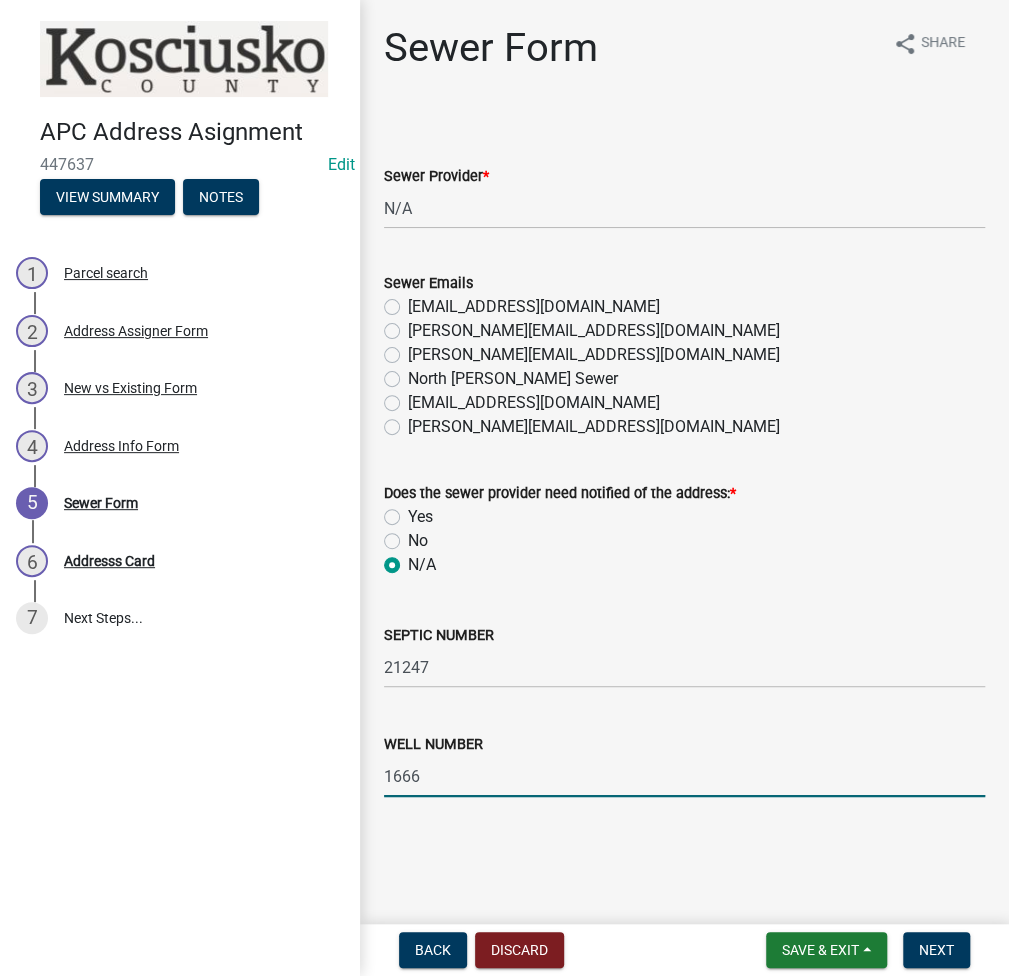 click on "1666" at bounding box center (684, 776) 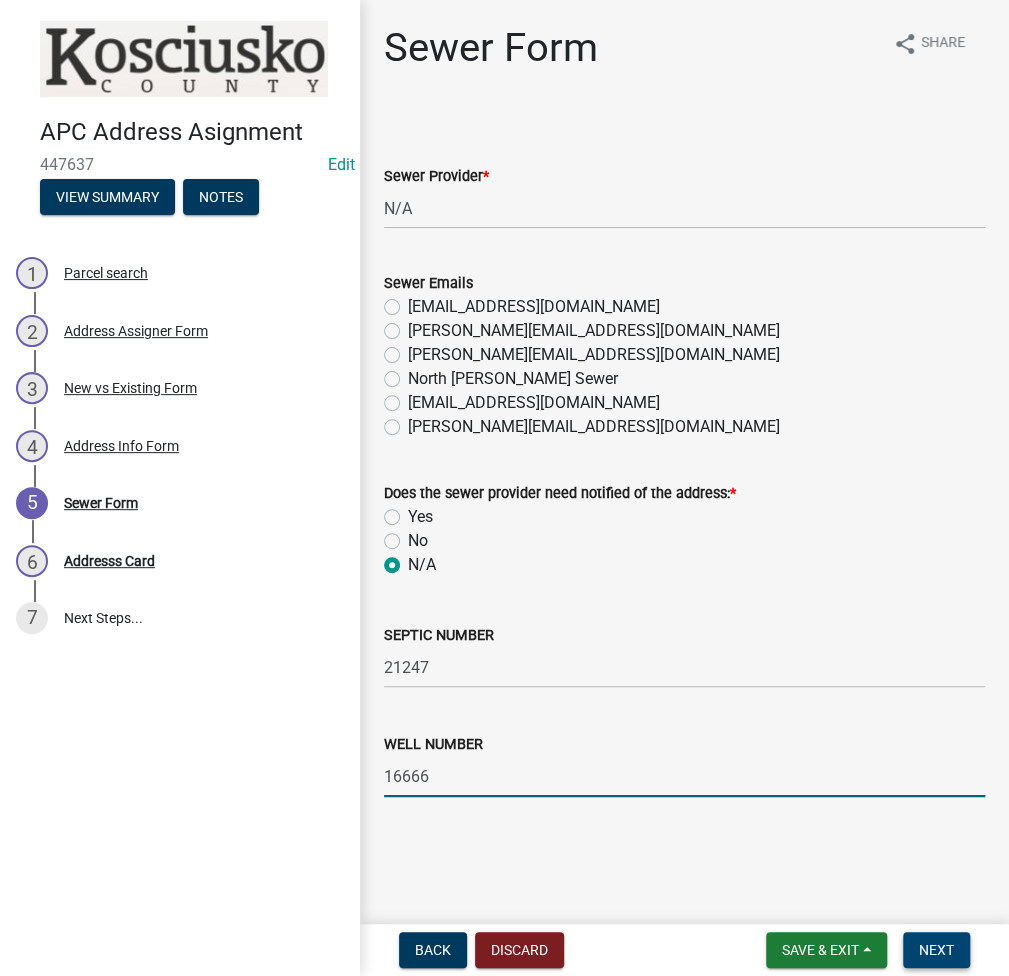 type on "16666" 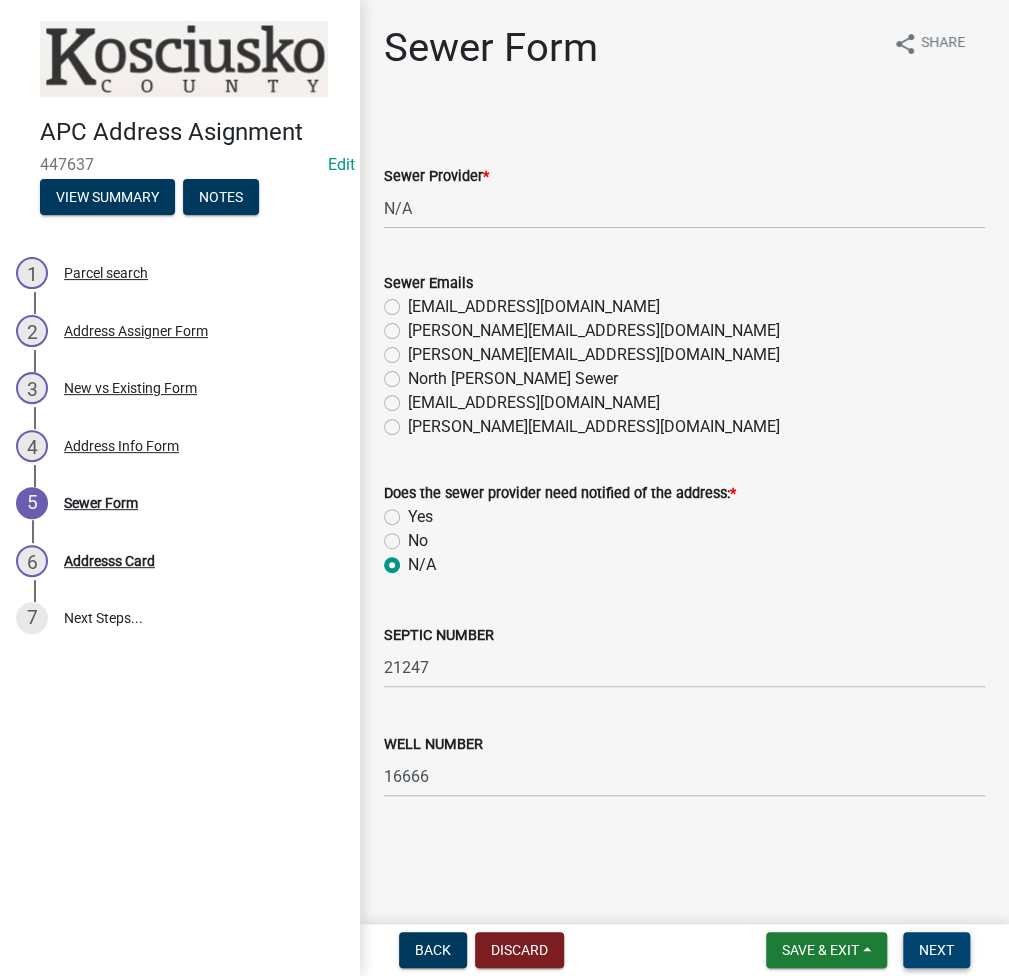 click on "Next" at bounding box center (936, 950) 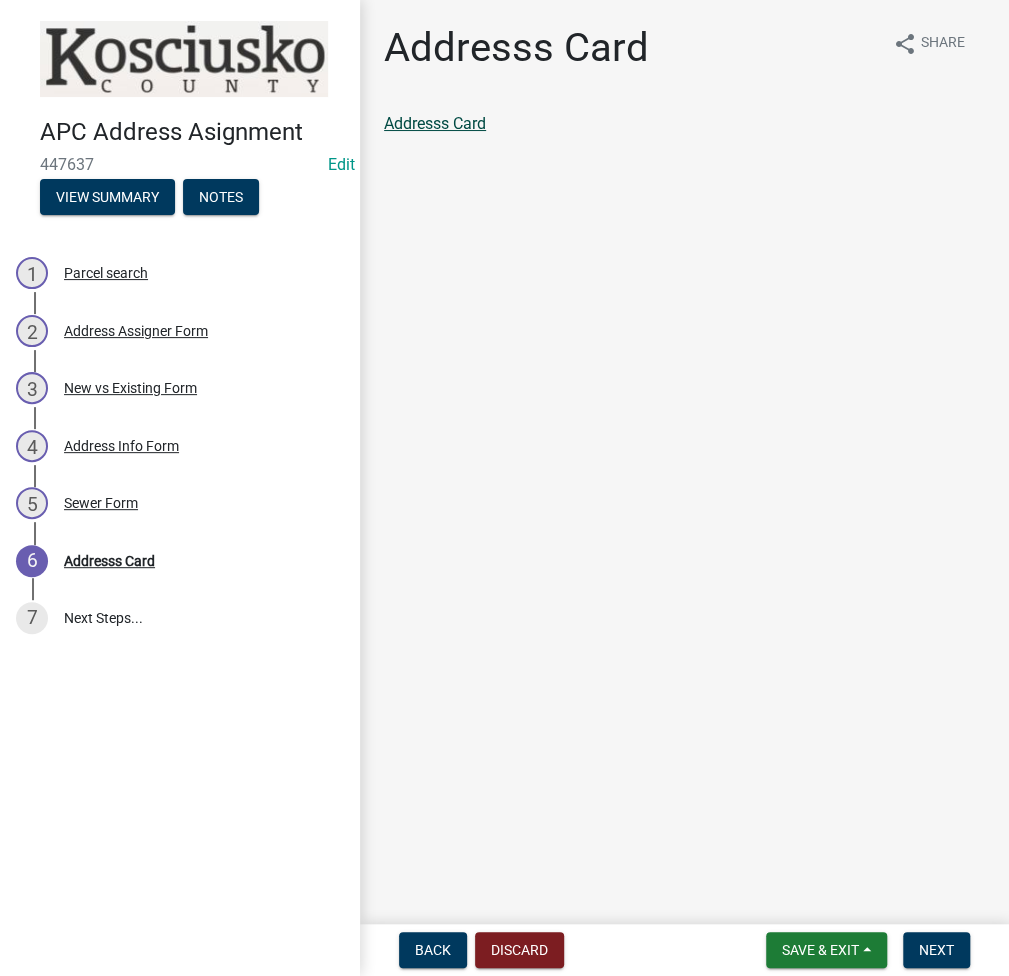 click on "Addresss Card" 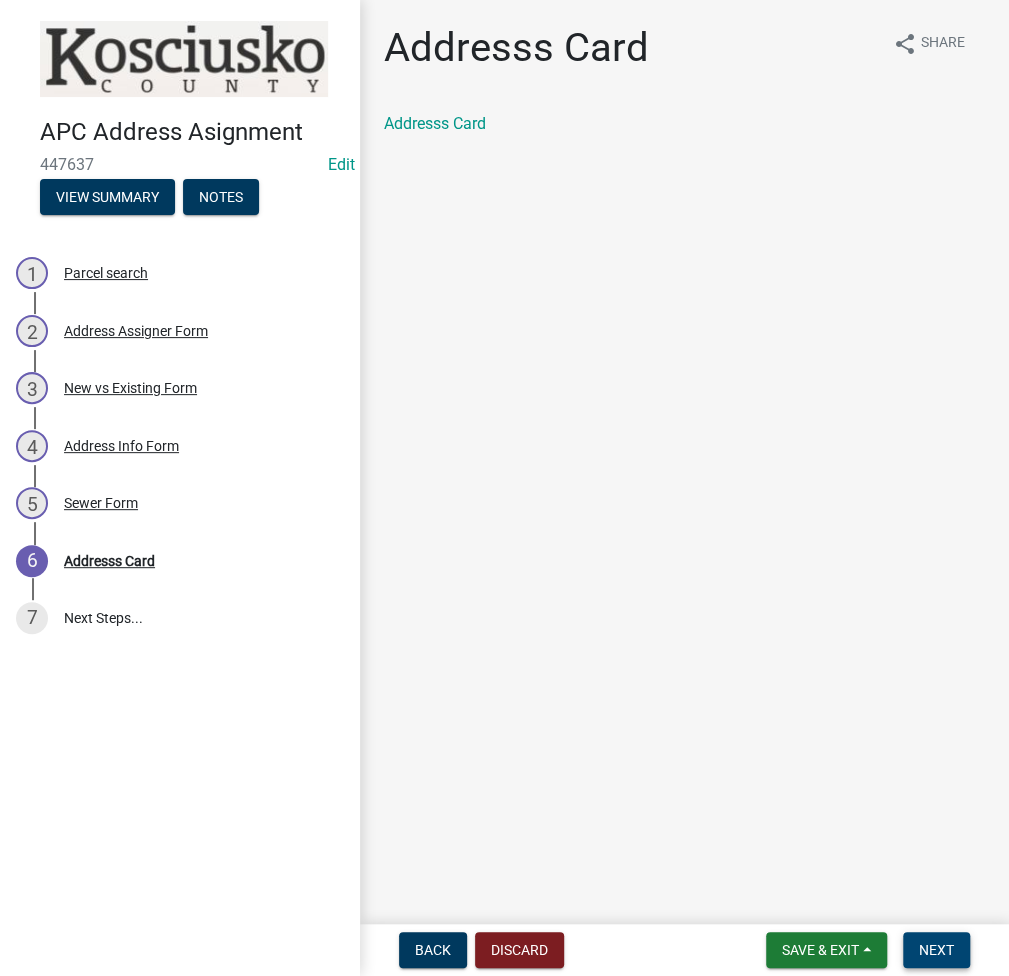 click on "Next" at bounding box center (936, 950) 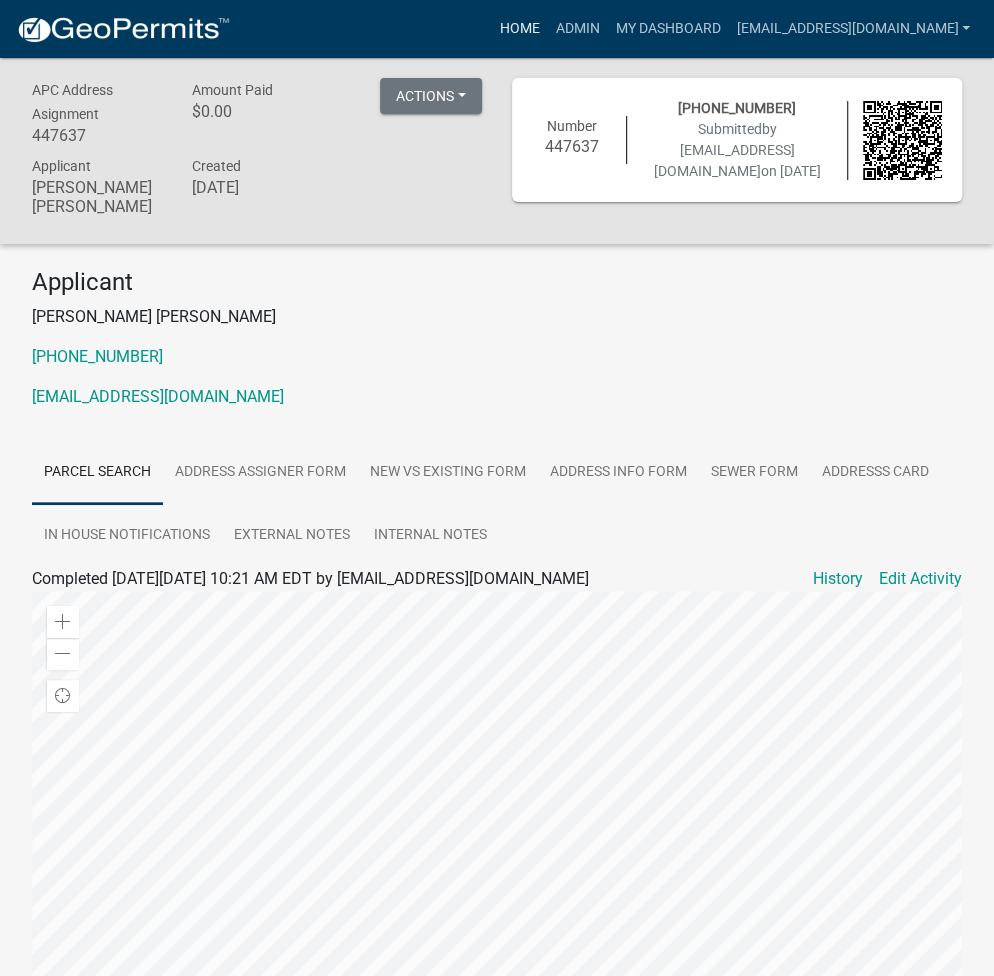click on "Home" at bounding box center [519, 29] 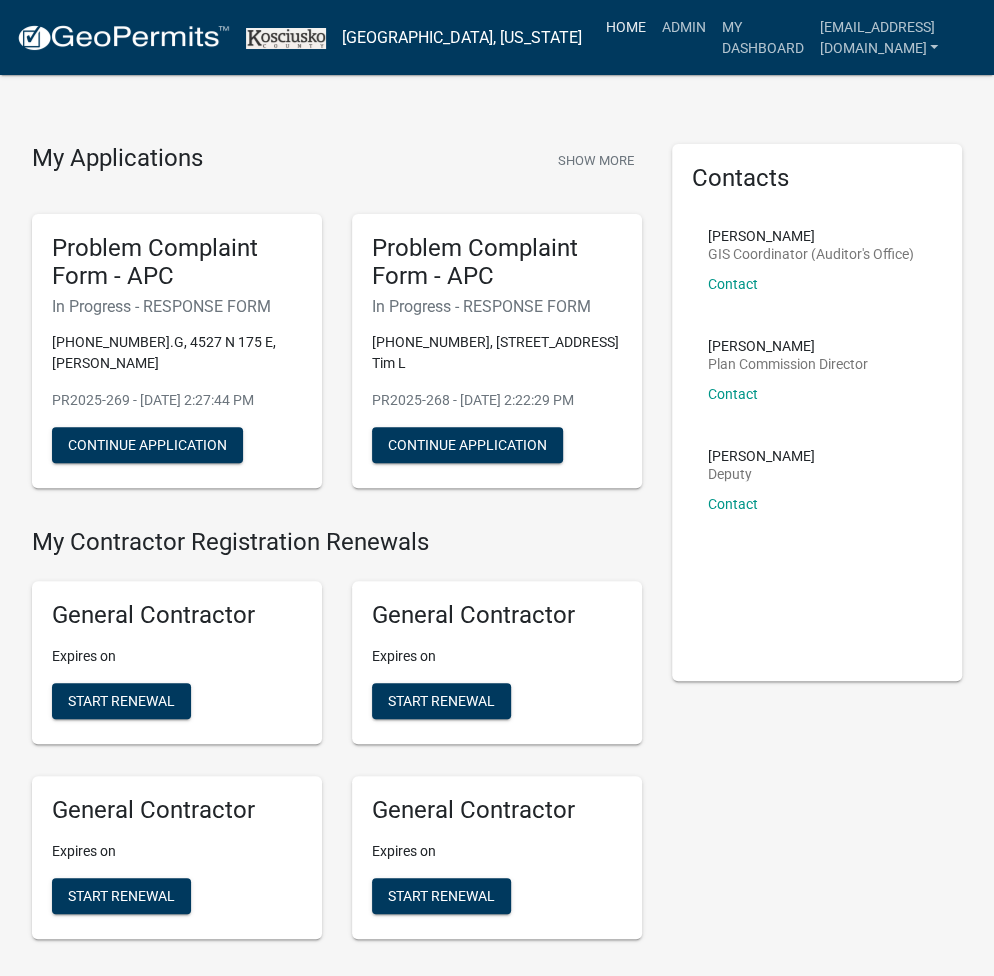 scroll, scrollTop: 4914, scrollLeft: 0, axis: vertical 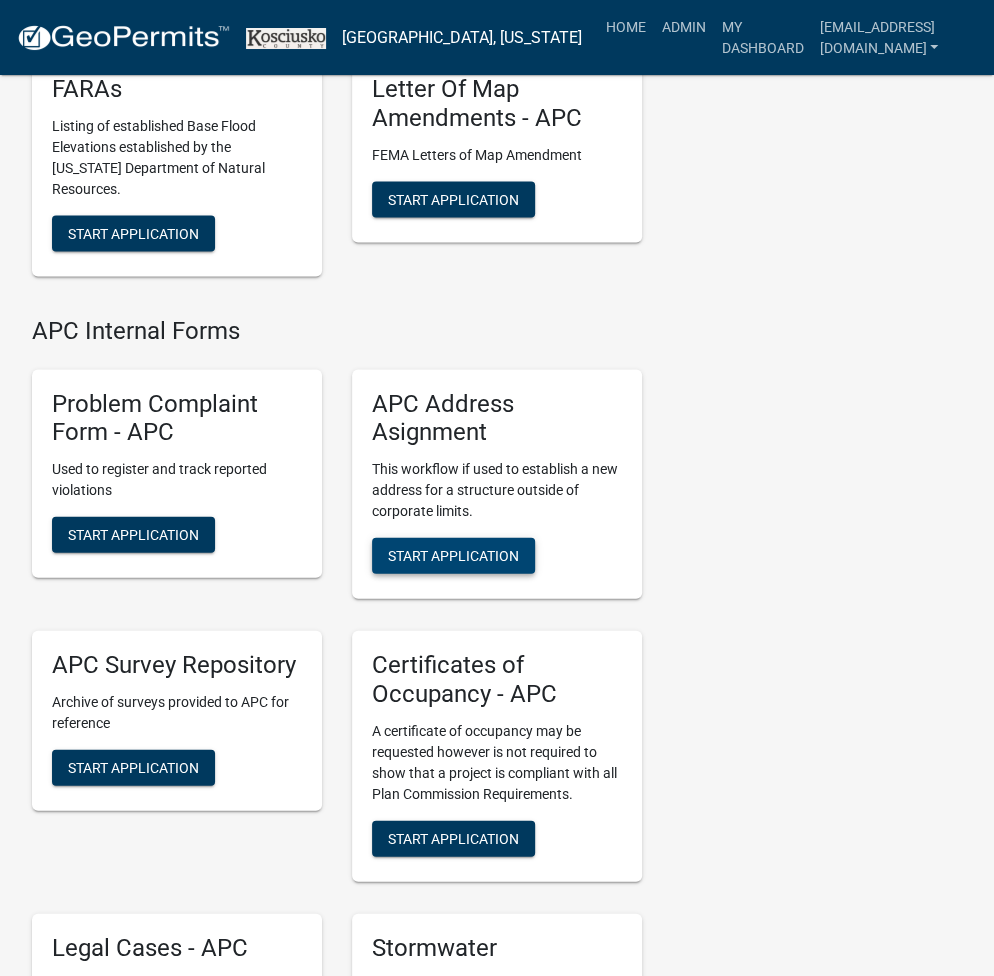 click on "Start Application" at bounding box center (453, 555) 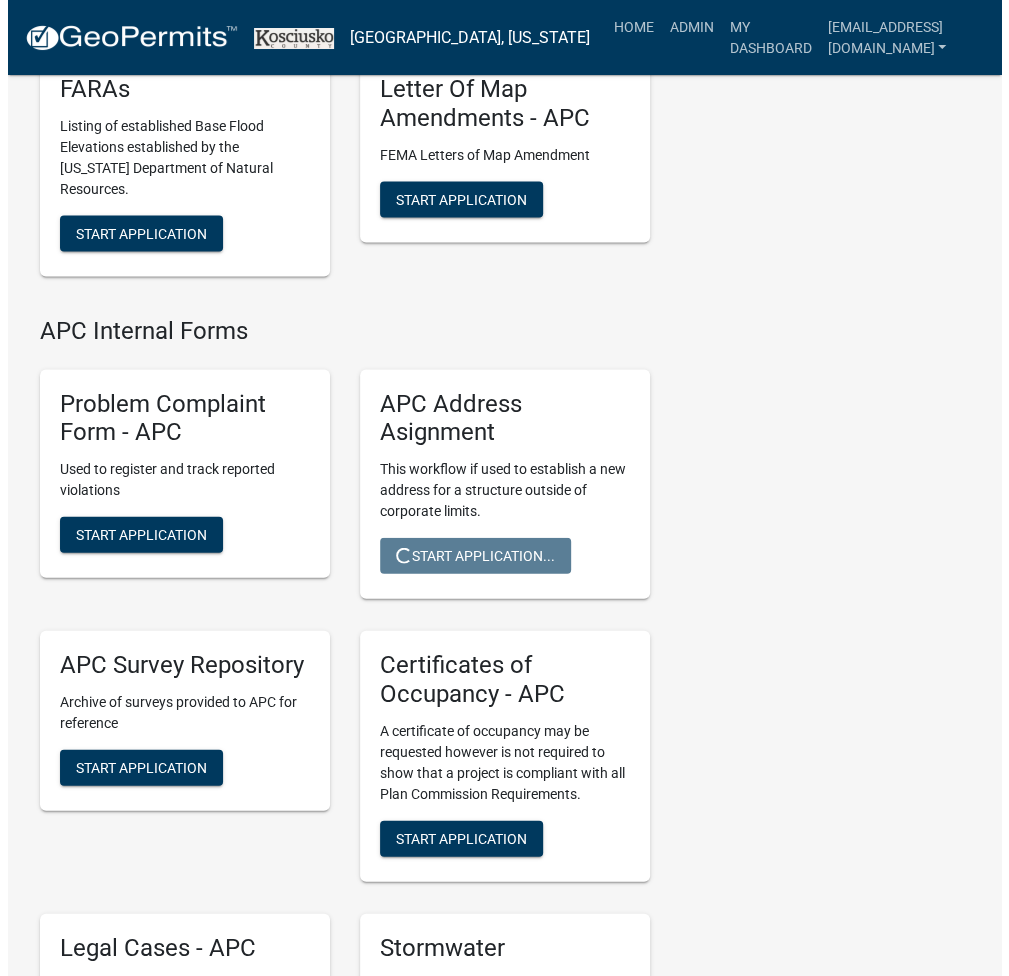 scroll, scrollTop: 0, scrollLeft: 0, axis: both 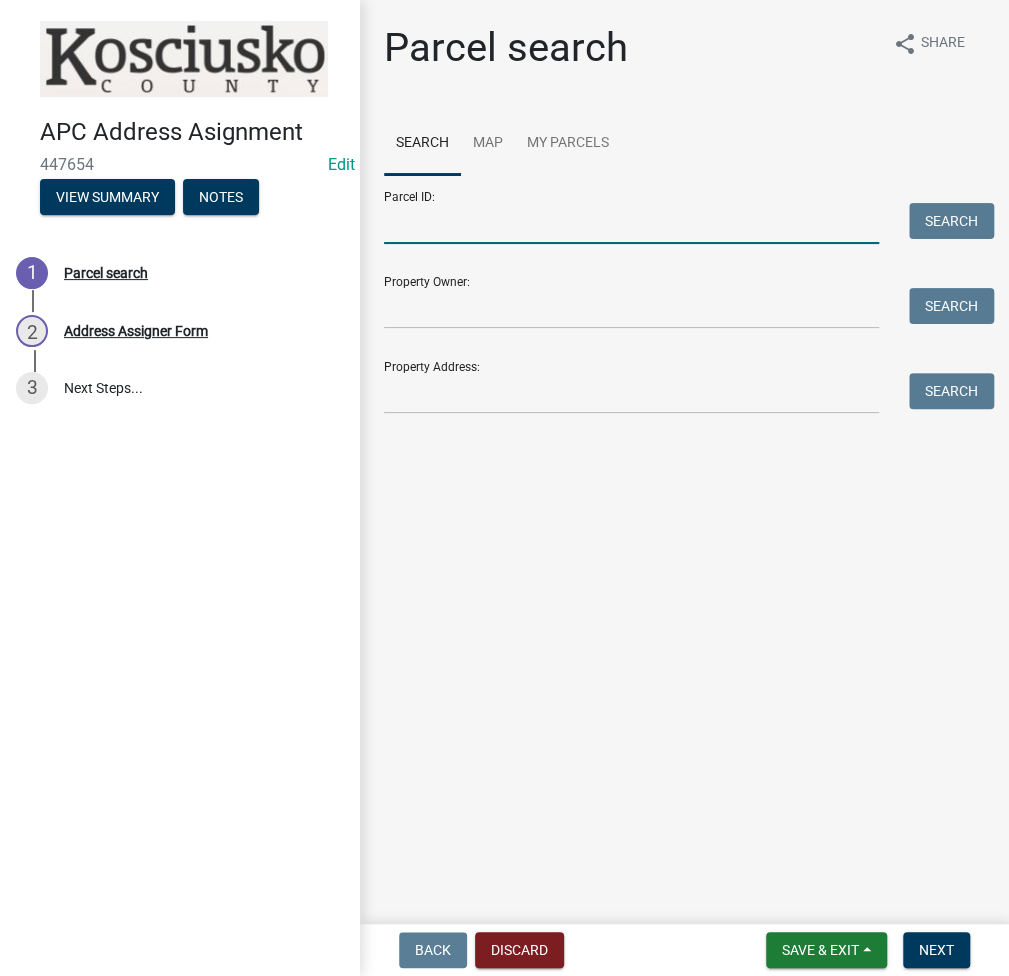 click on "Parcel ID:" at bounding box center (631, 223) 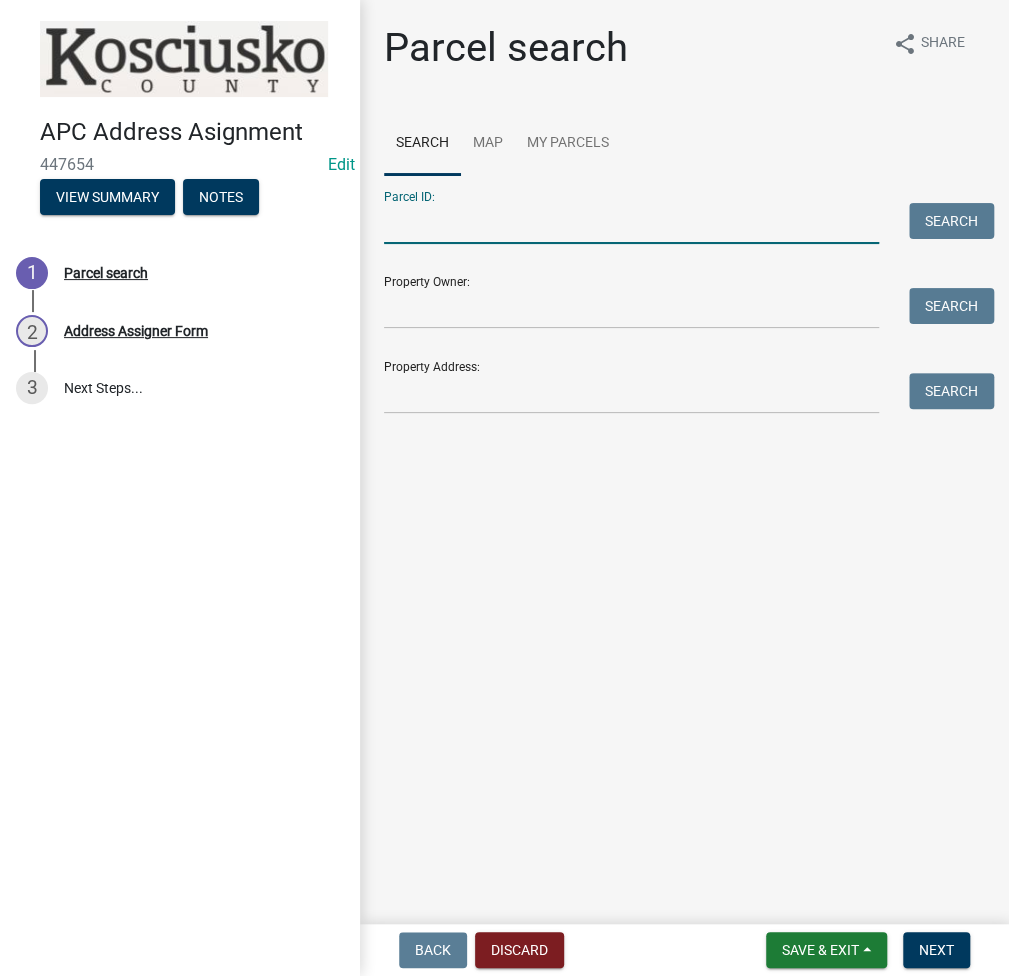 paste on "005-082-001.B" 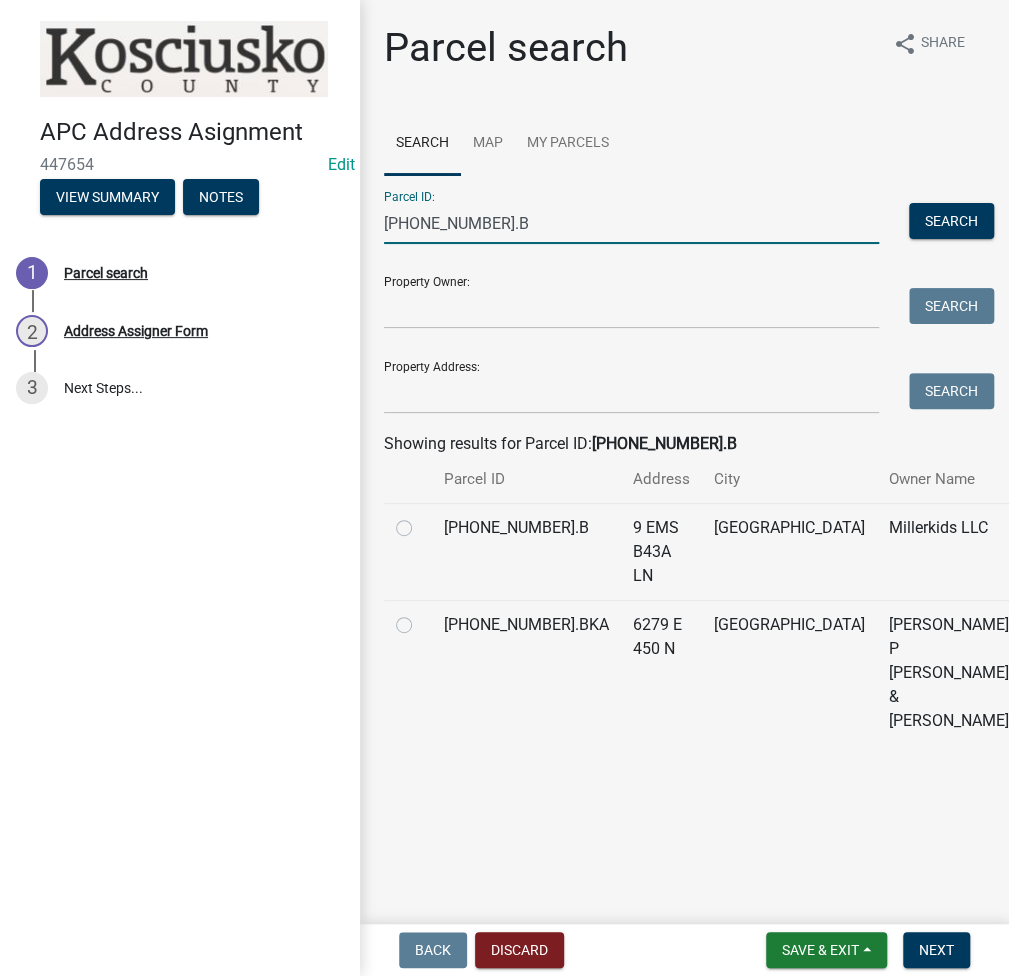 type on "005-082-001.B" 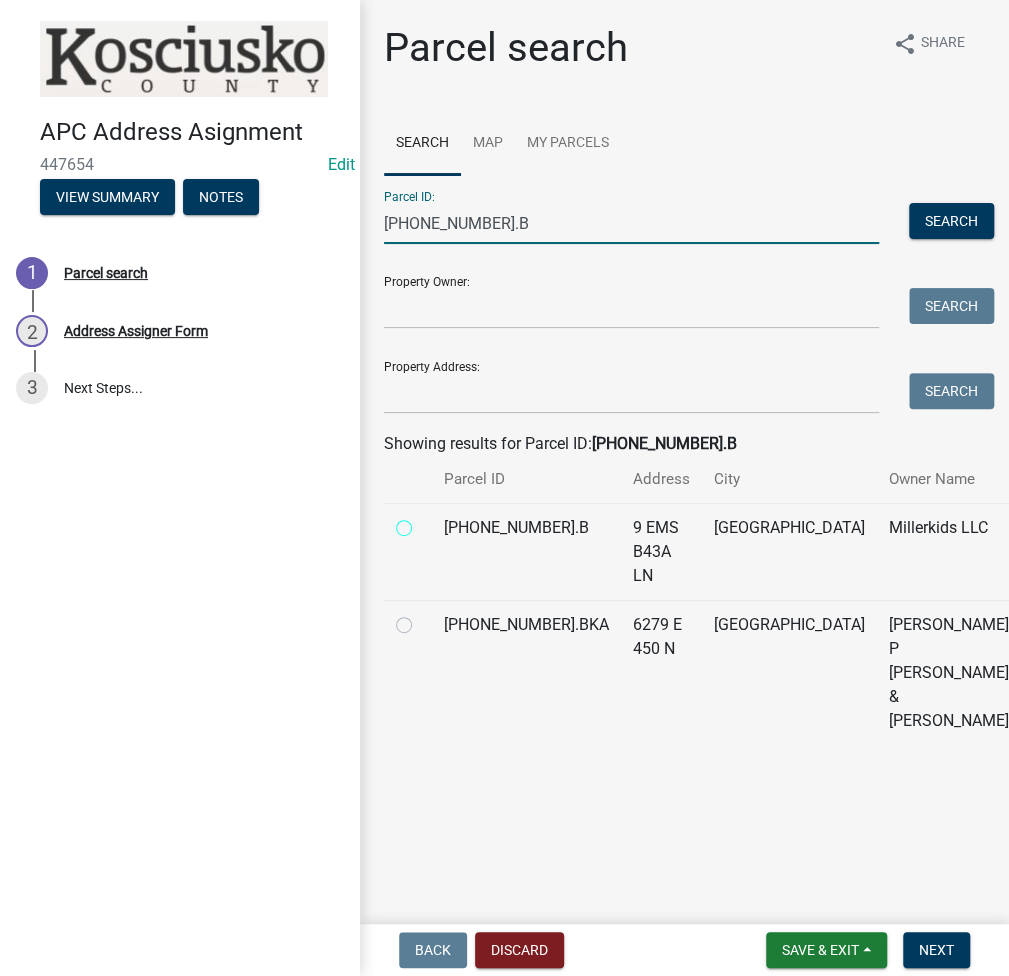 radio on "true" 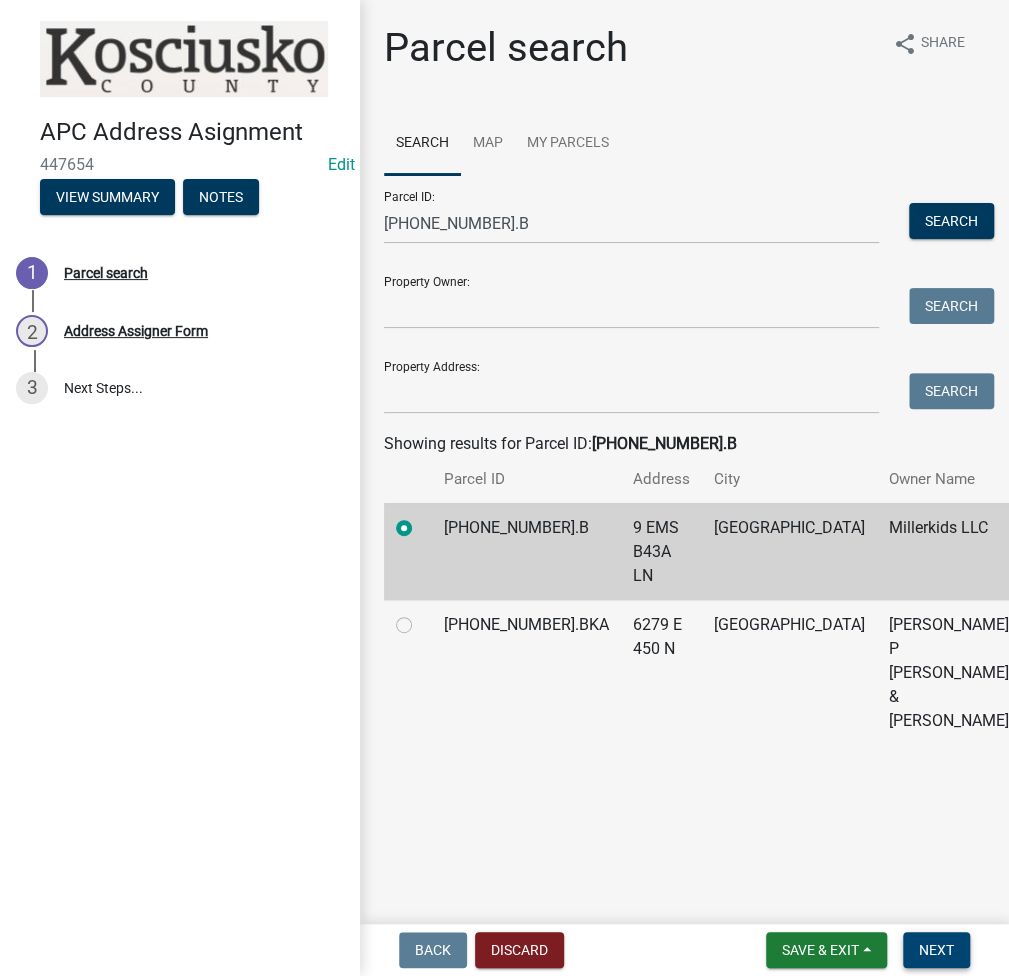 click on "Next" at bounding box center (936, 950) 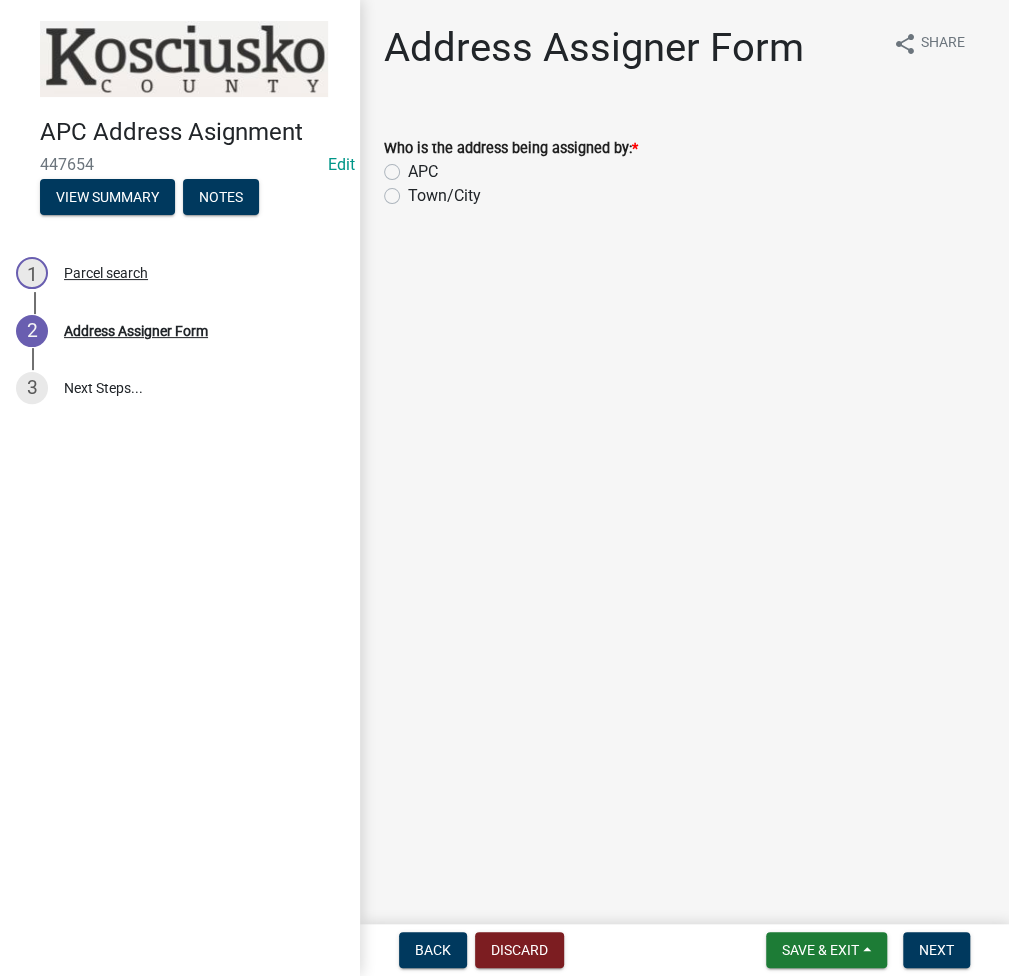 click on "APC" 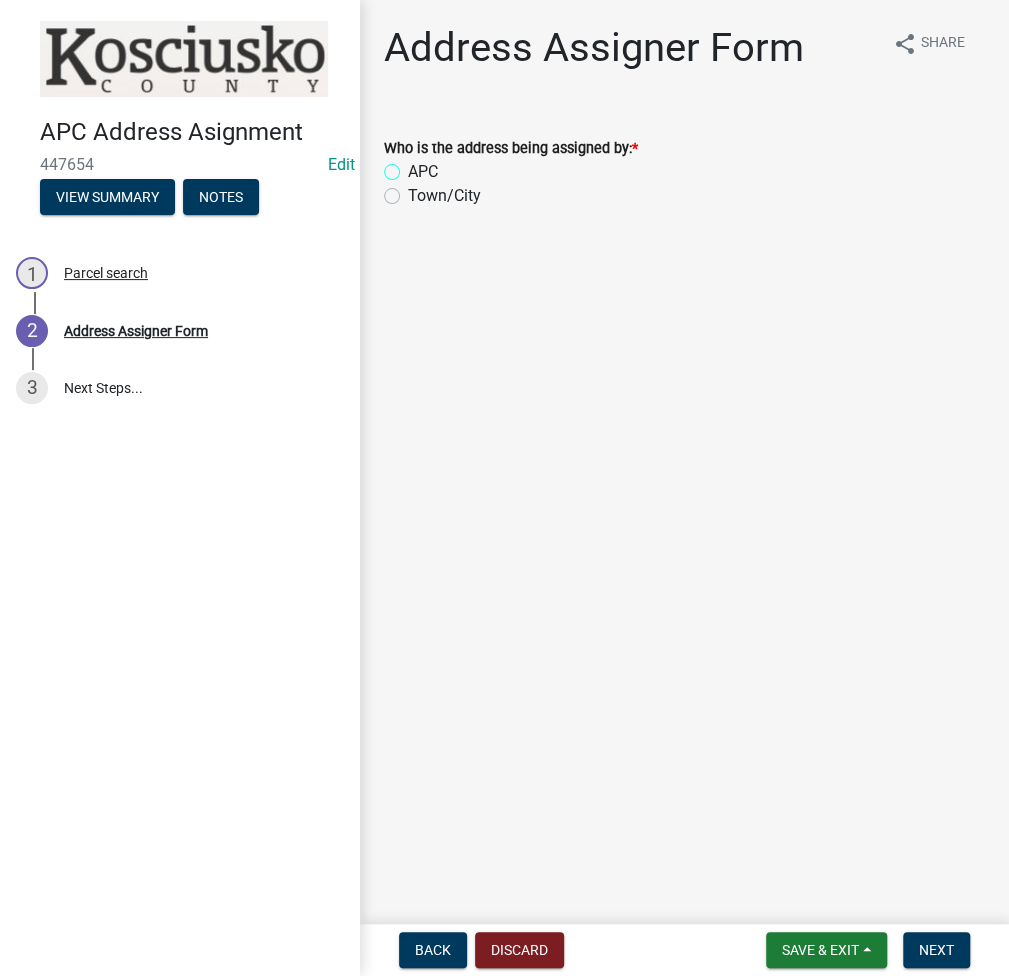 click on "APC" at bounding box center [414, 166] 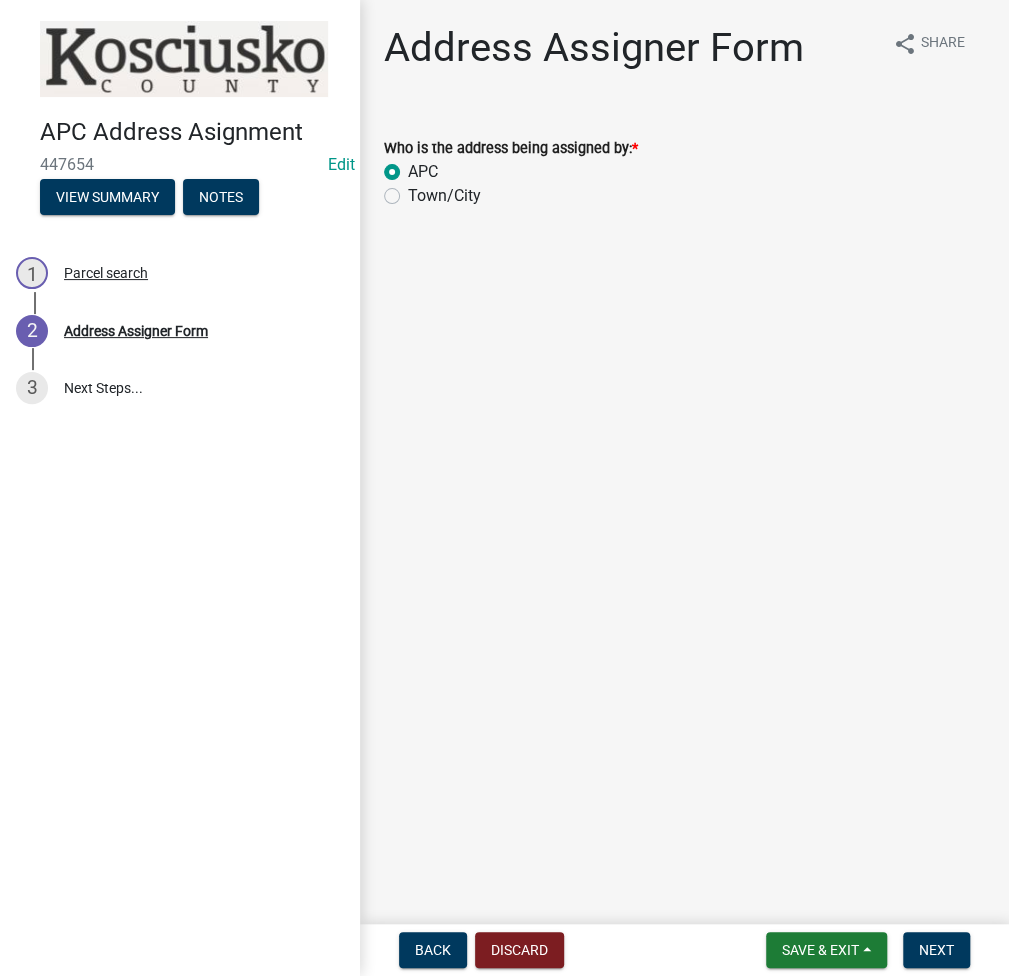 radio on "true" 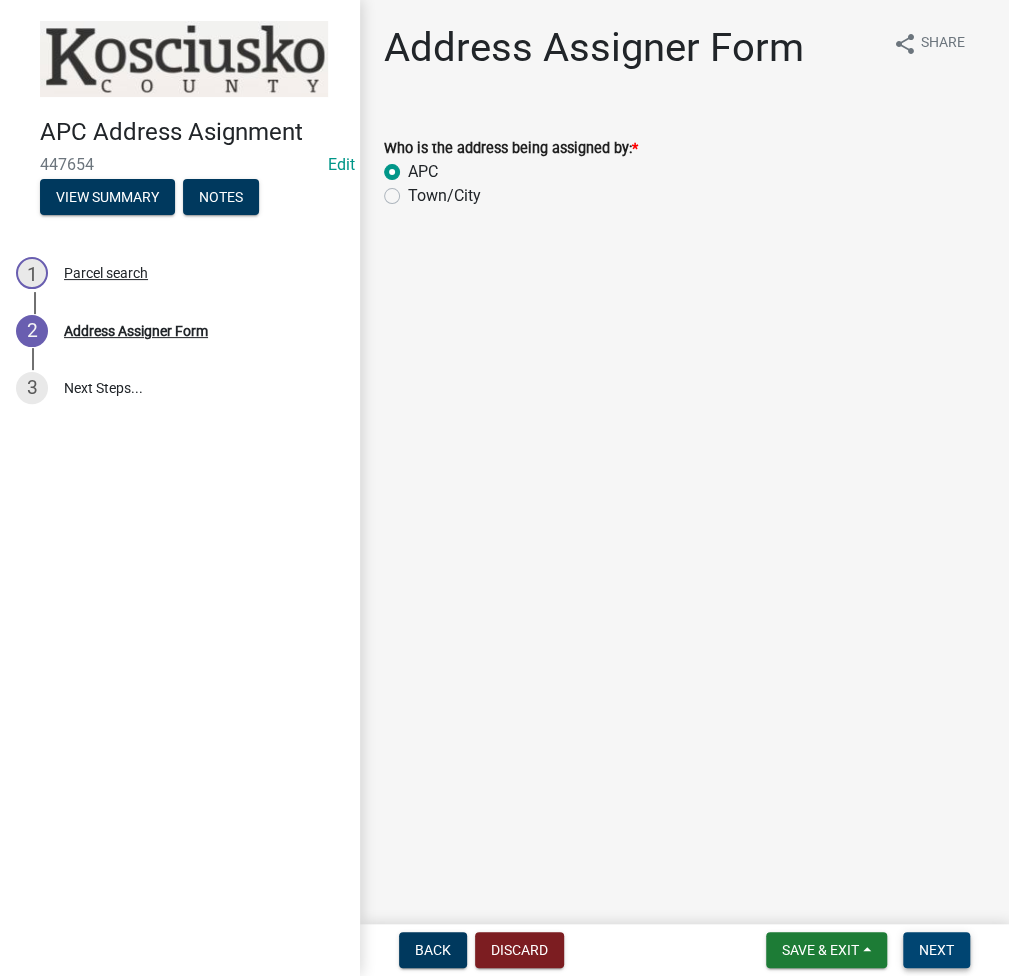 click on "Next" at bounding box center (936, 950) 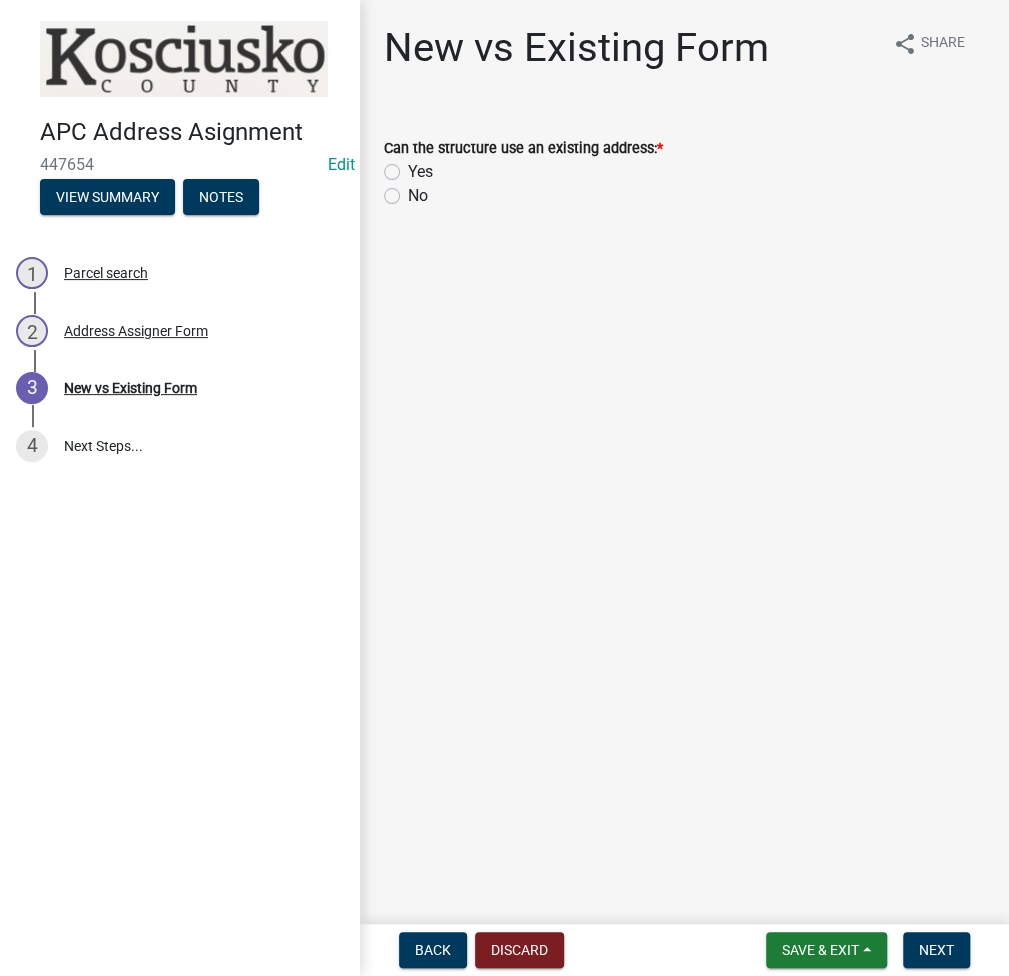 click on "No" 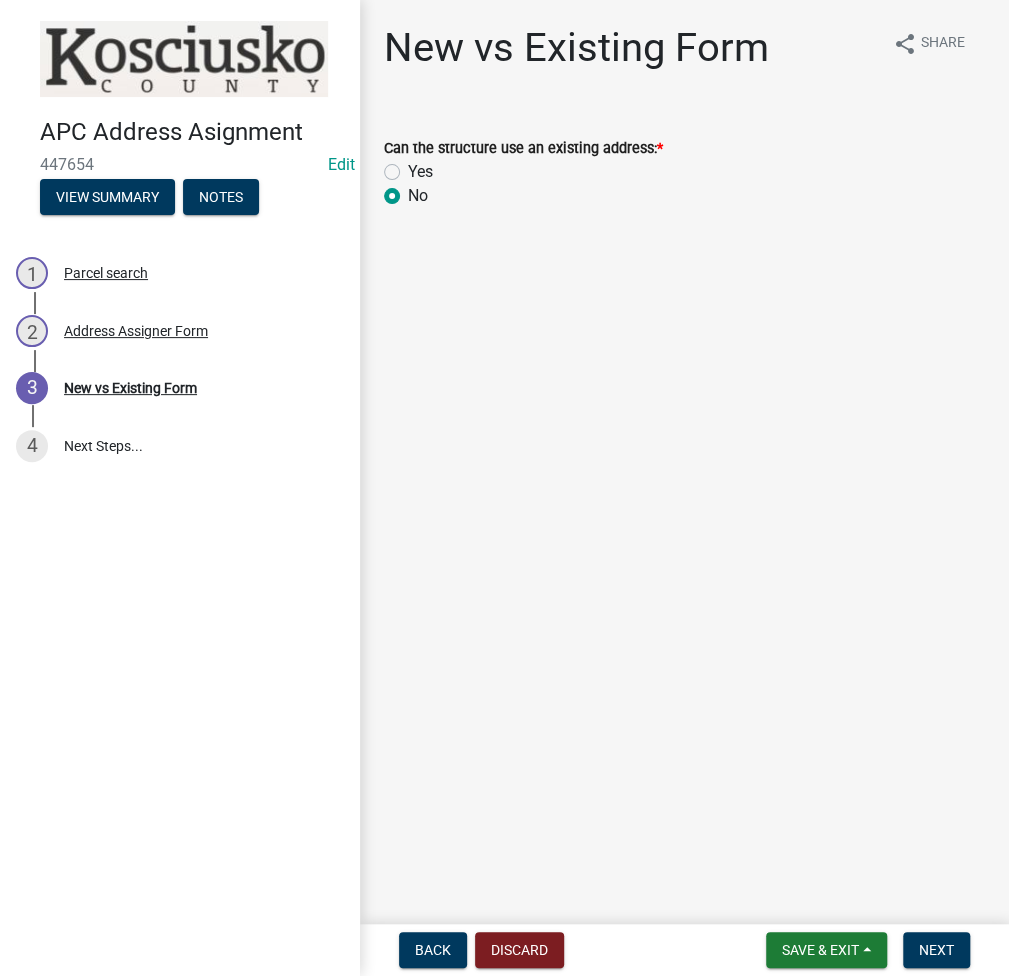 radio on "true" 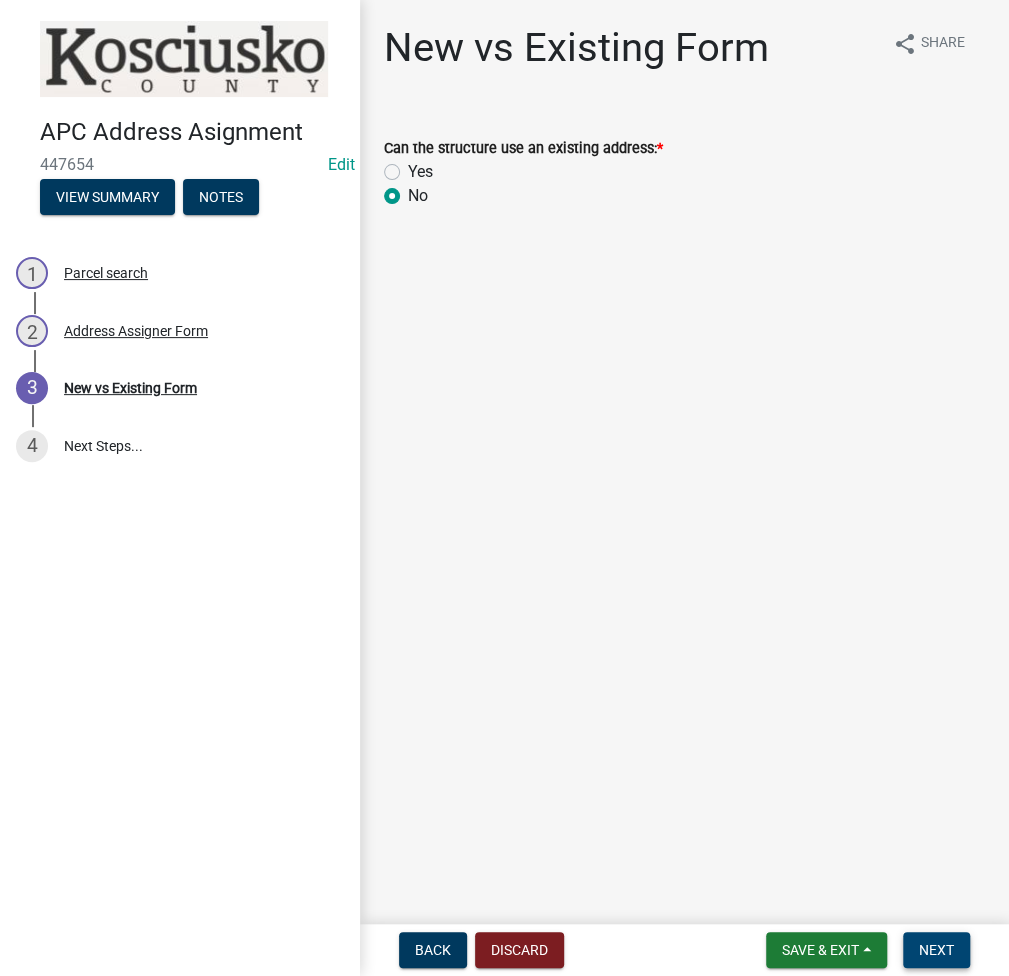 click on "Next" at bounding box center (936, 950) 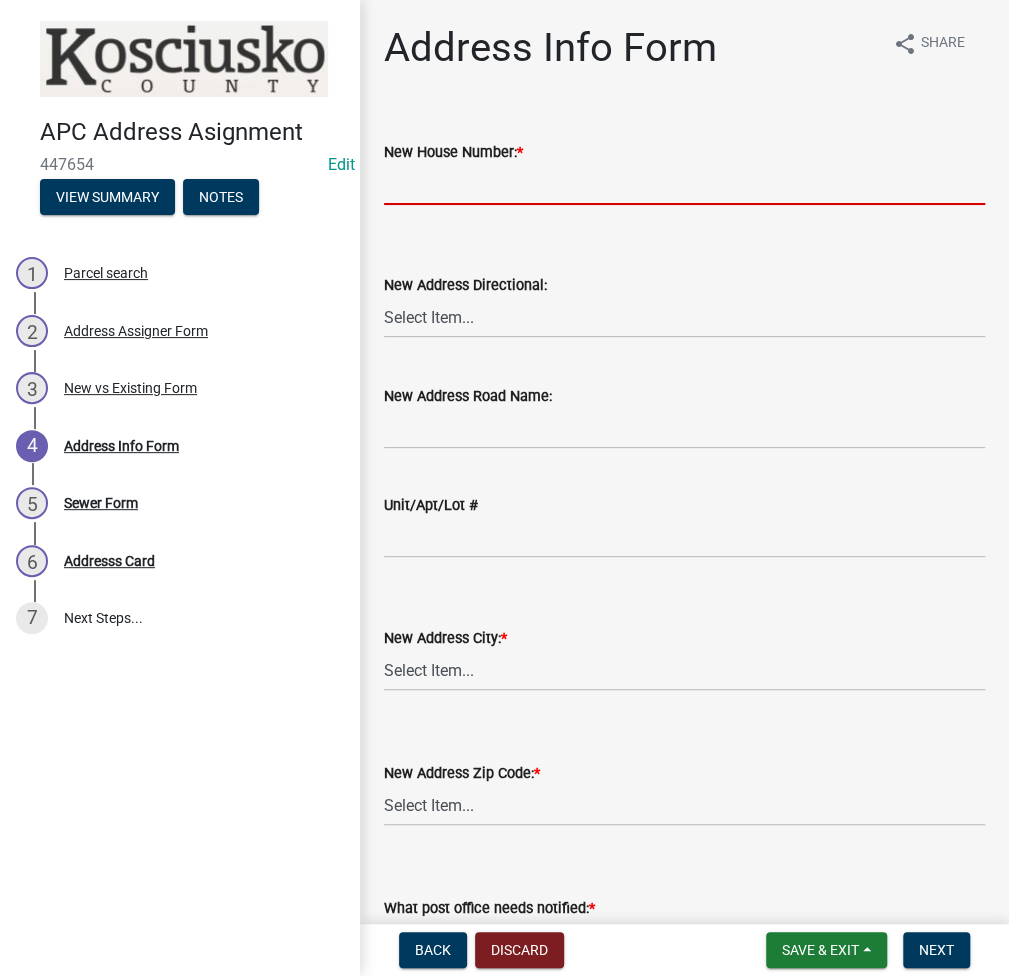 click on "New House Number:  *" at bounding box center (684, 184) 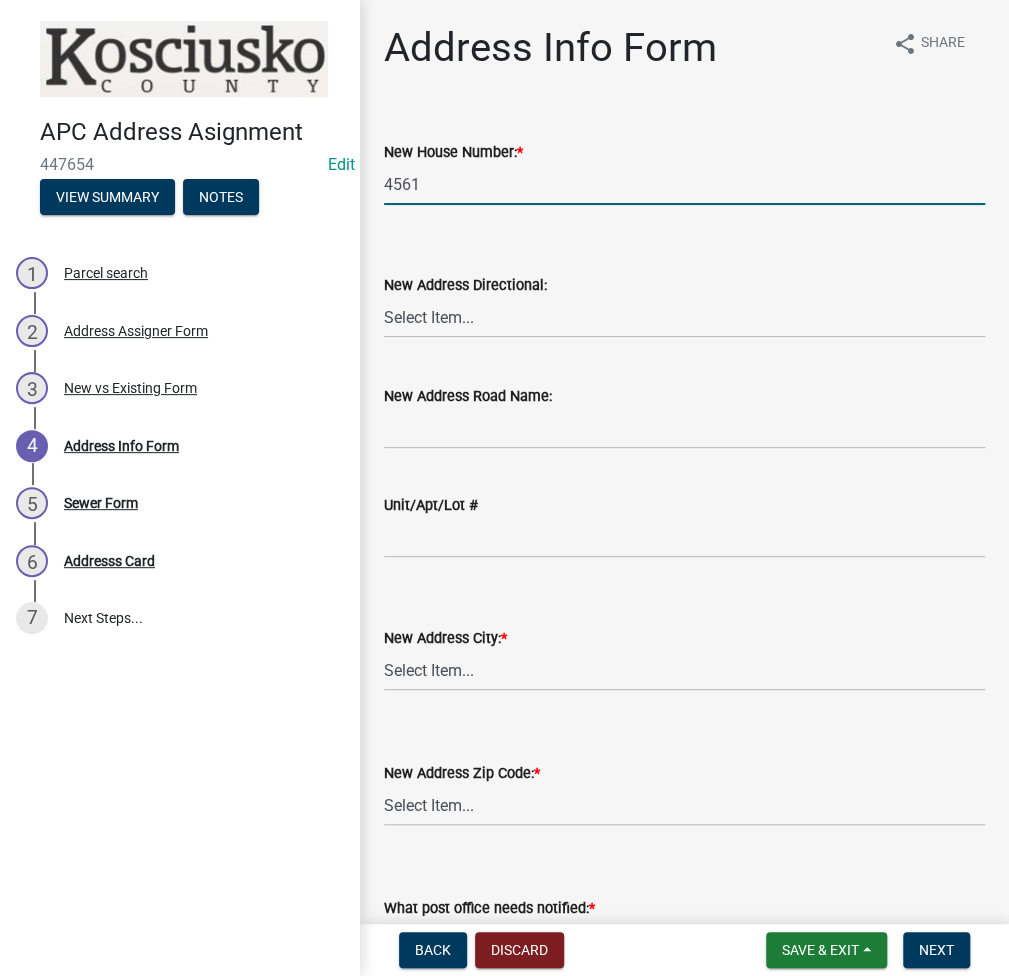type on "4561" 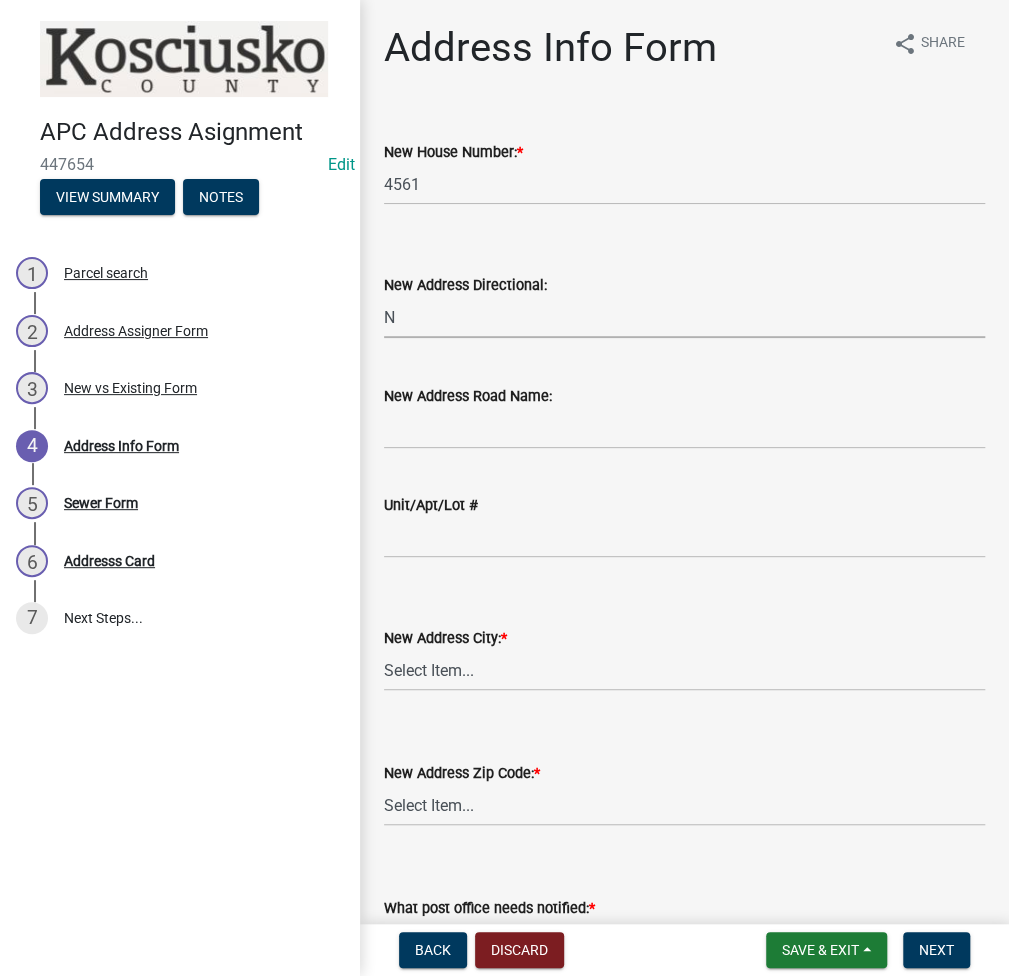 select on "cb6d8625-1401-46f7-8a63-3b4de4b85a43" 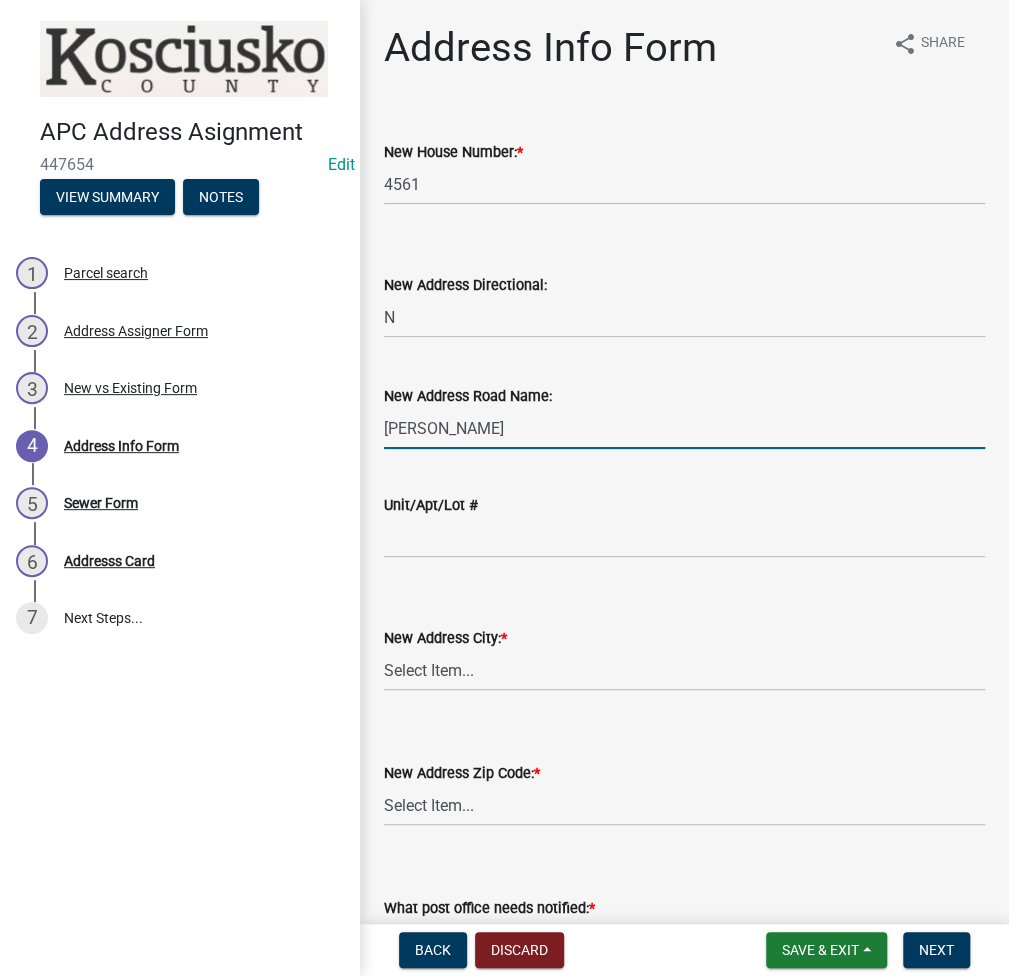 type on "SULLIVAN RD" 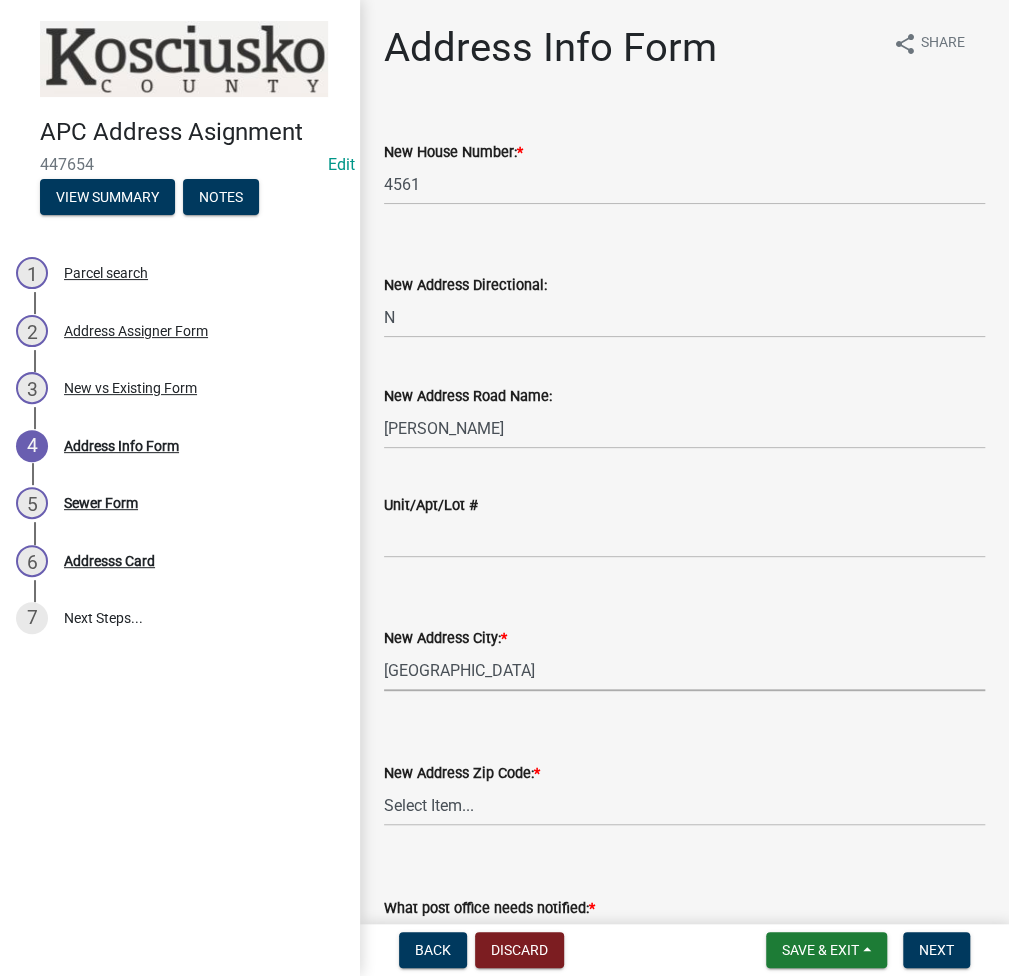 select on "a49089a7-fd3d-4258-b94c-fe0bd5e20501" 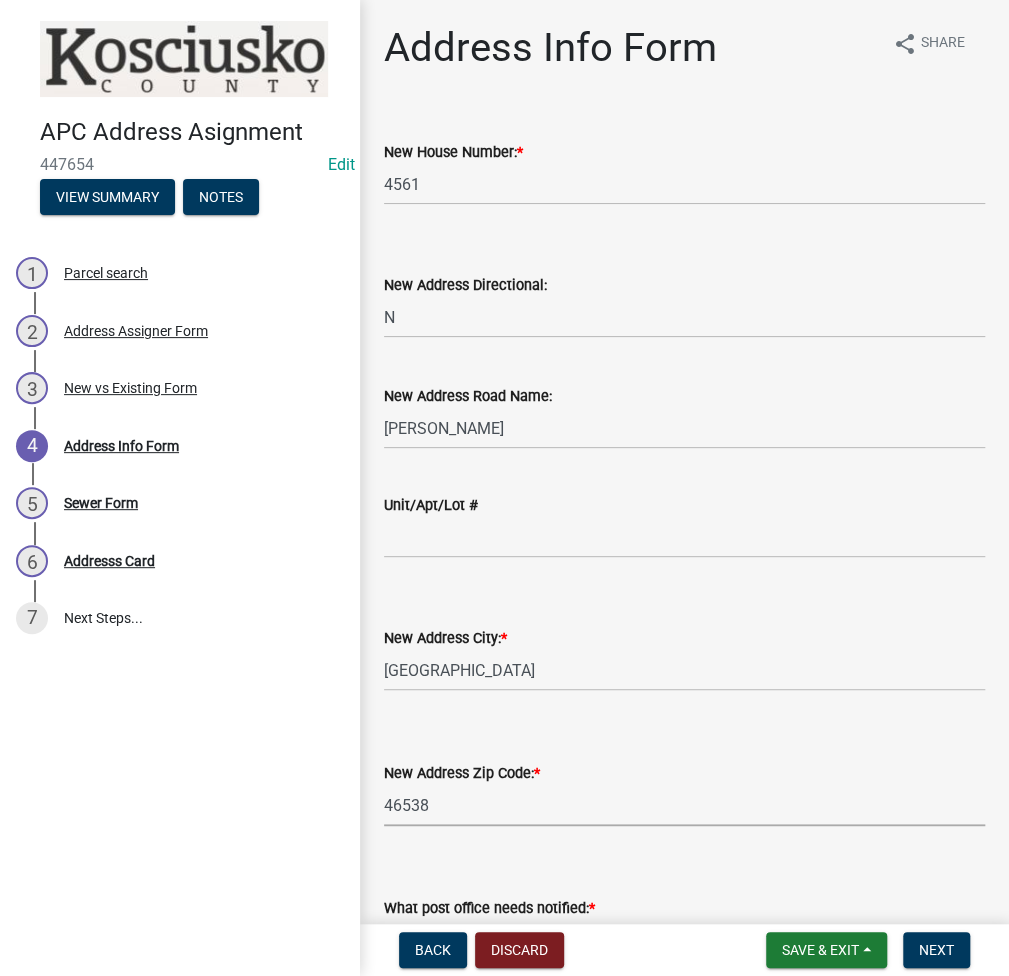 select on "81877804-692f-453a-99c3-98178329e188" 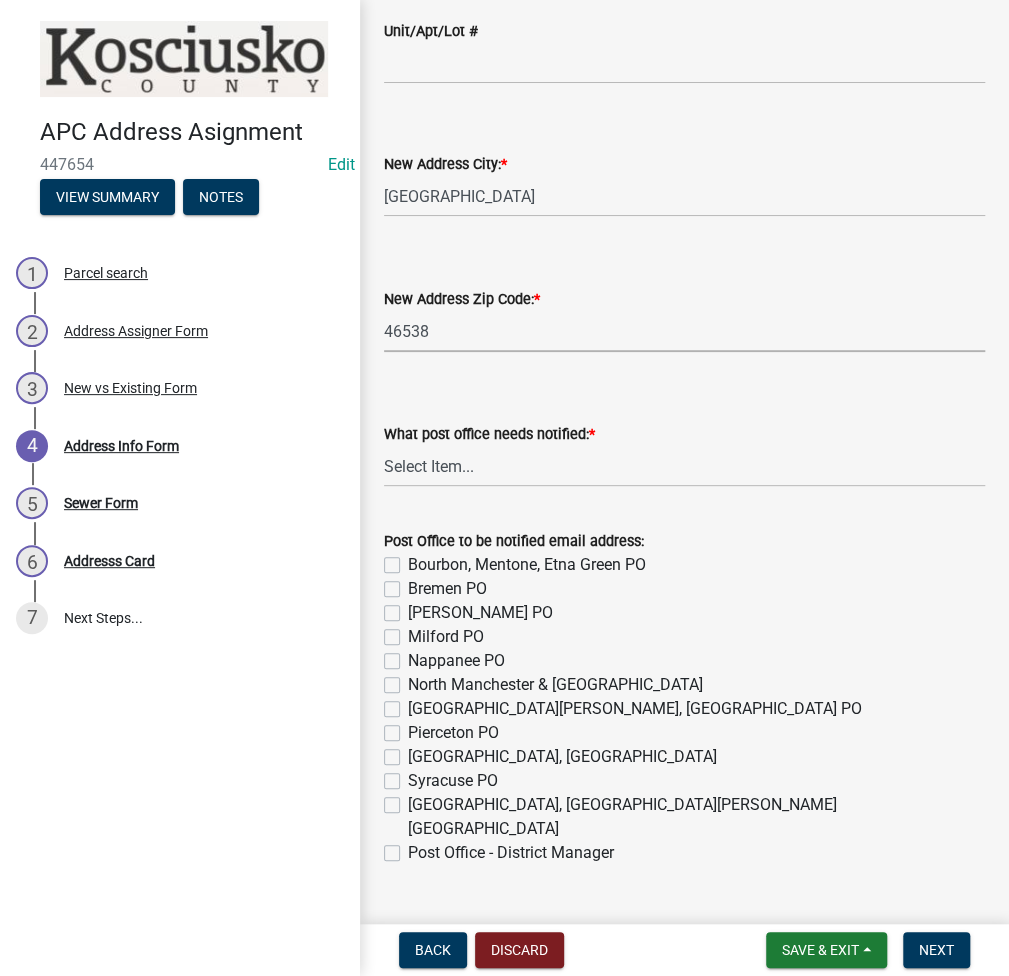 scroll, scrollTop: 493, scrollLeft: 0, axis: vertical 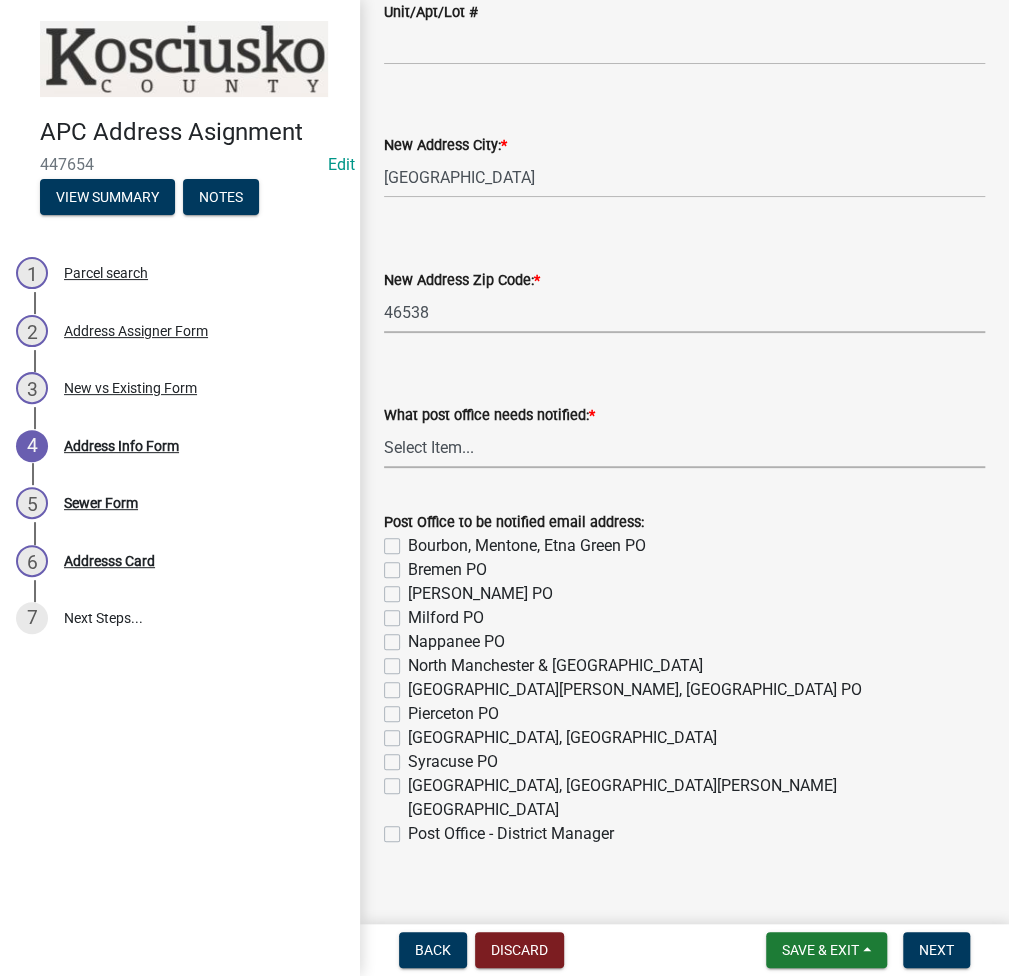 click on "Select Item...   None   Bourbon   Bremen   Cromwell   Mentone   Milford   Nappanee   North Manchester   North Webster   Pierceton   Rochester   Syracuse   Warsaw" at bounding box center [684, 447] 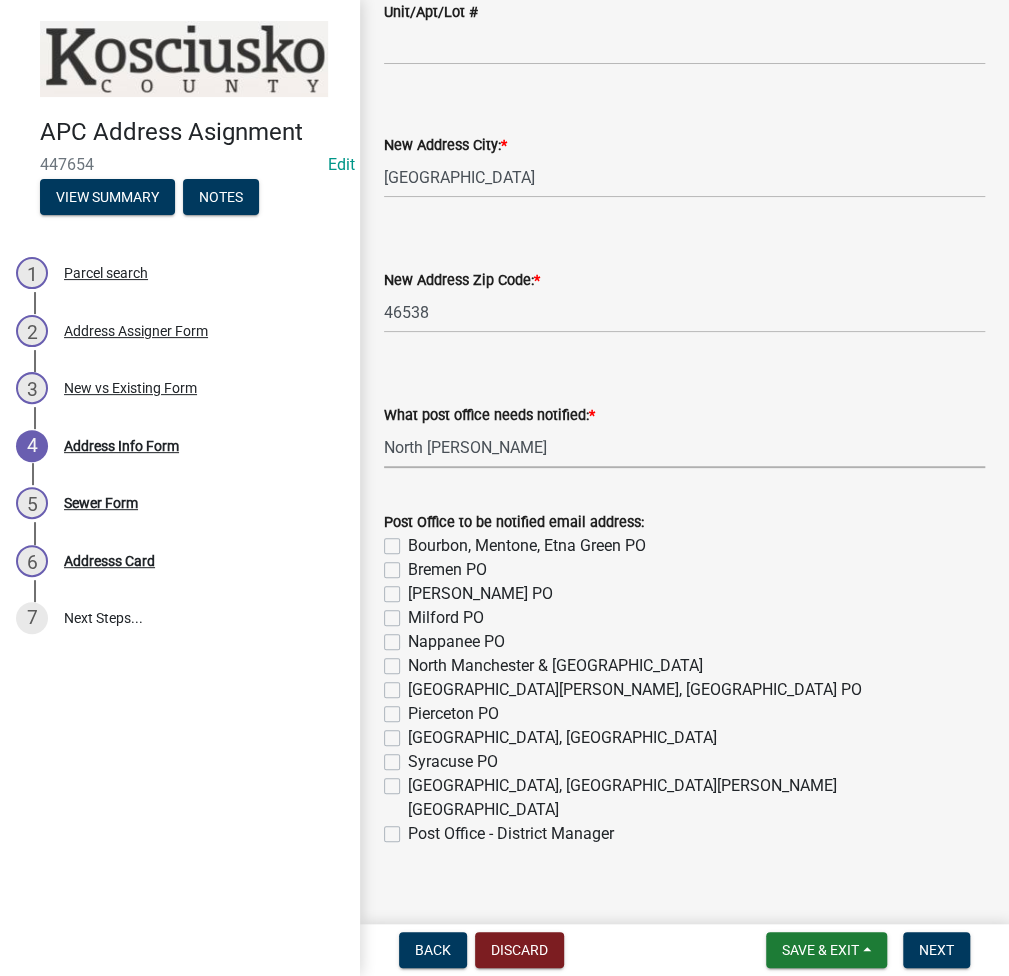 click on "Select Item...   None   Bourbon   Bremen   Cromwell   Mentone   Milford   Nappanee   North Manchester   North Webster   Pierceton   Rochester   Syracuse   Warsaw" at bounding box center (684, 447) 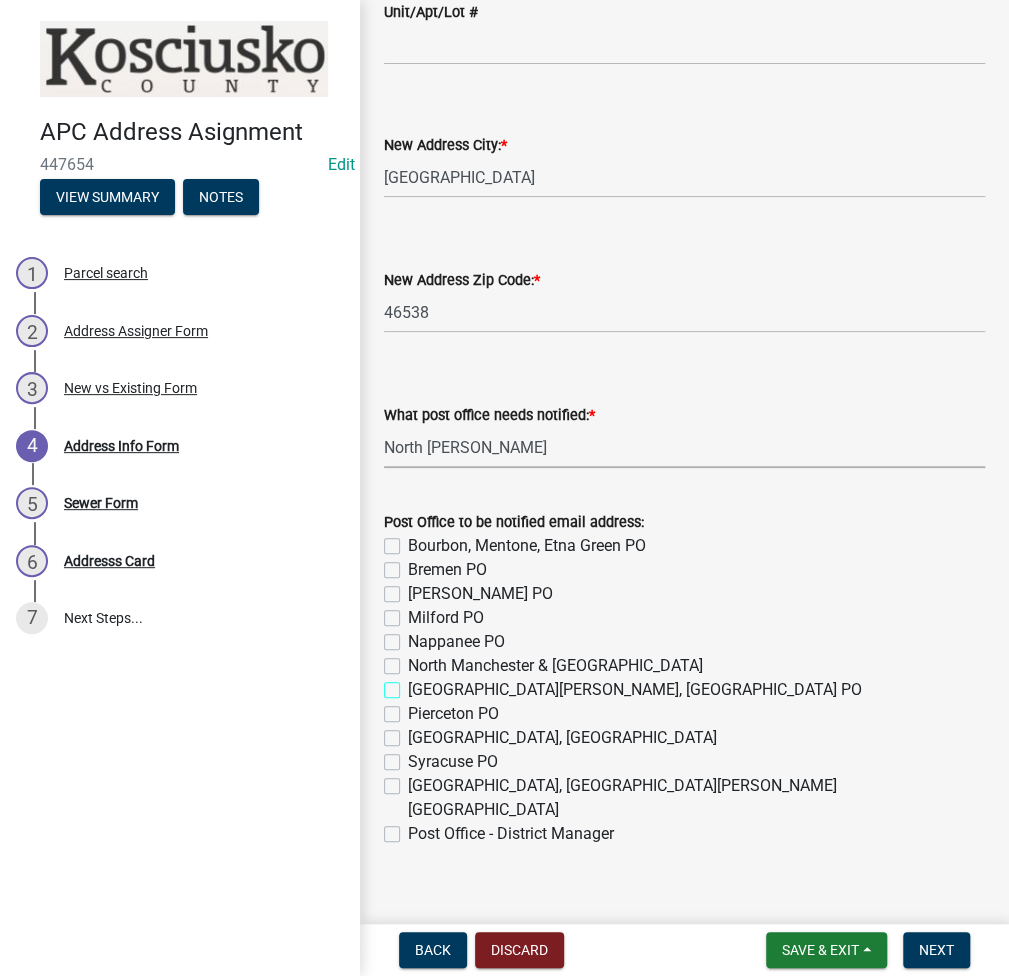 checkbox on "true" 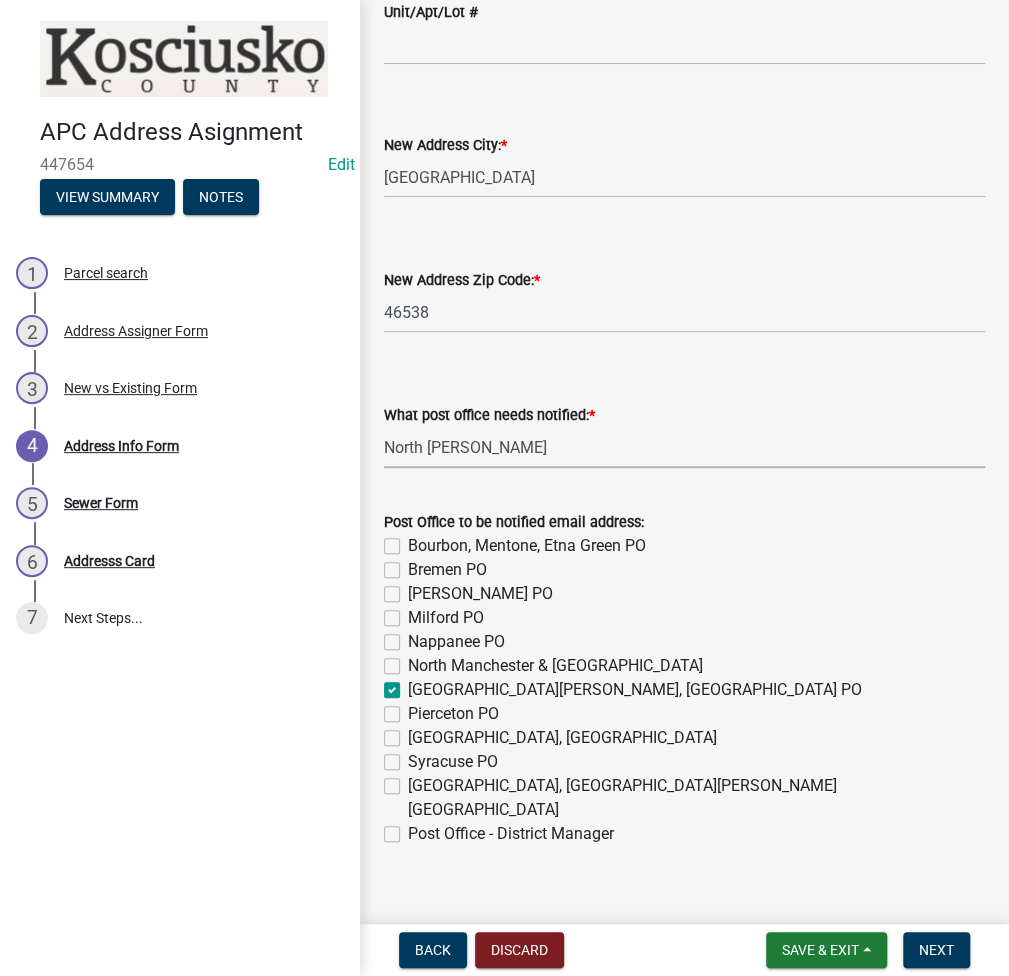 checkbox on "false" 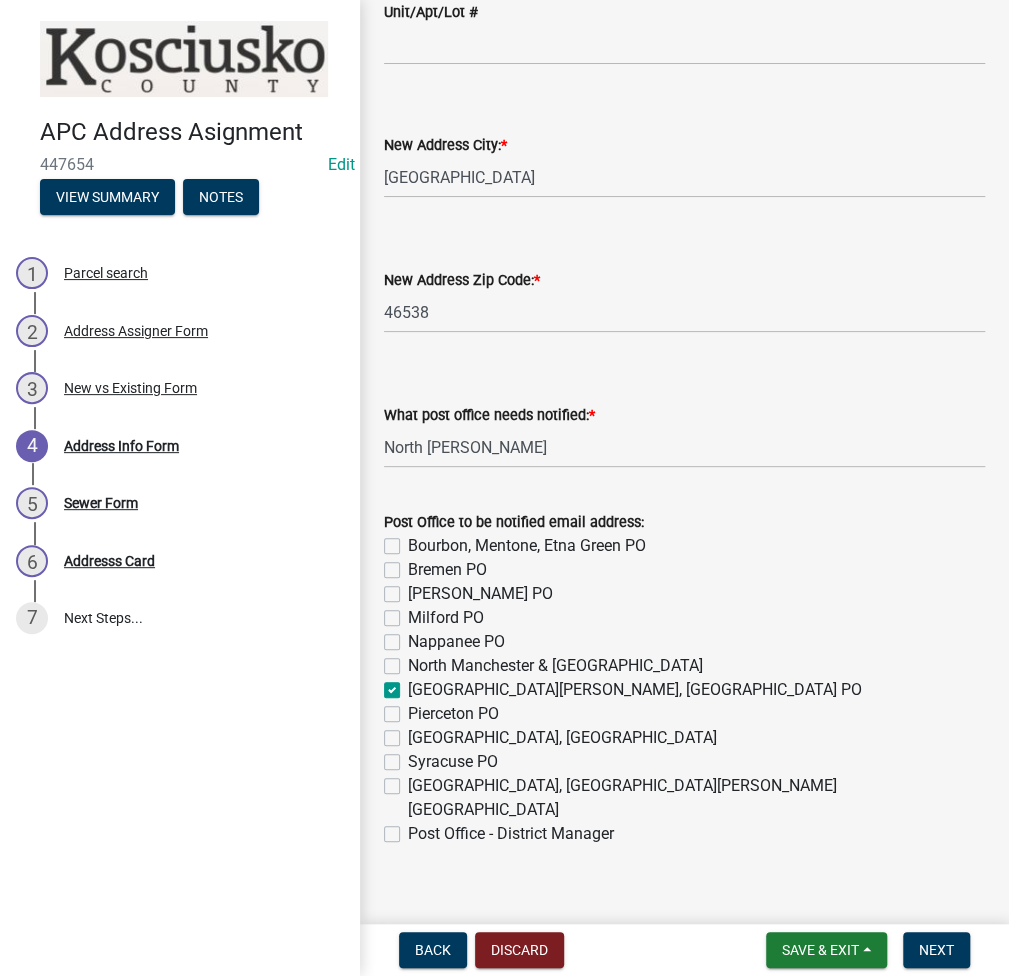 click on "Post Office - District Manager" 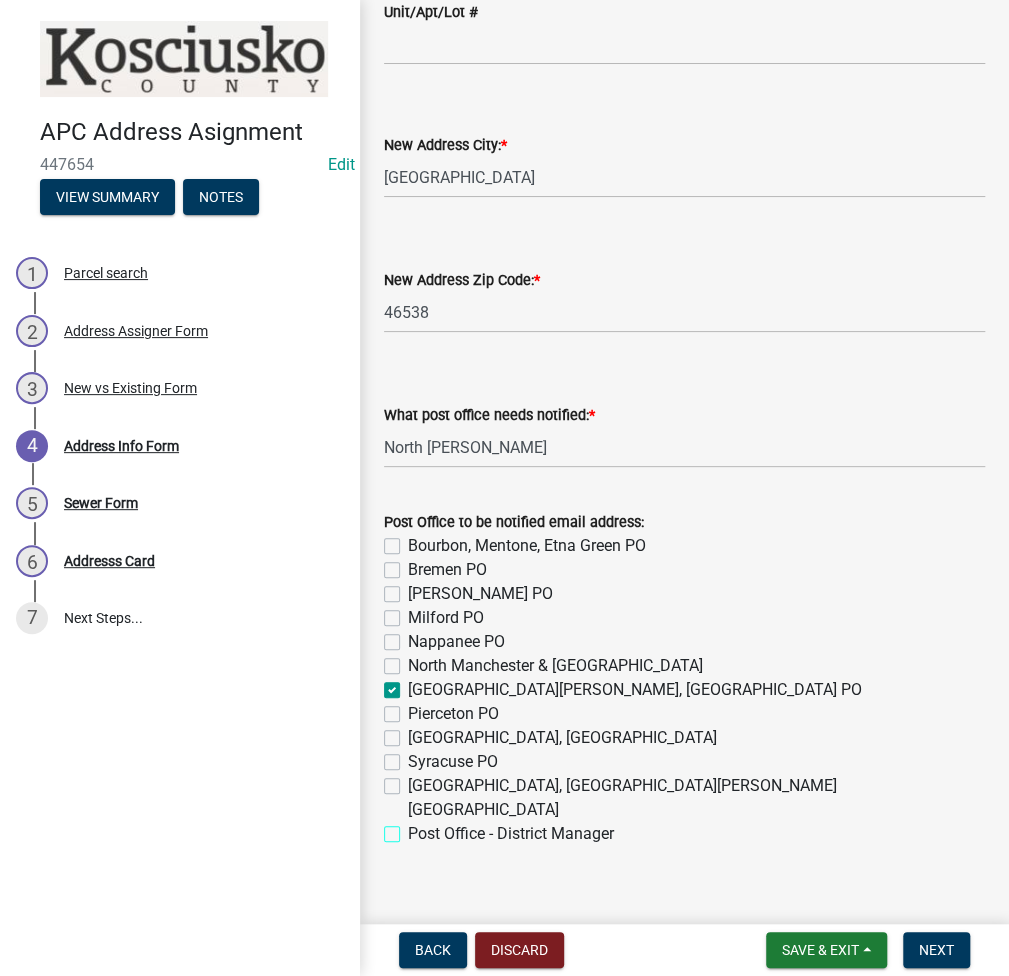 checkbox on "true" 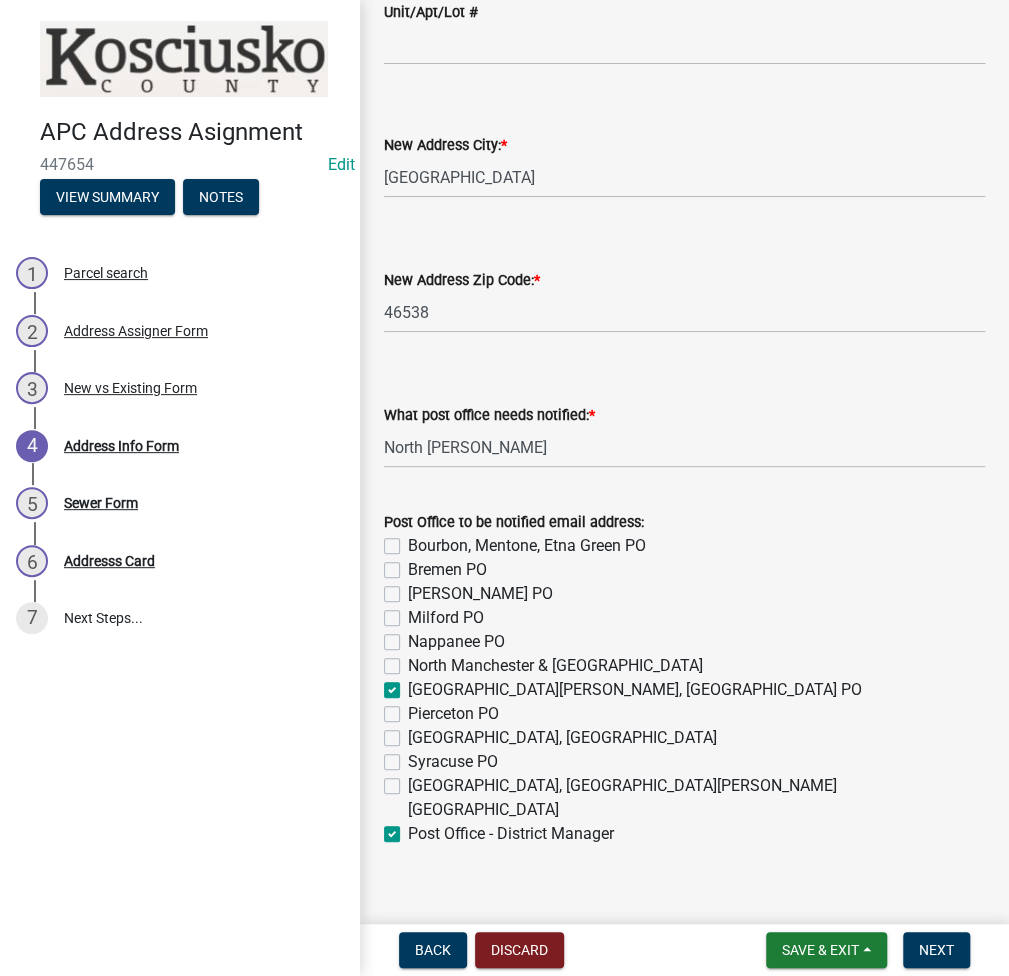 checkbox on "false" 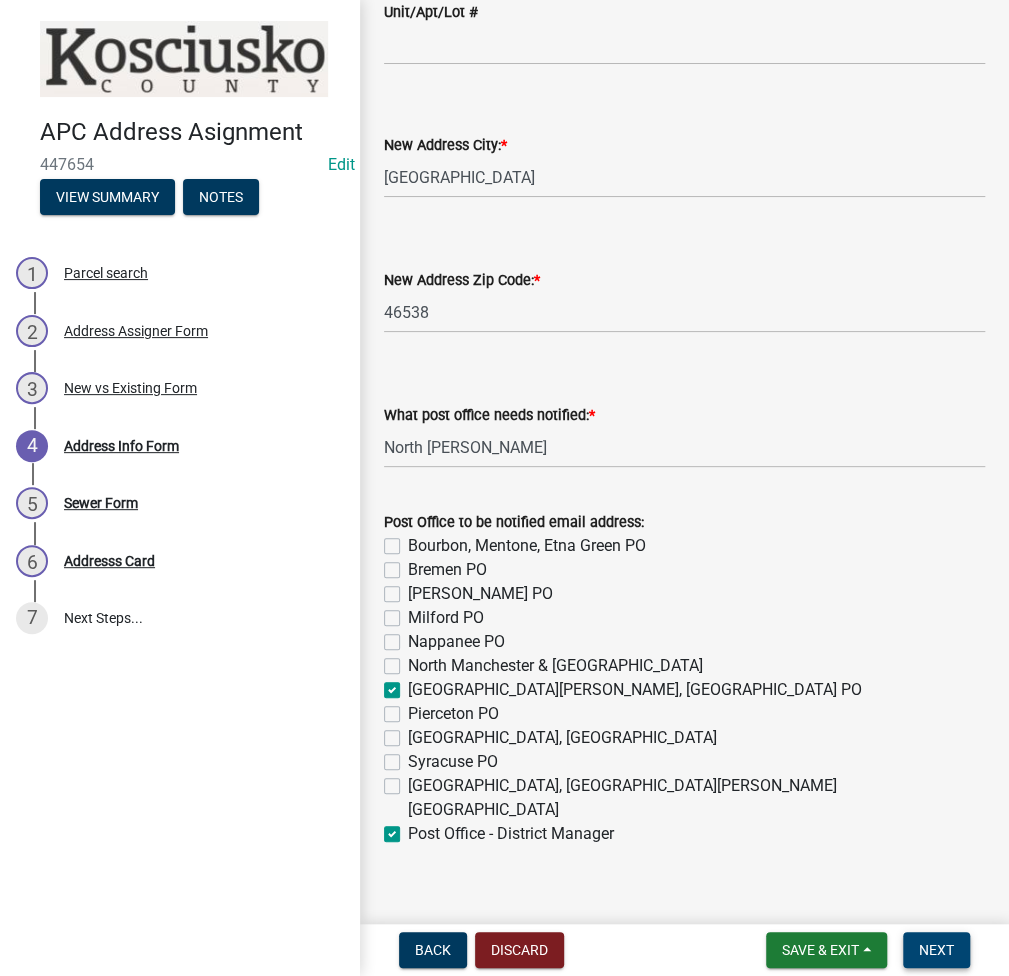 click on "Next" at bounding box center (936, 950) 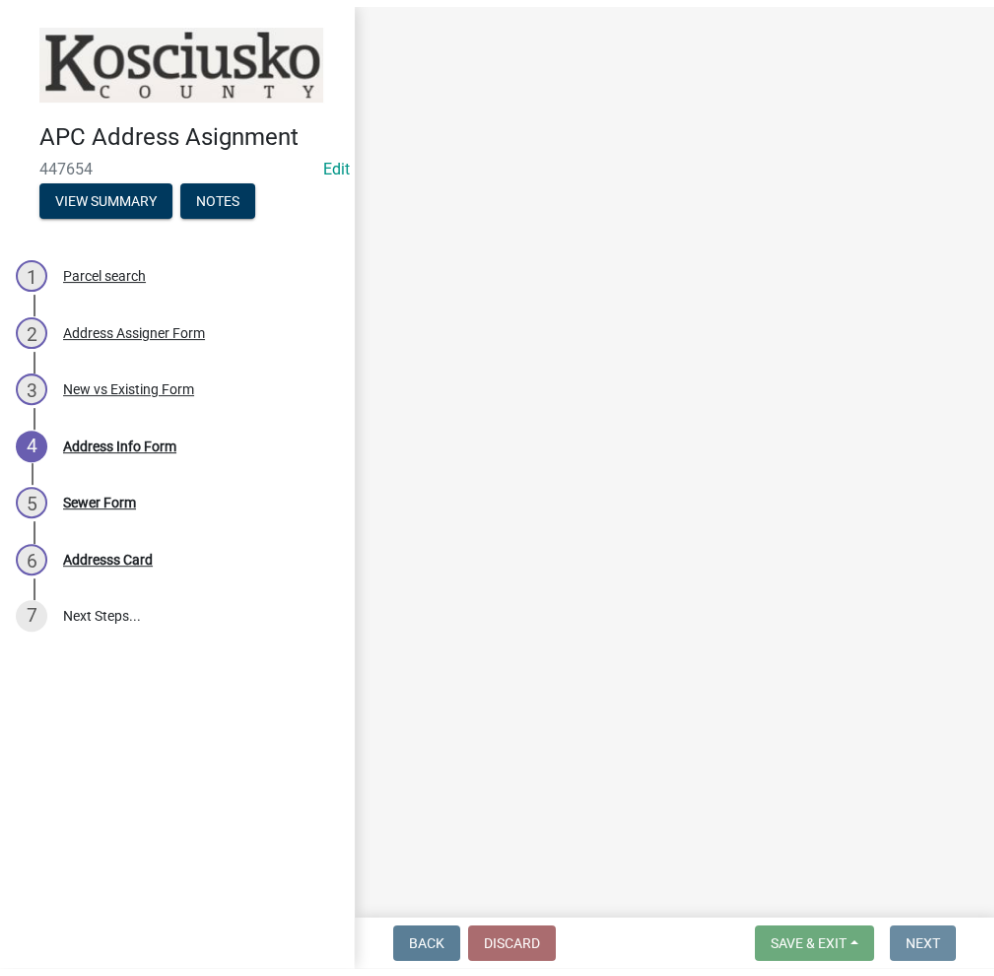 scroll, scrollTop: 0, scrollLeft: 0, axis: both 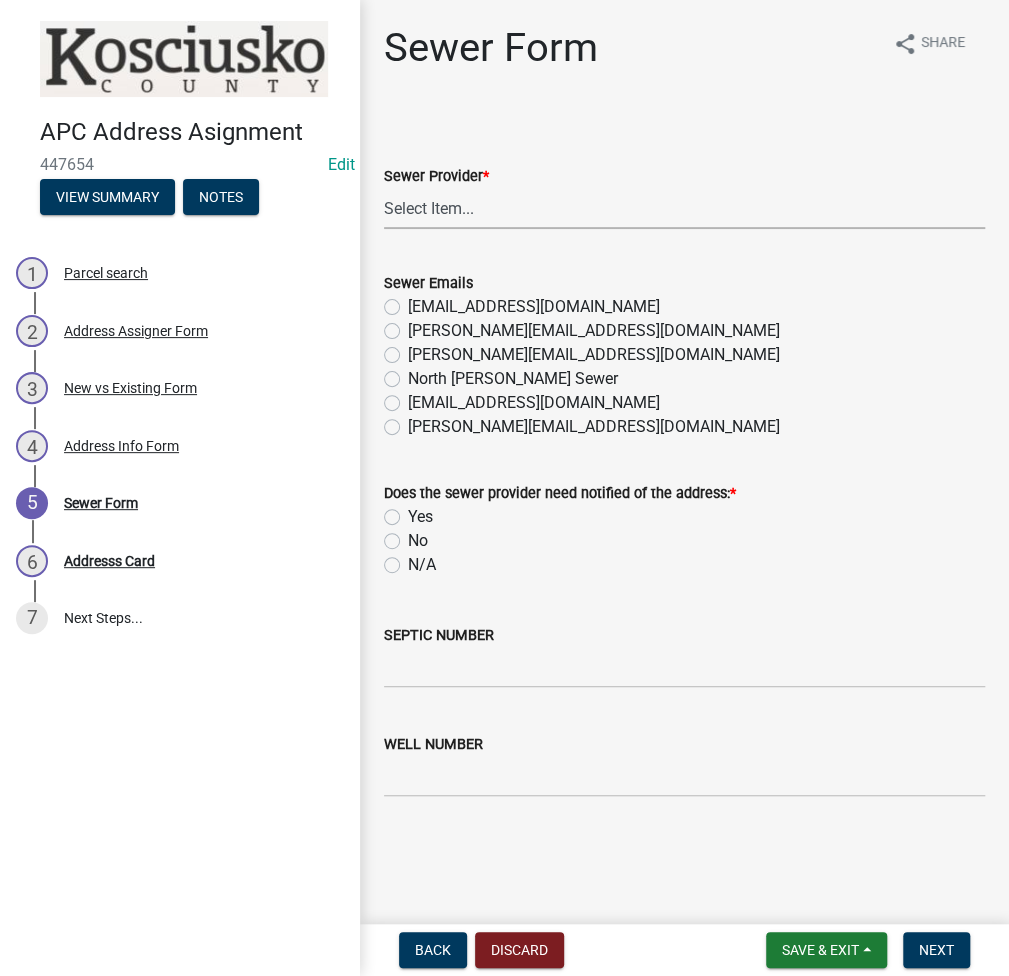click on "Select Item...   N/A   Turkey Creek   City of Warsaw   Lakeland Sewer   Town of North Webster   Town of Syracuse   Town of Milford   Town of Leesburg   Town of Claypool   CHAPMAN/TIPPI" at bounding box center [684, 208] 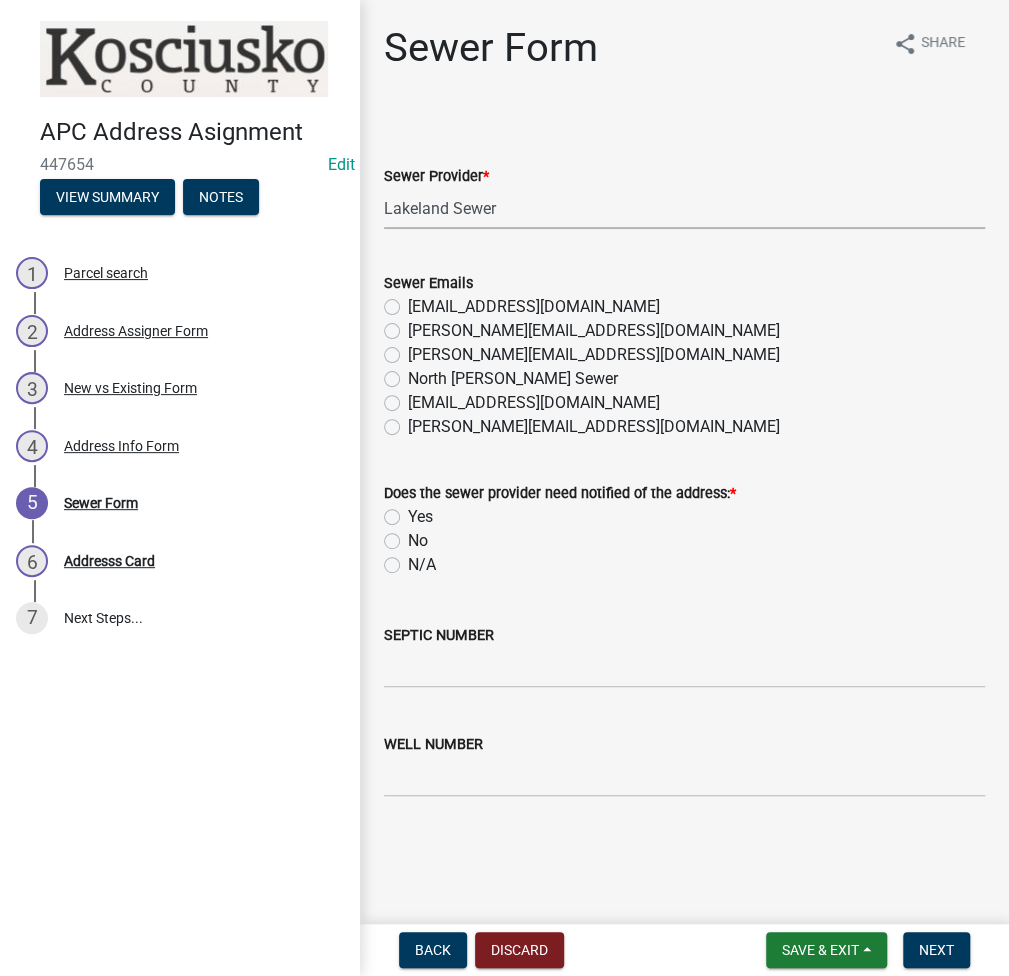 click on "Select Item...   N/A   Turkey Creek   City of Warsaw   Lakeland Sewer   Town of North Webster   Town of Syracuse   Town of Milford   Town of Leesburg   Town of Claypool   CHAPMAN/TIPPI" at bounding box center [684, 208] 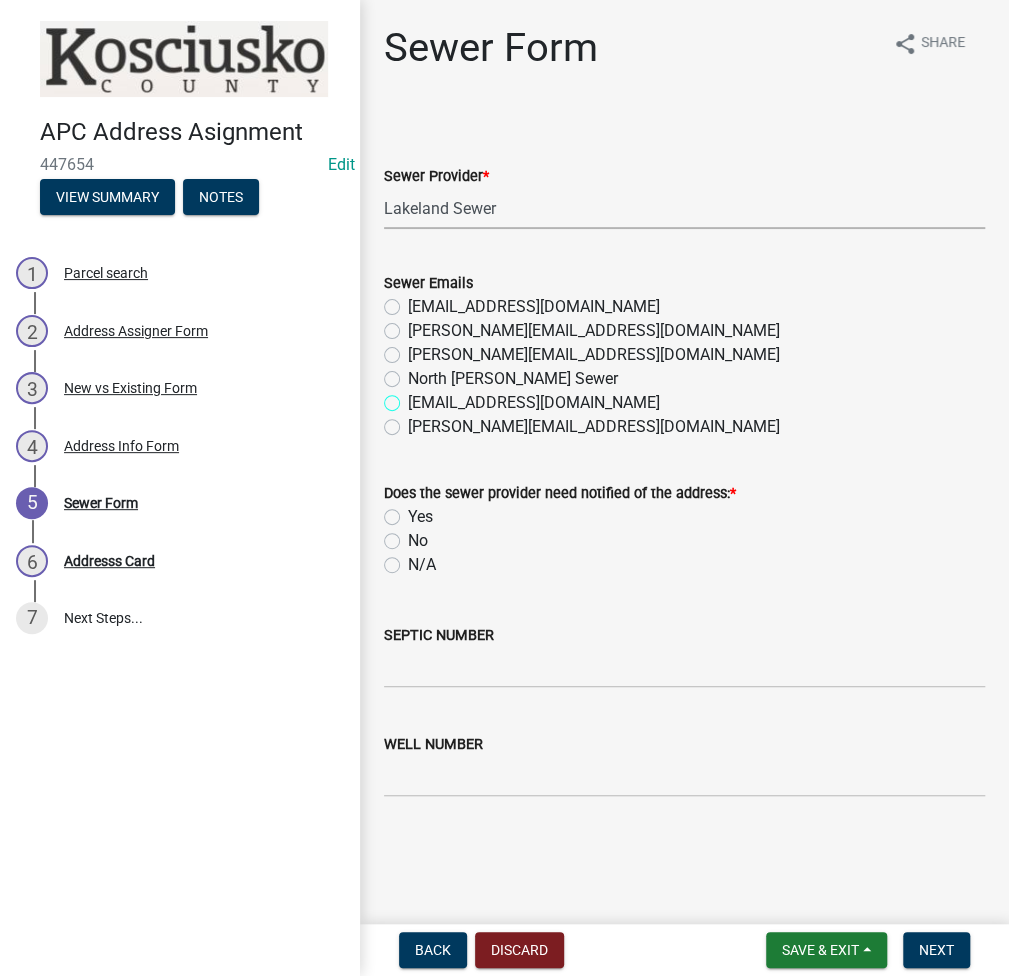 click on "lparker@lakelandrsd.com" at bounding box center (414, 397) 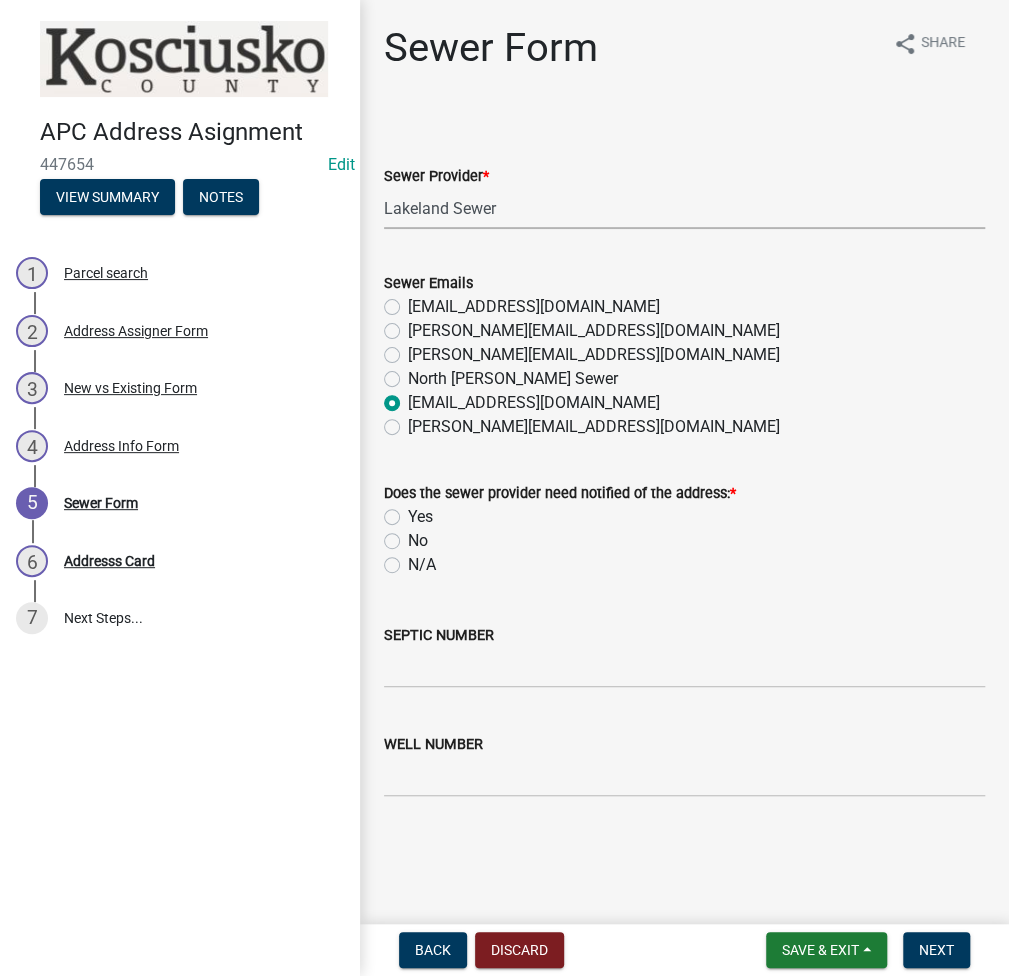 radio on "true" 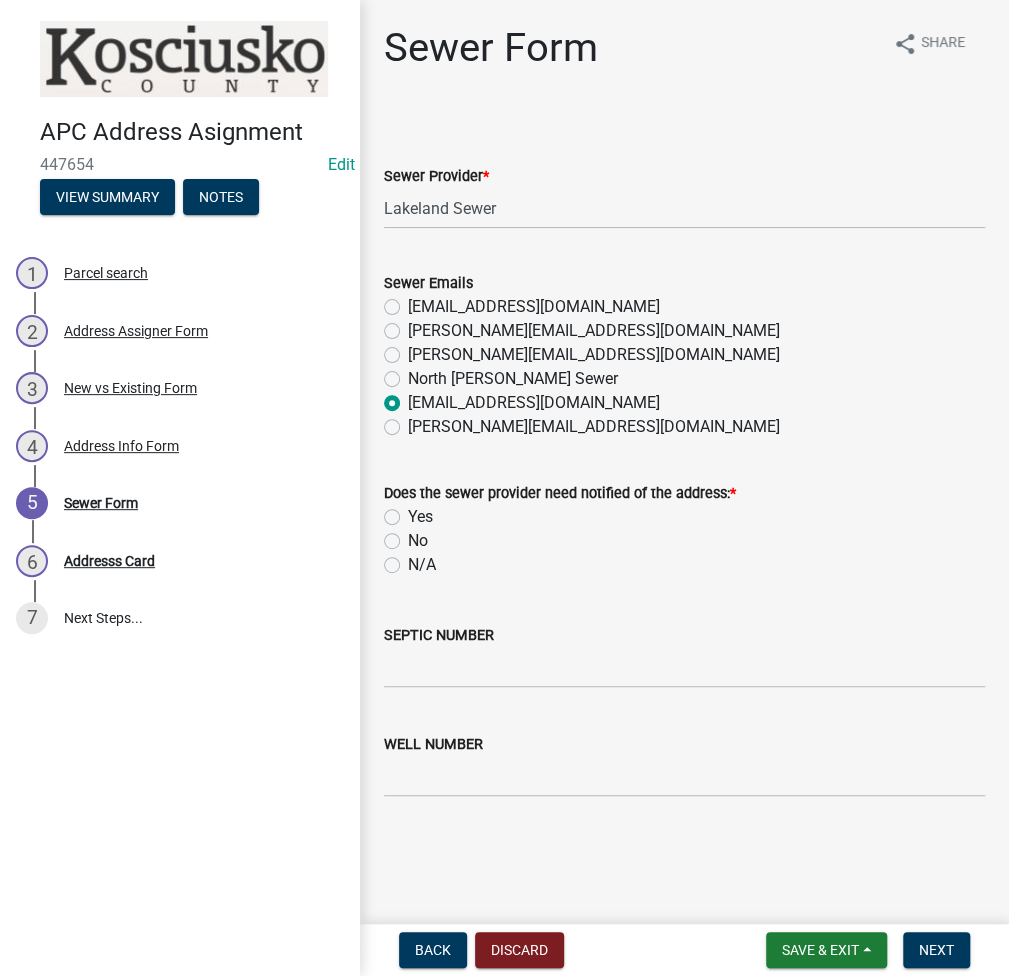 click on "Yes" 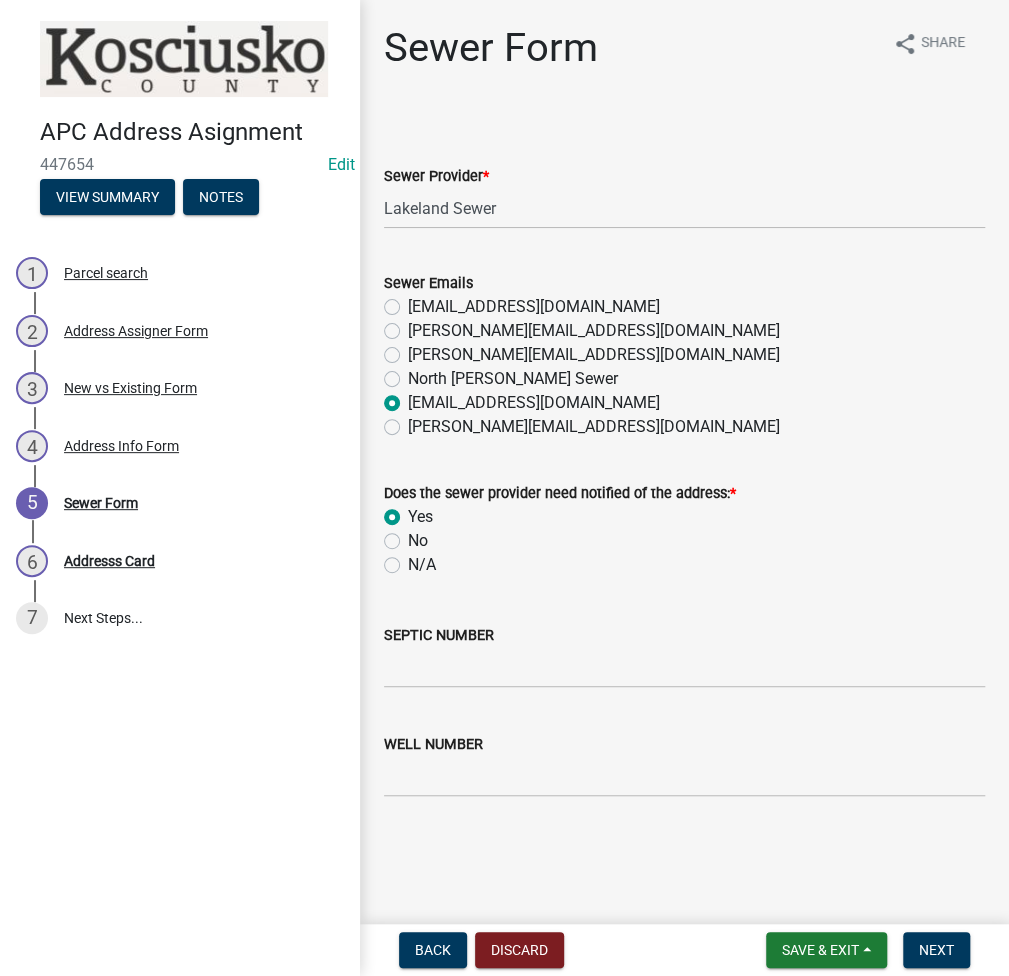 radio on "true" 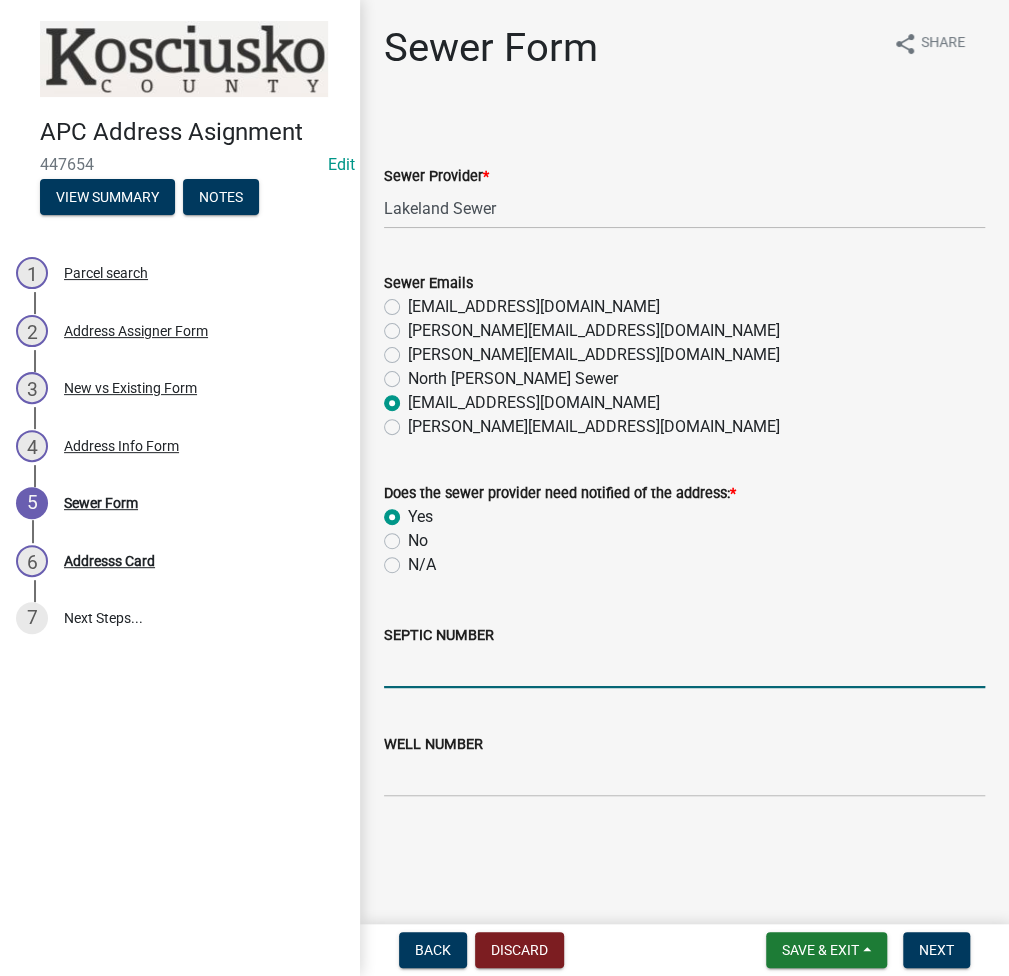 click on "SEPTIC NUMBER" at bounding box center [684, 667] 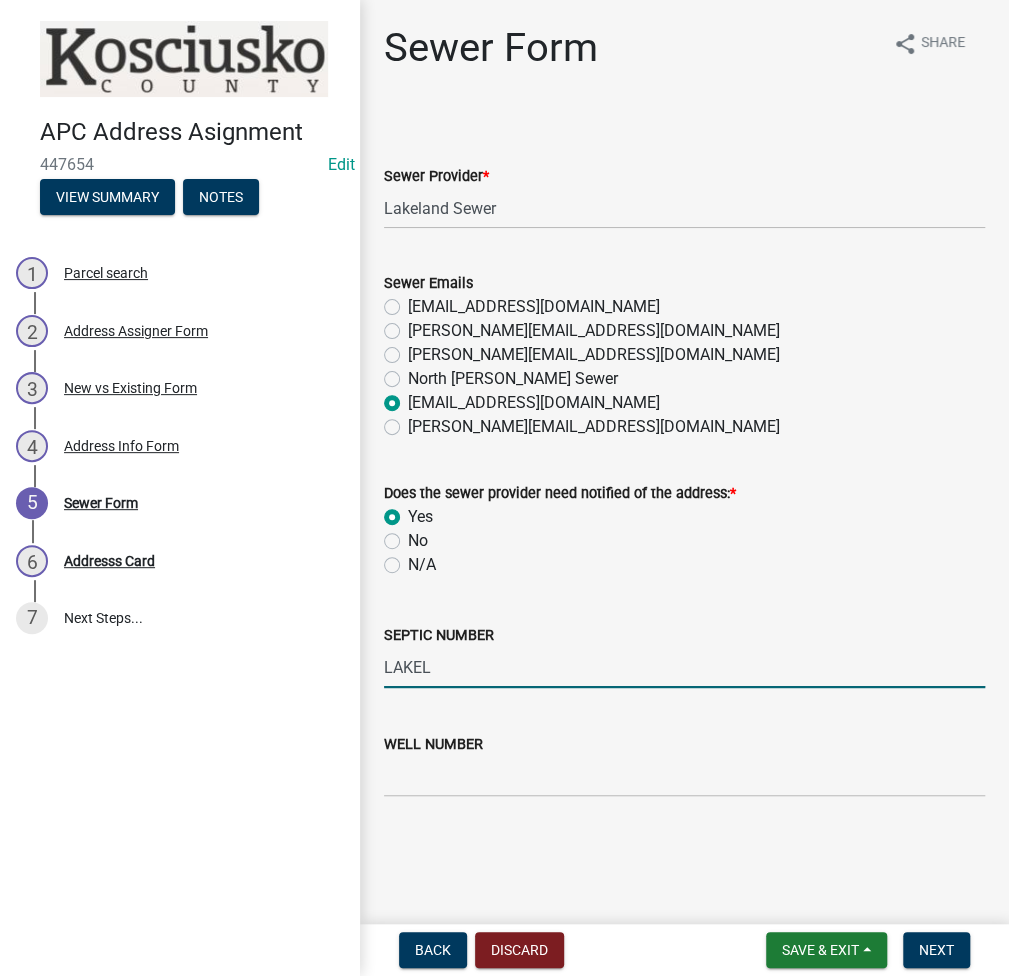 type on "LAKELAND SEWER" 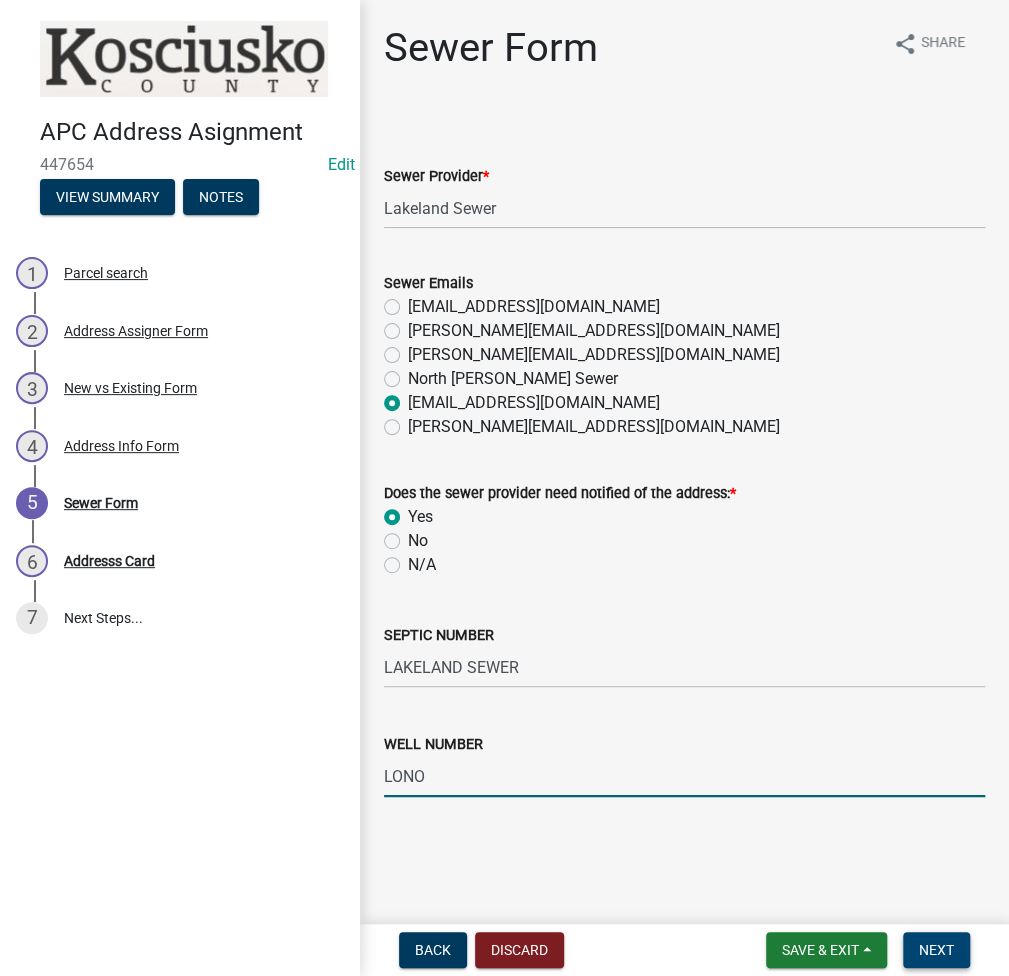 type on "LONO" 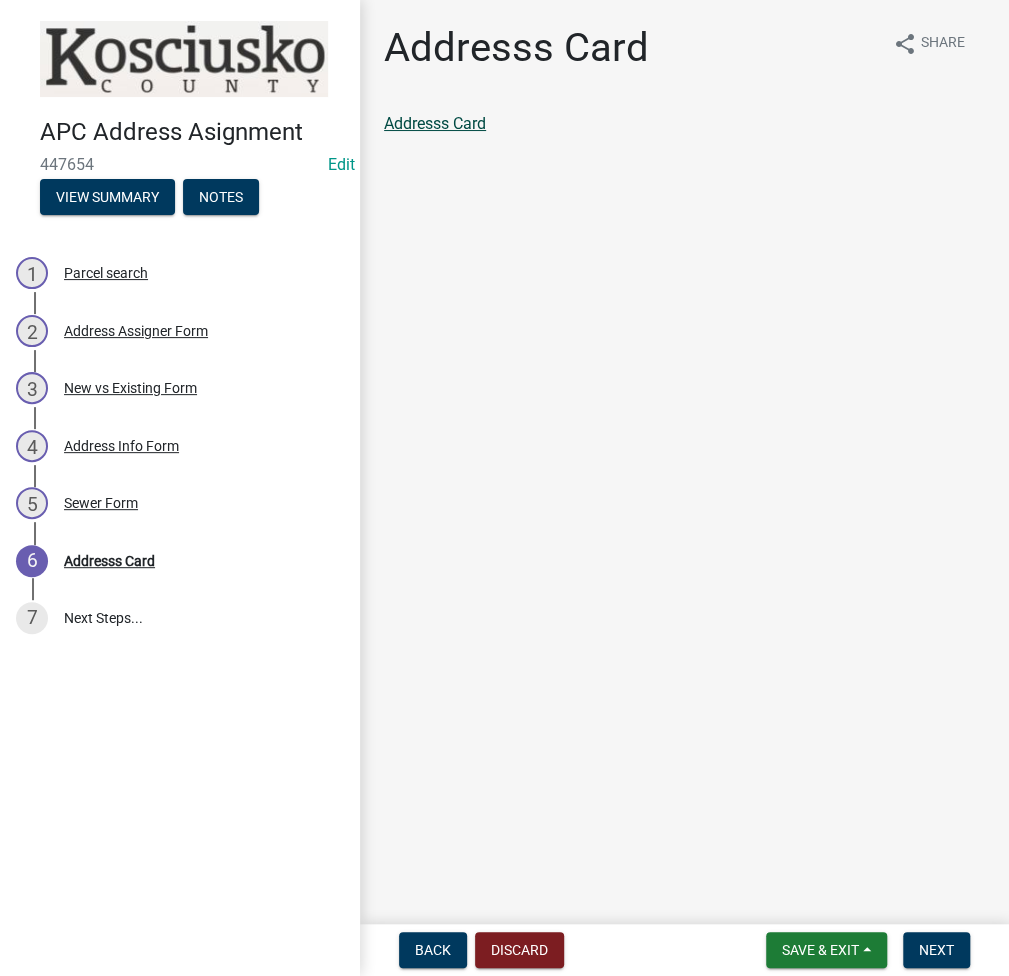 click on "Addresss Card" 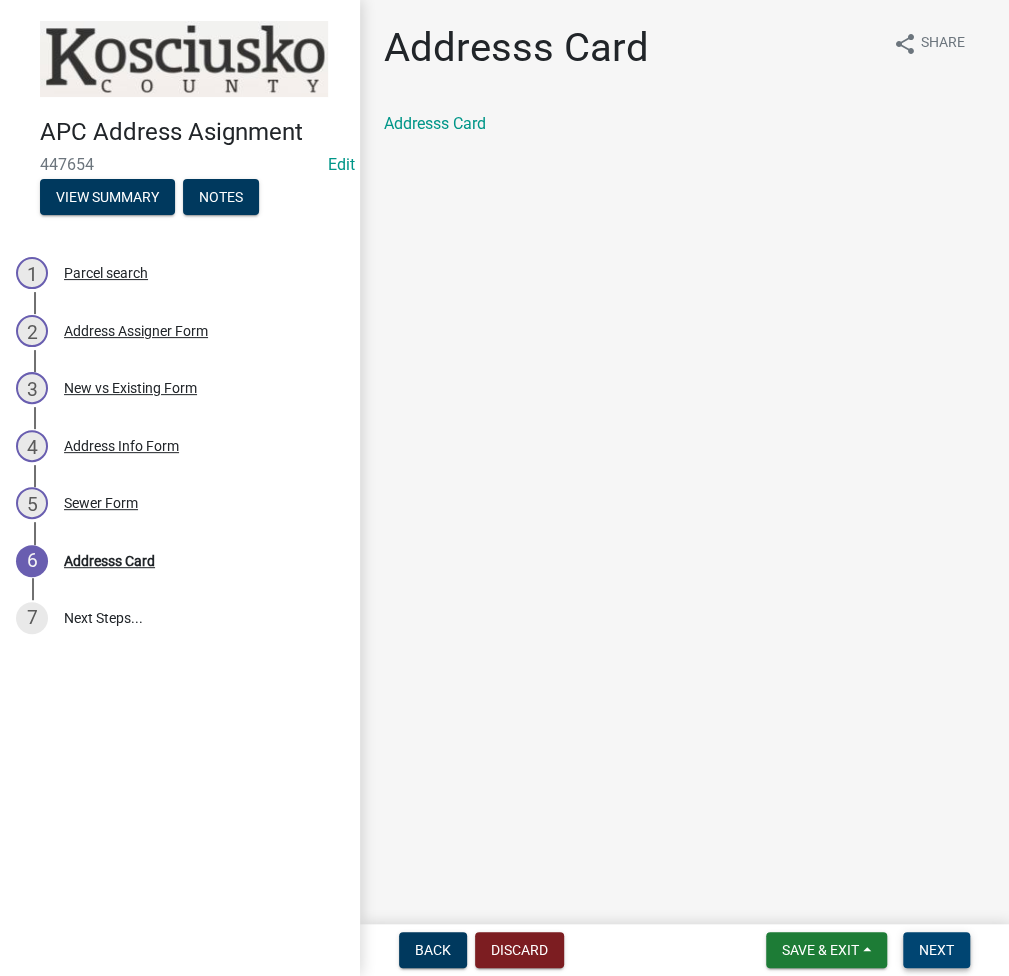 click on "Next" at bounding box center (936, 950) 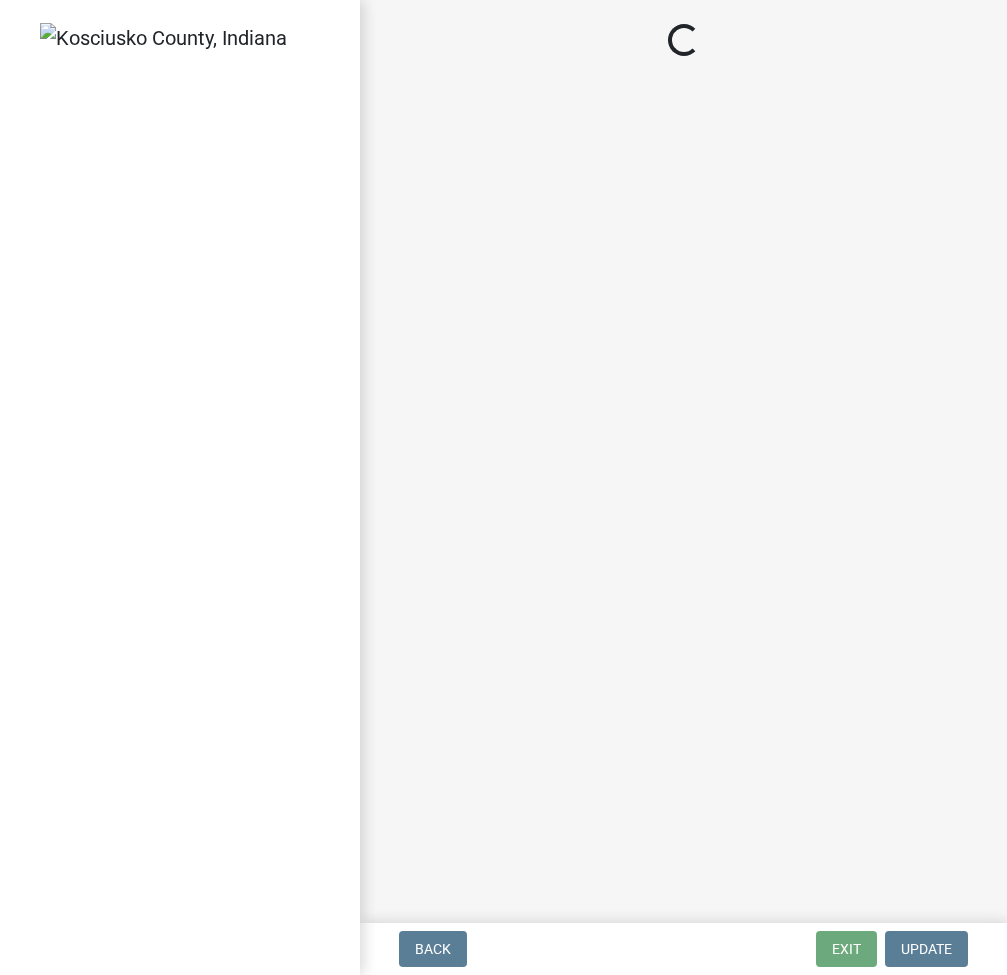 scroll, scrollTop: 0, scrollLeft: 0, axis: both 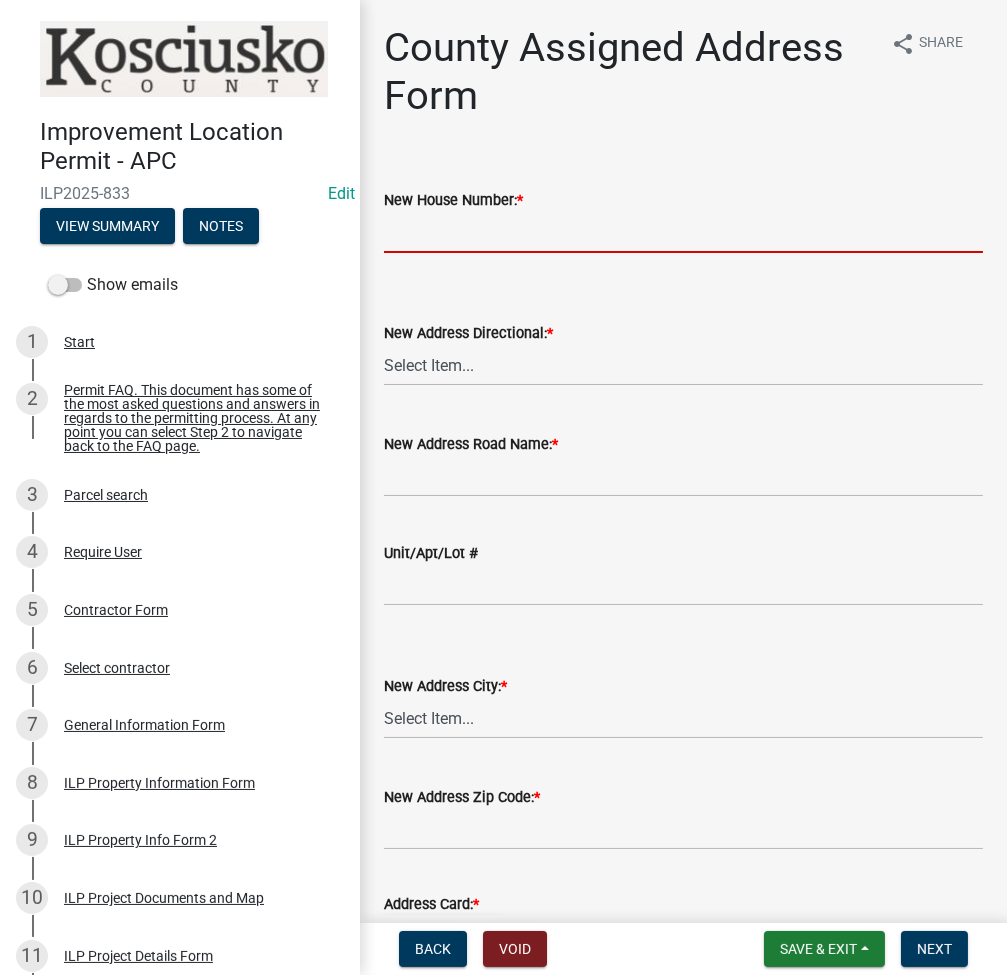 click on "New House Number:  *" at bounding box center [683, 232] 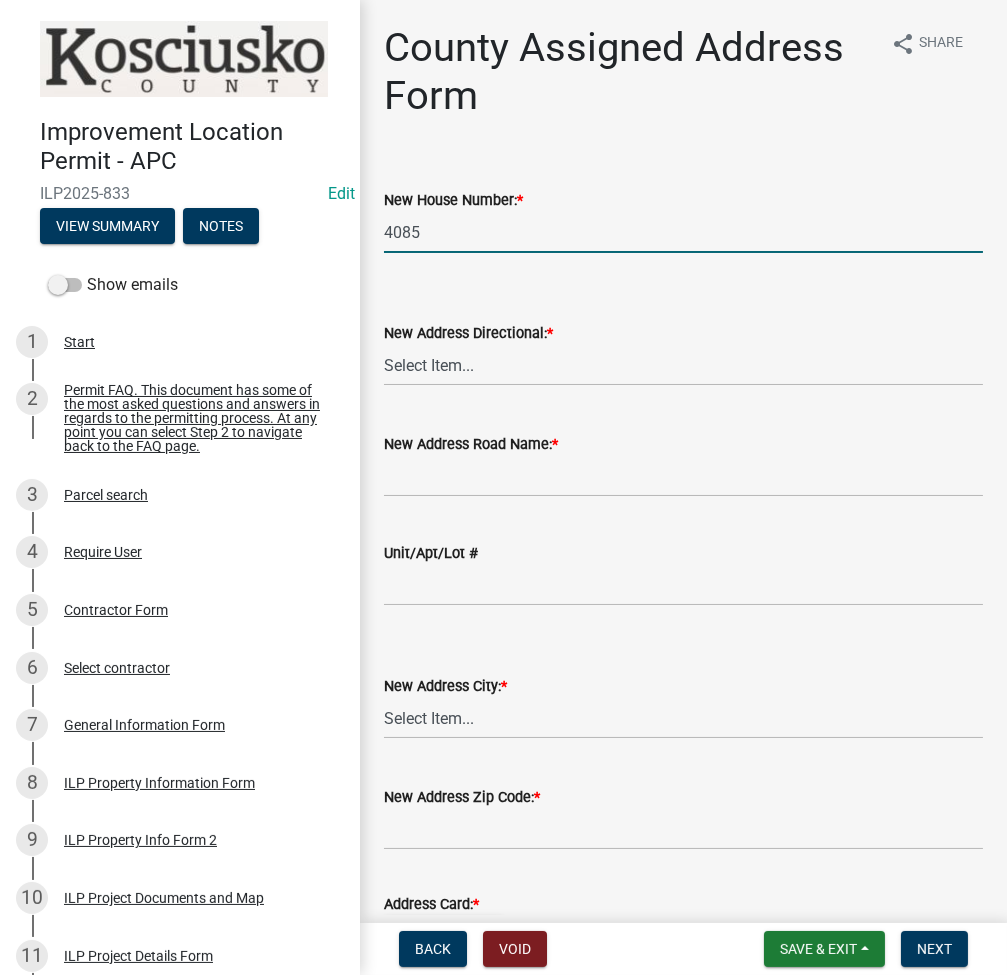 type on "4085" 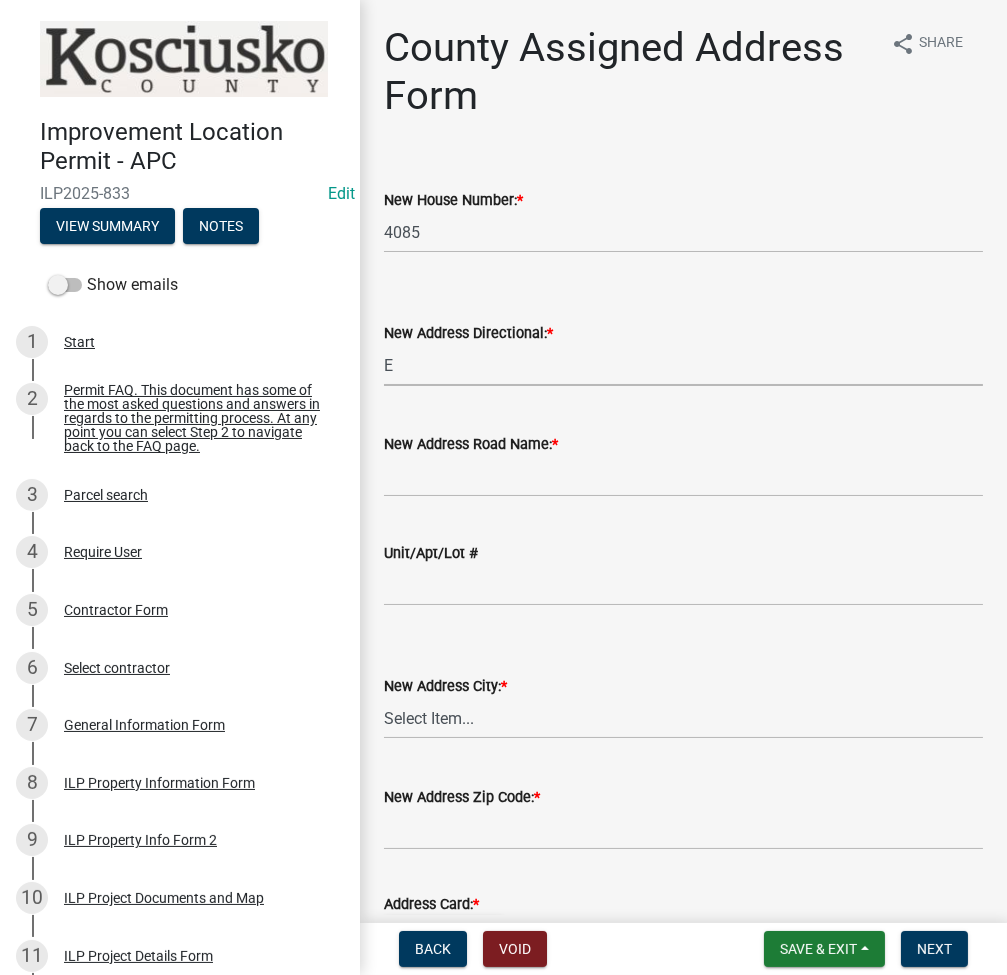 select on "148f84ff-3e58-44c7-a4f6-3eb3f135cbab" 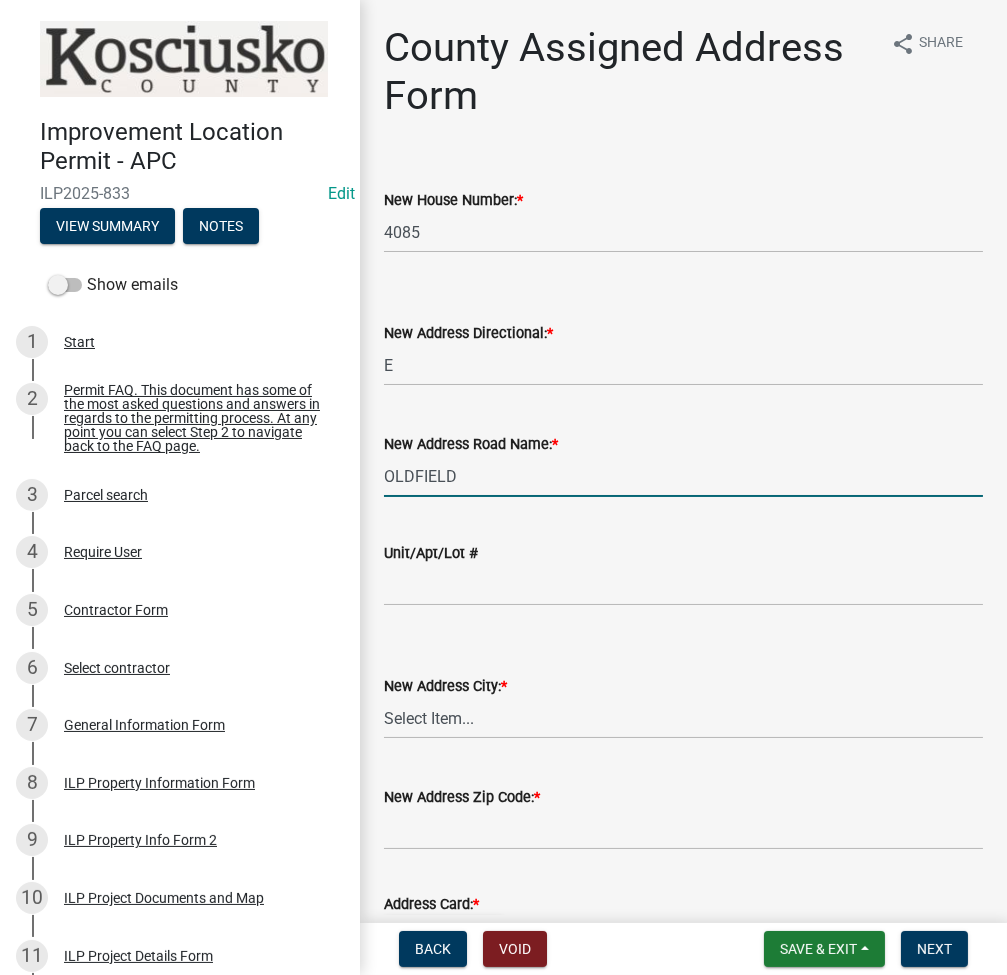 click on "OLDFIELD" at bounding box center [683, 476] 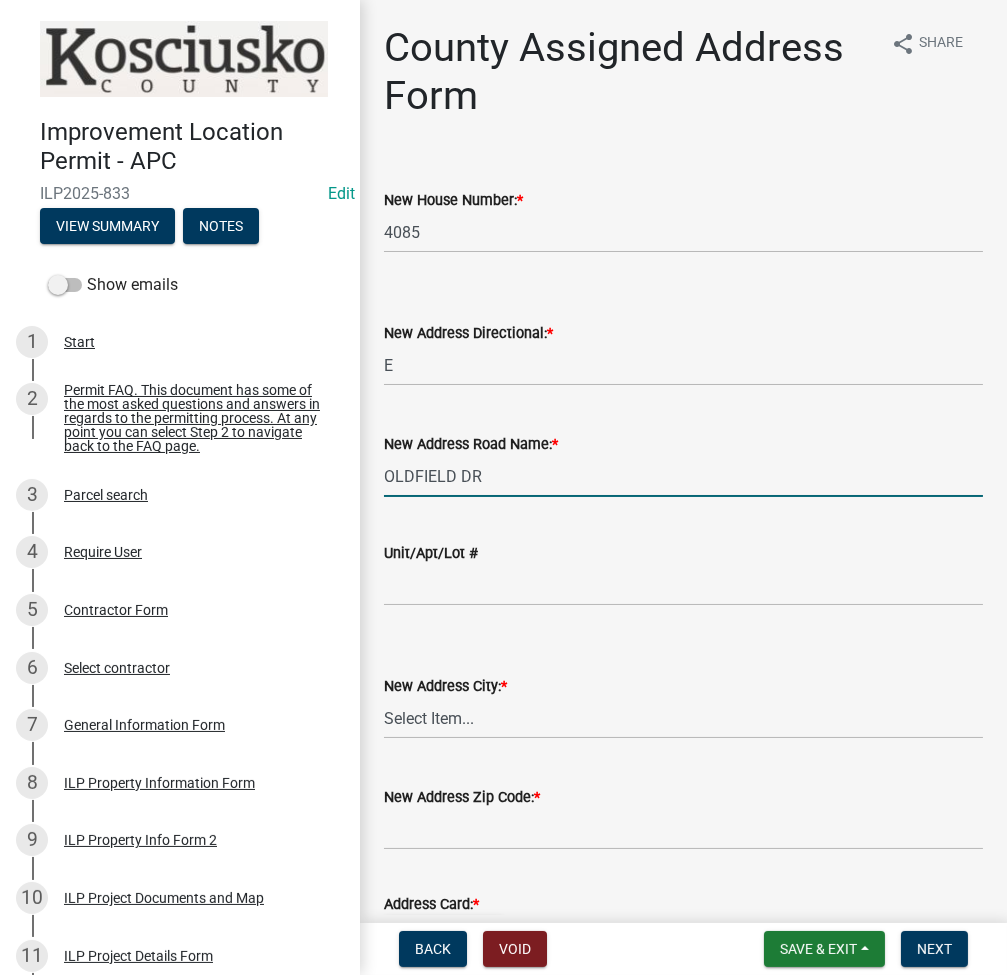 type on "OLDFIELD DR" 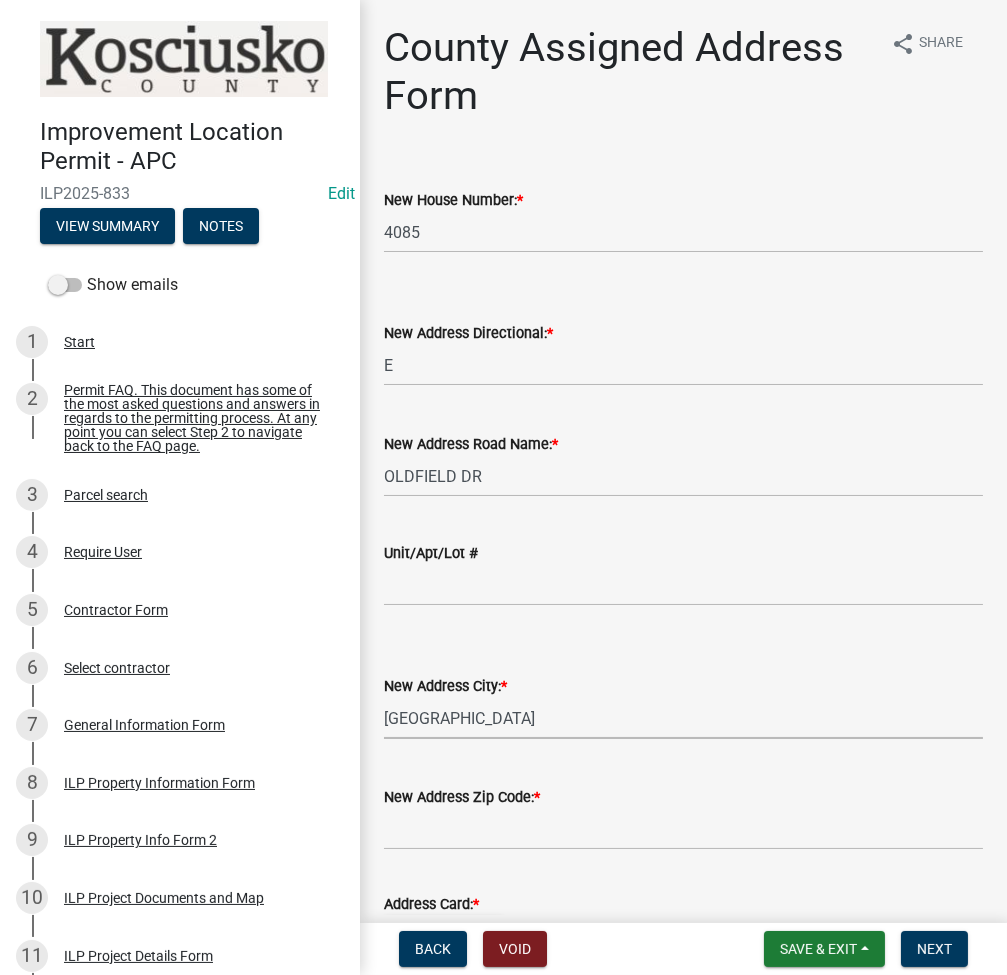 select on "977ad379-d01f-416a-8efb-289da9dee0e3" 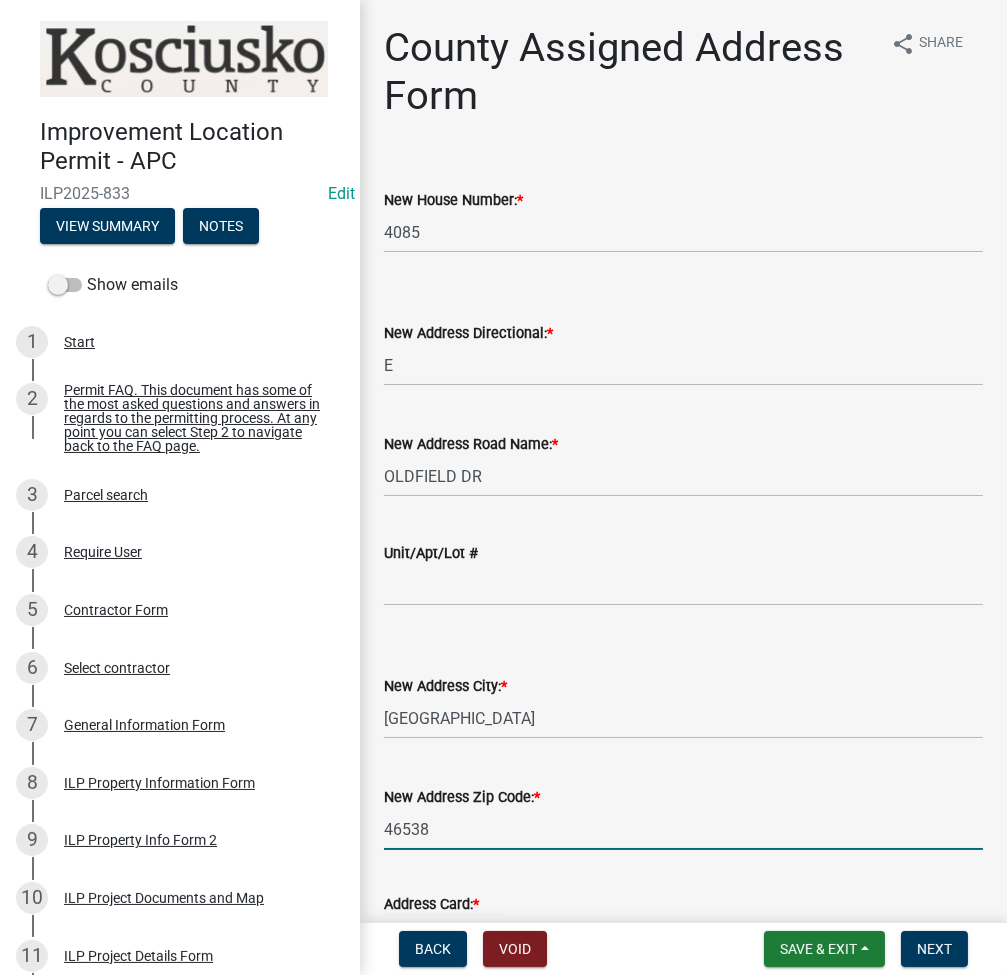 type on "46538" 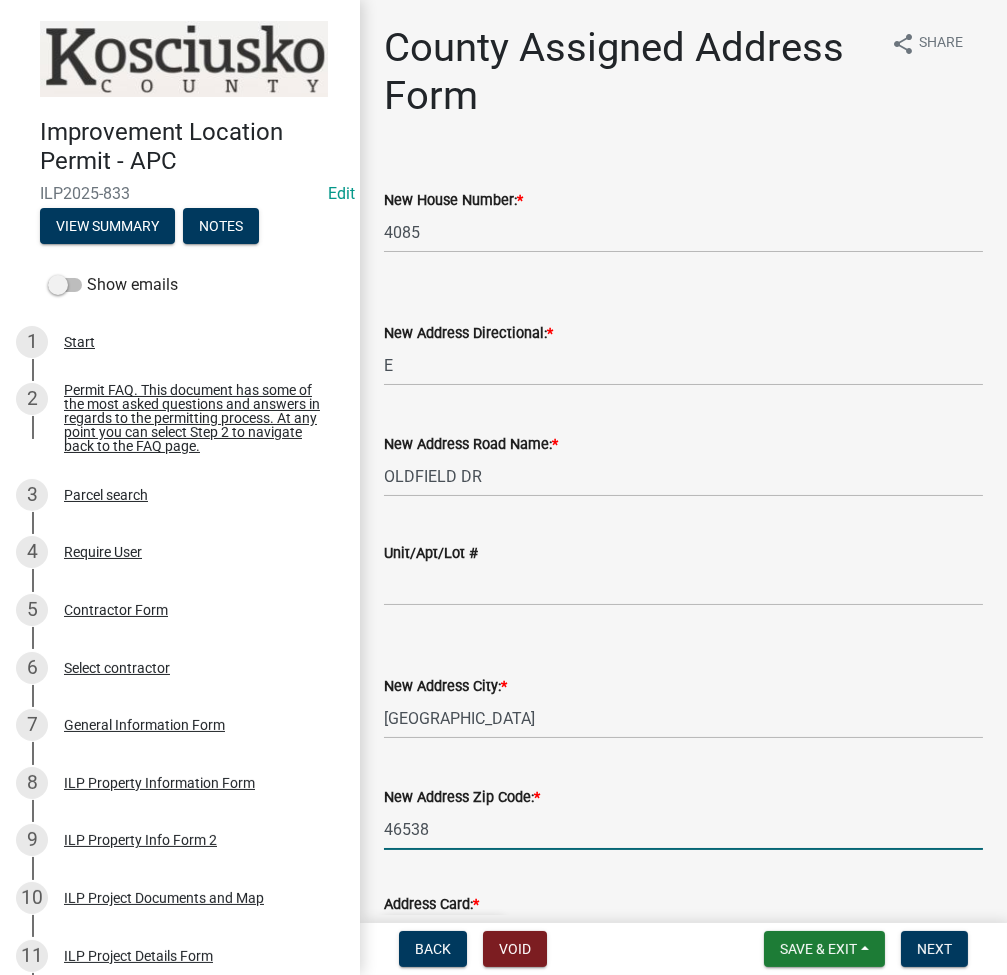 scroll, scrollTop: 177, scrollLeft: 0, axis: vertical 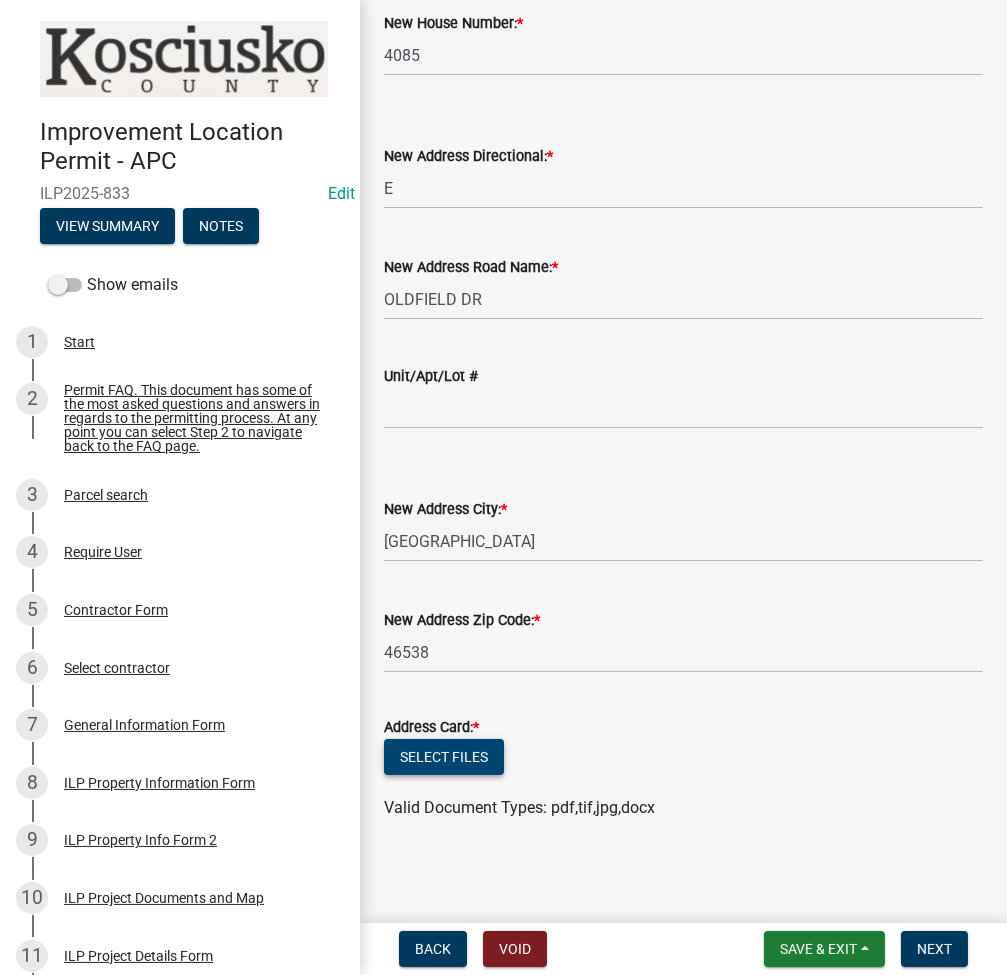 type 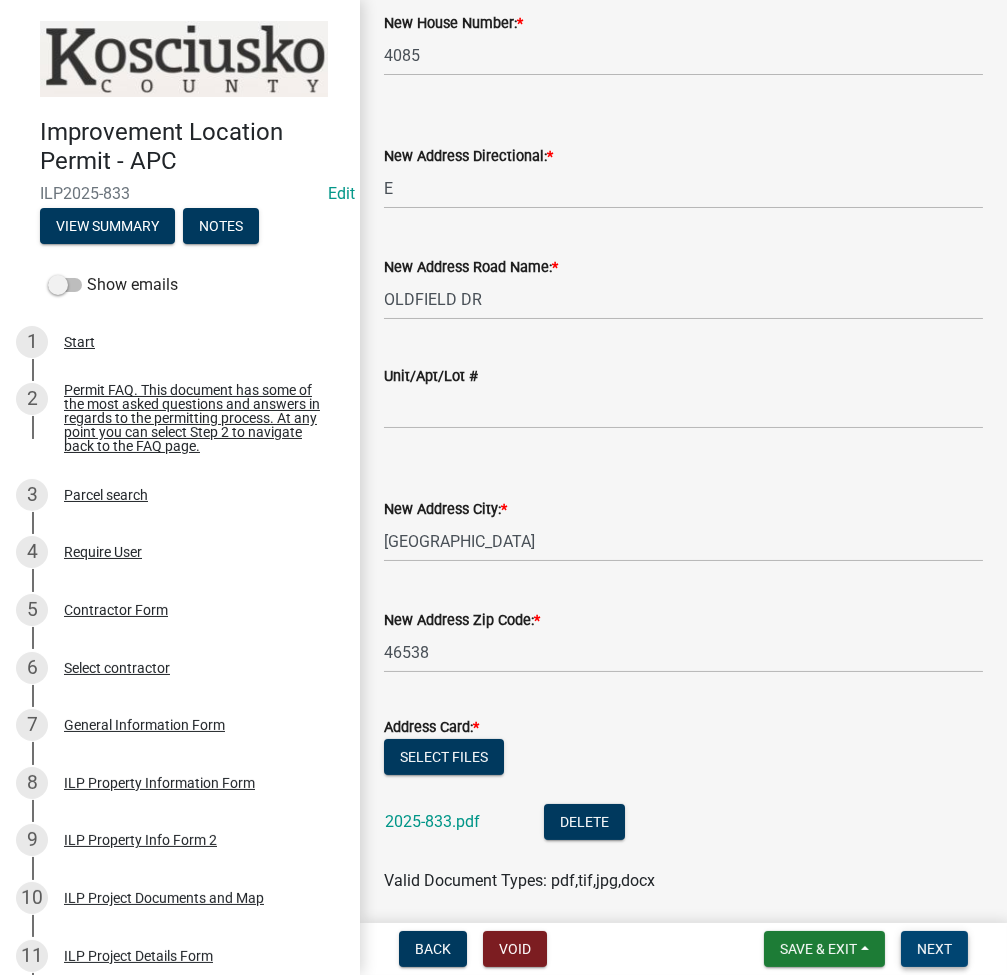 click on "Next" at bounding box center [934, 949] 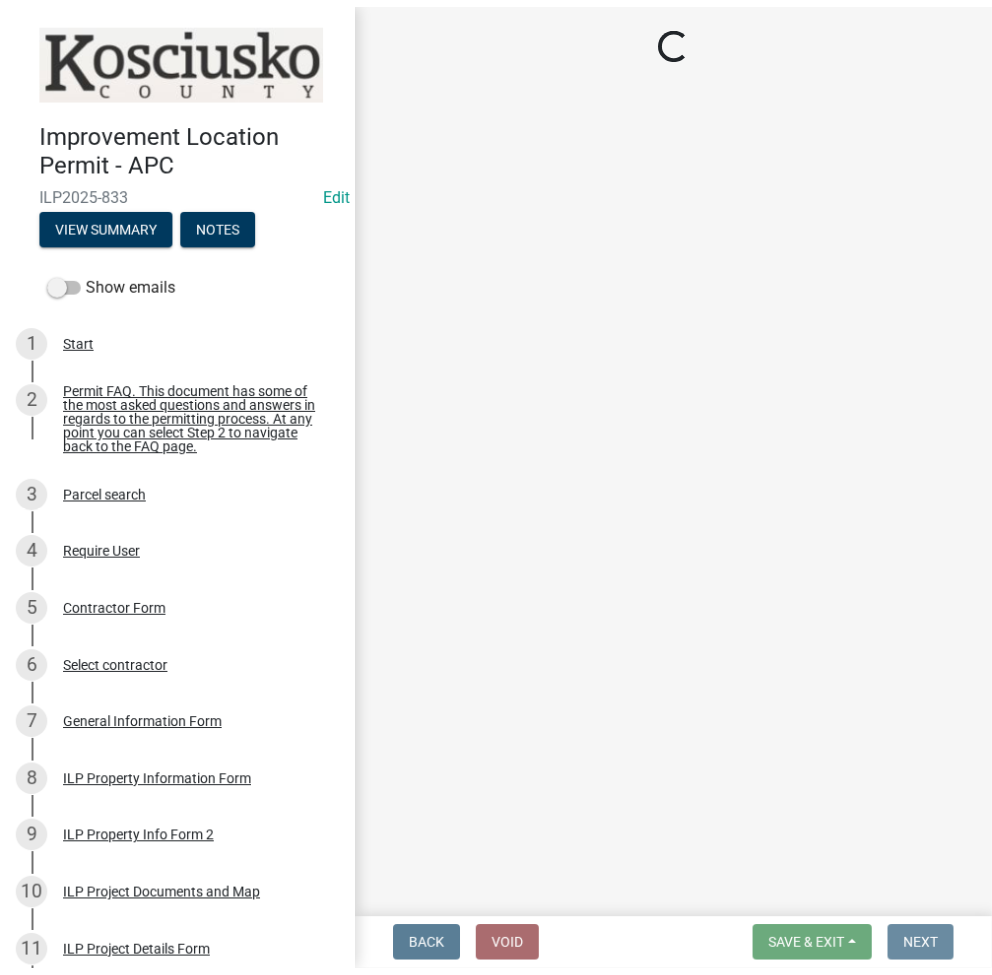 scroll, scrollTop: 0, scrollLeft: 0, axis: both 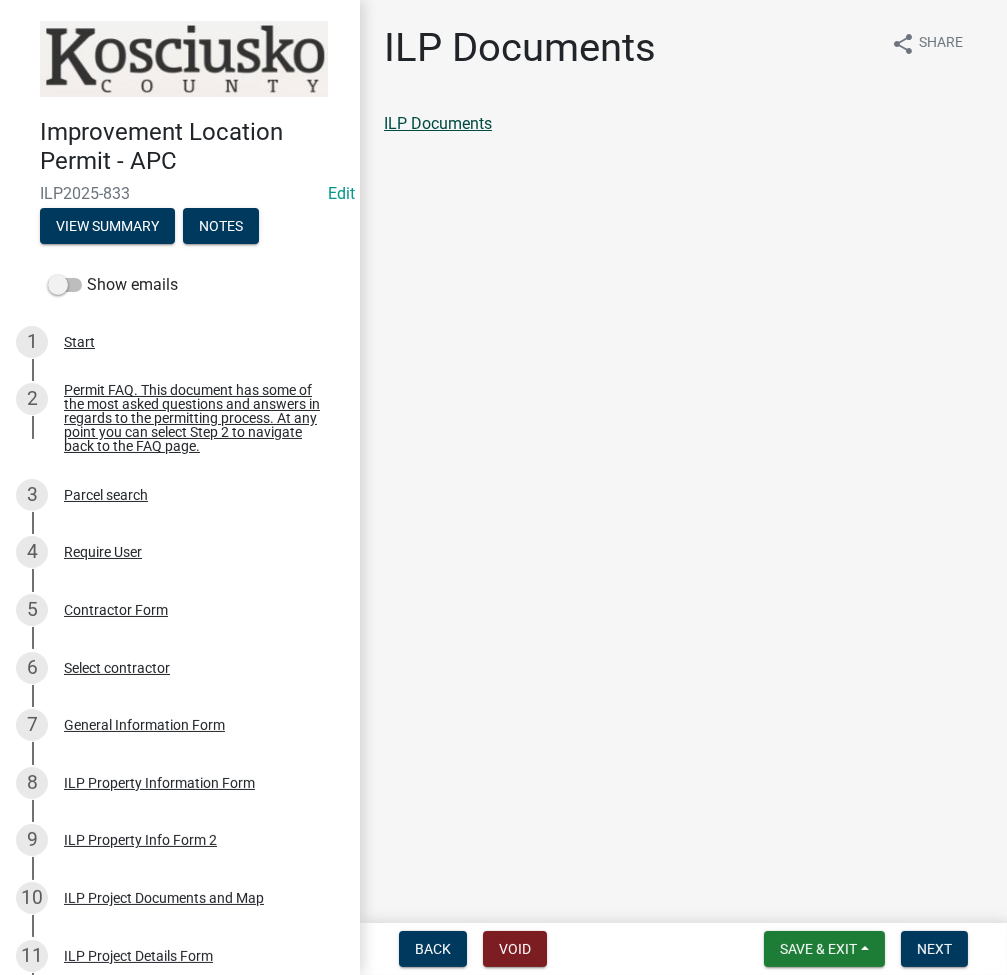 click on "ILP Documents" 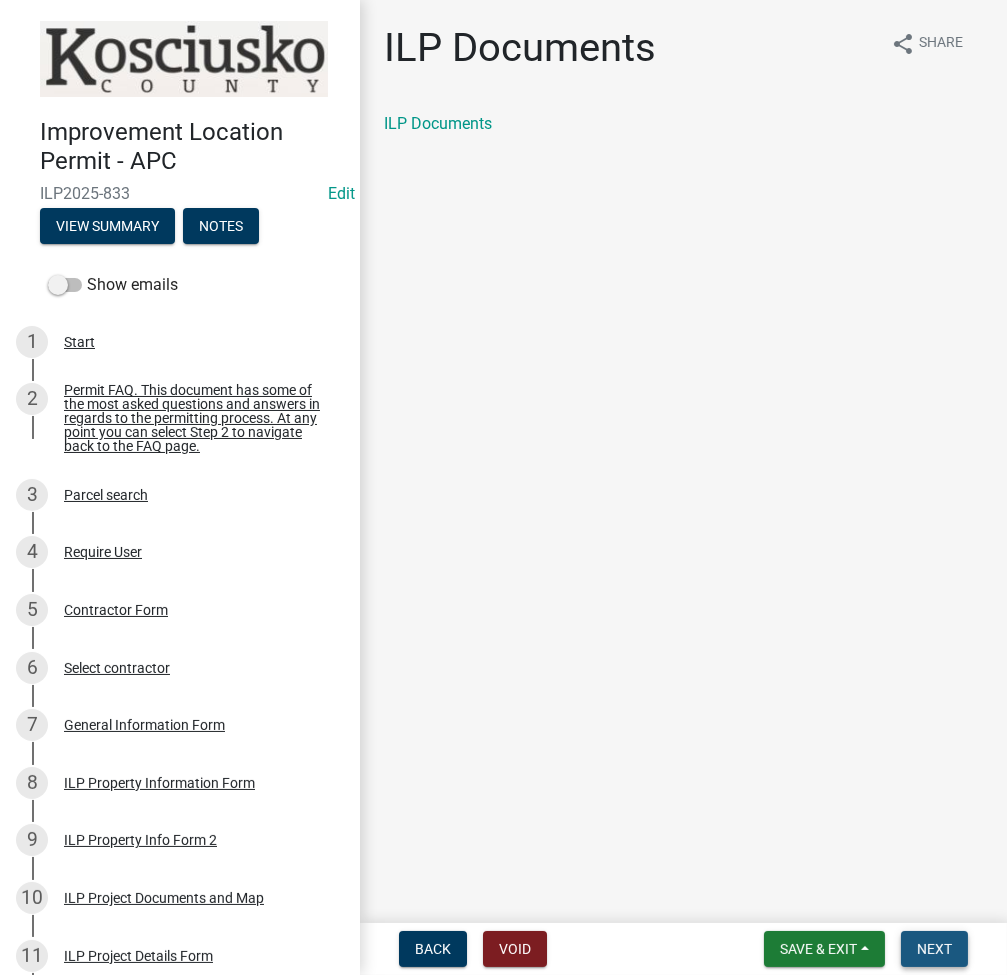click on "Next" at bounding box center [934, 949] 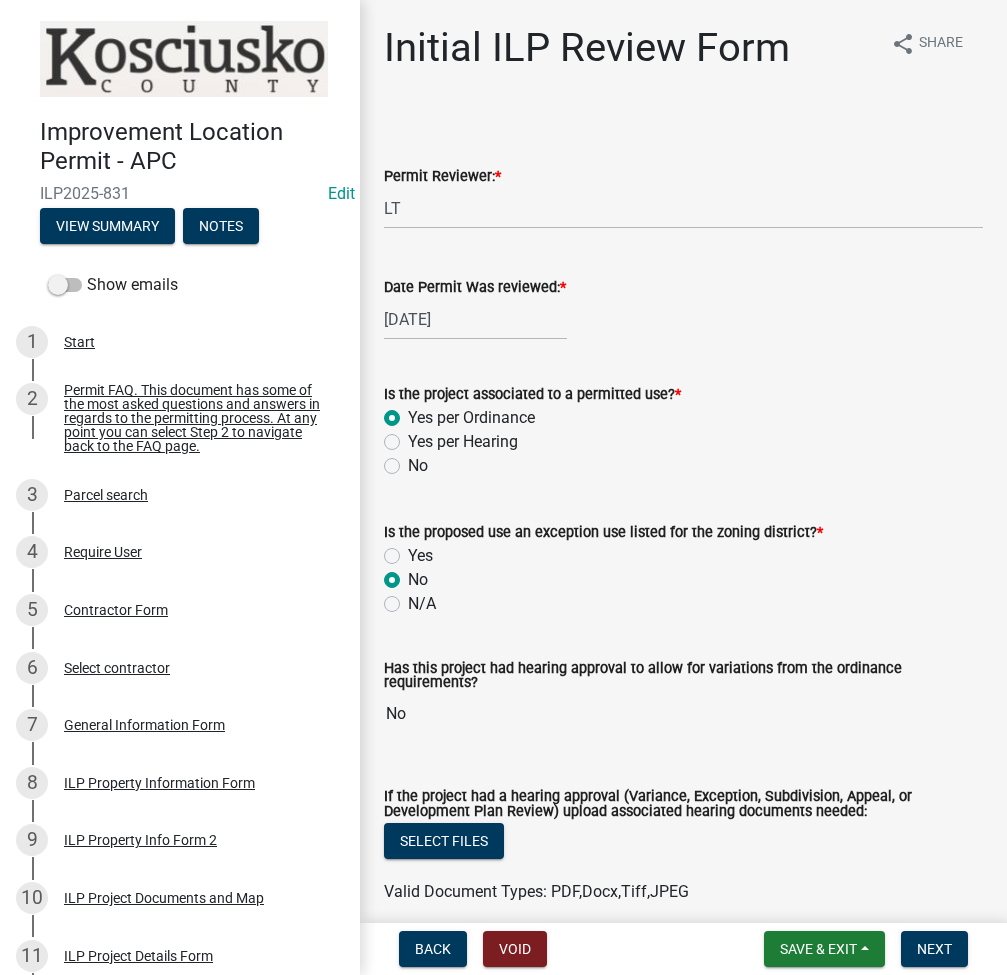 select on "fc758b50-acba-4166-9f24-5248f0f78016" 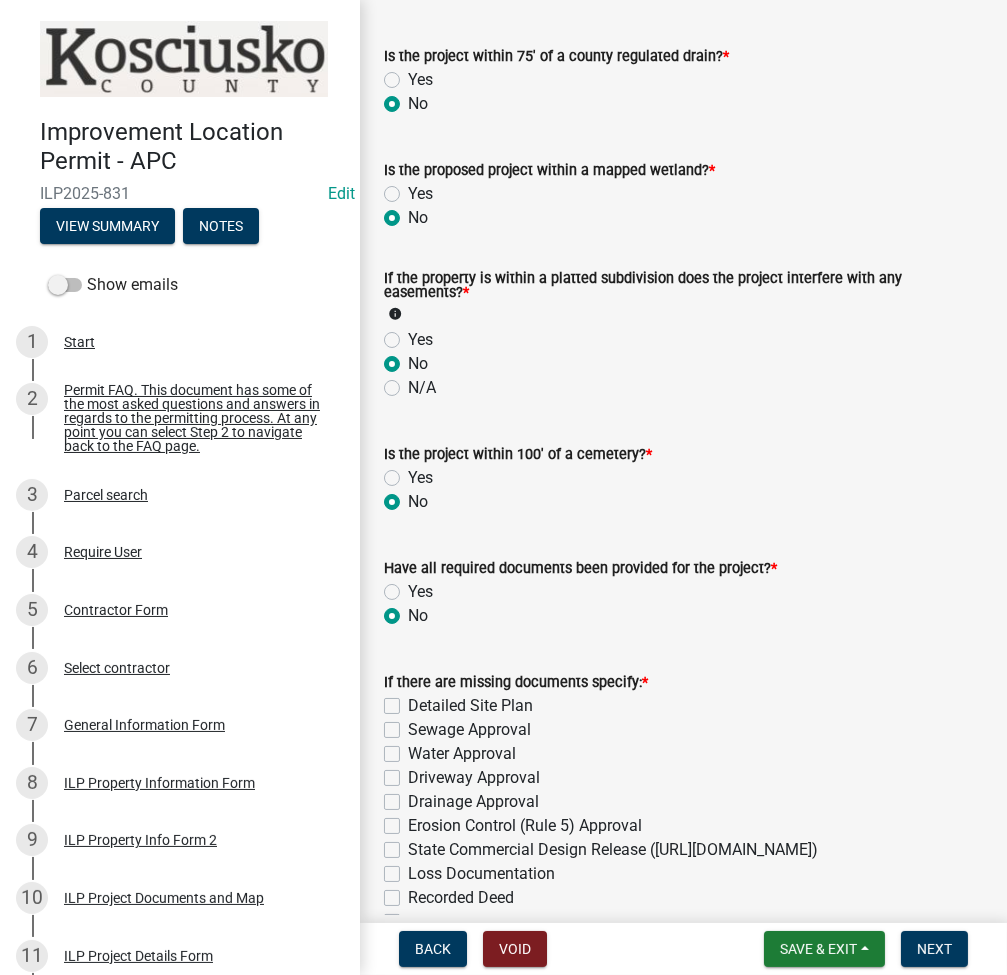 scroll, scrollTop: 1866, scrollLeft: 0, axis: vertical 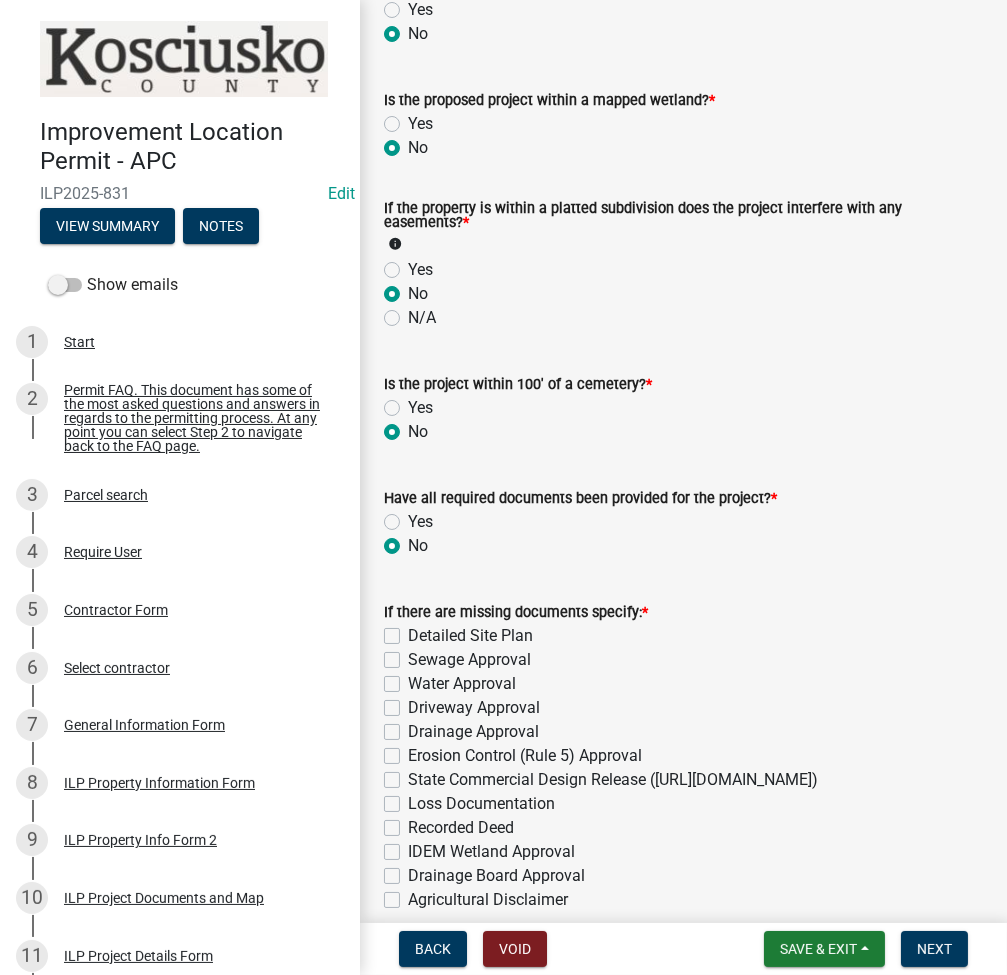 click on "Detailed Site Plan" 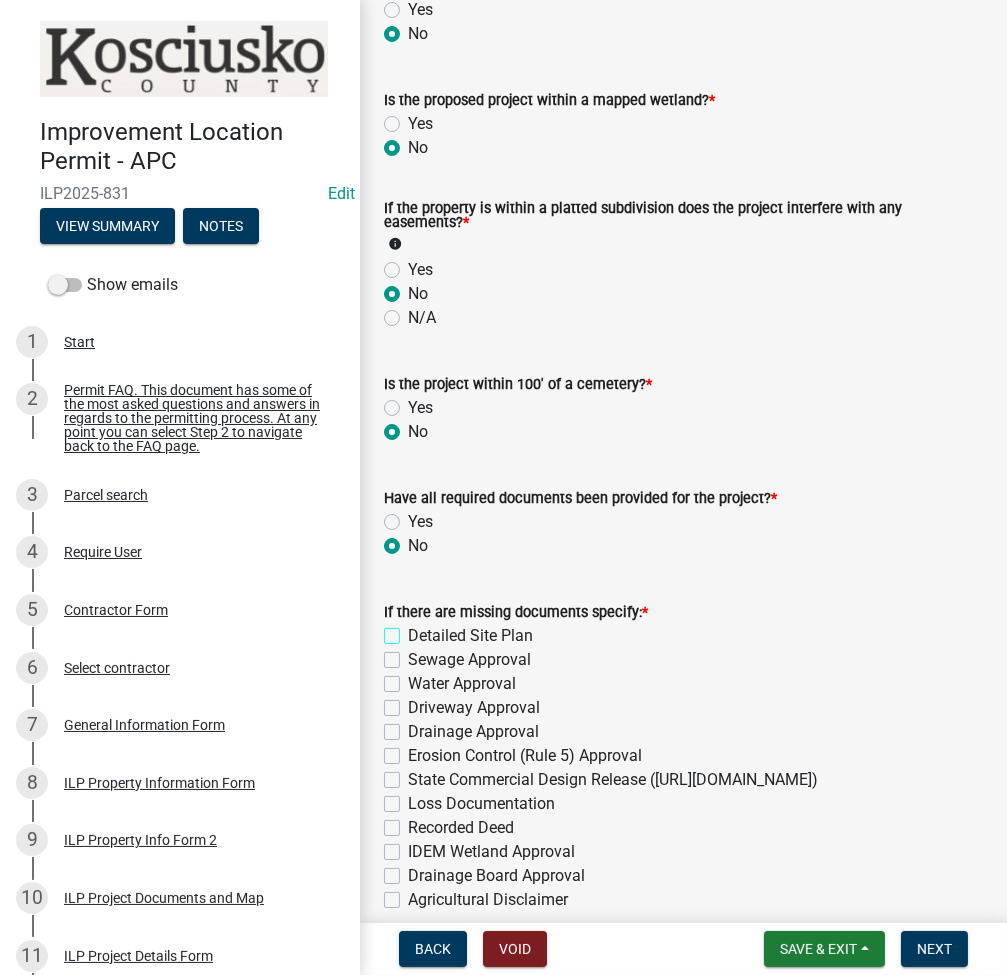 click on "Detailed Site Plan" at bounding box center [414, 630] 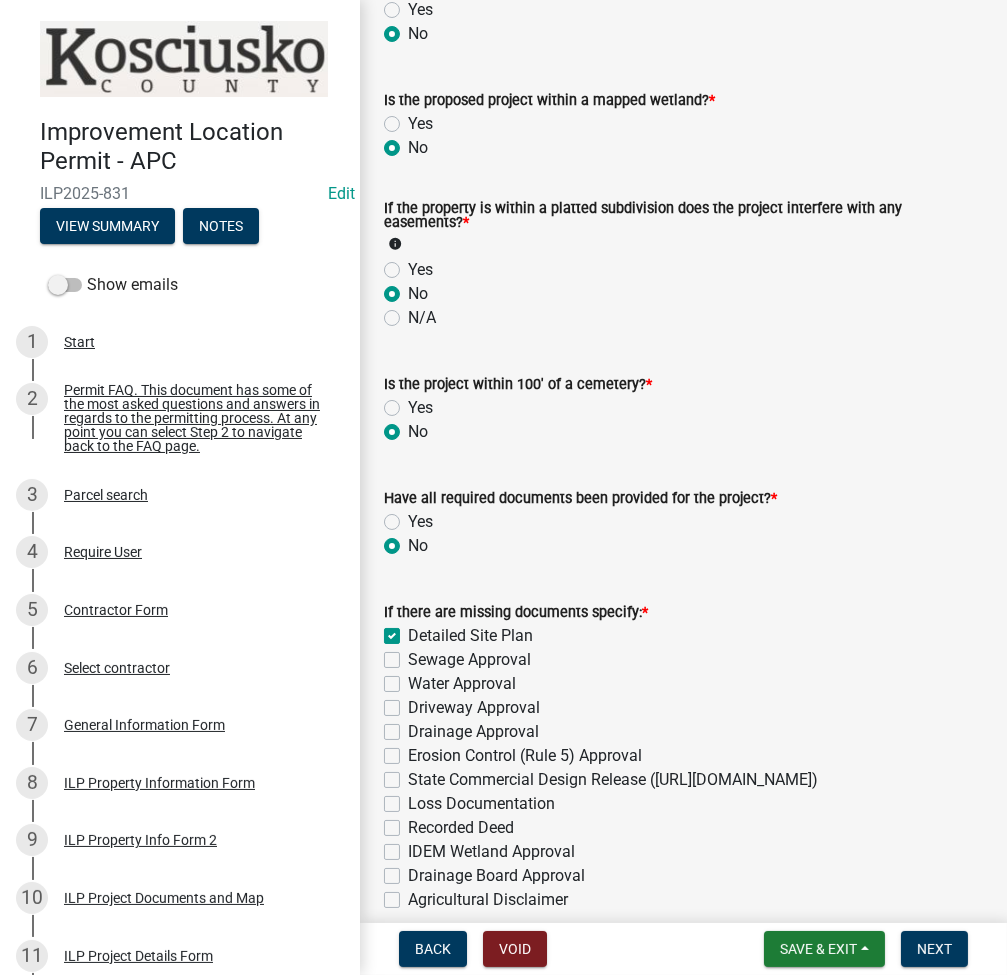 checkbox on "true" 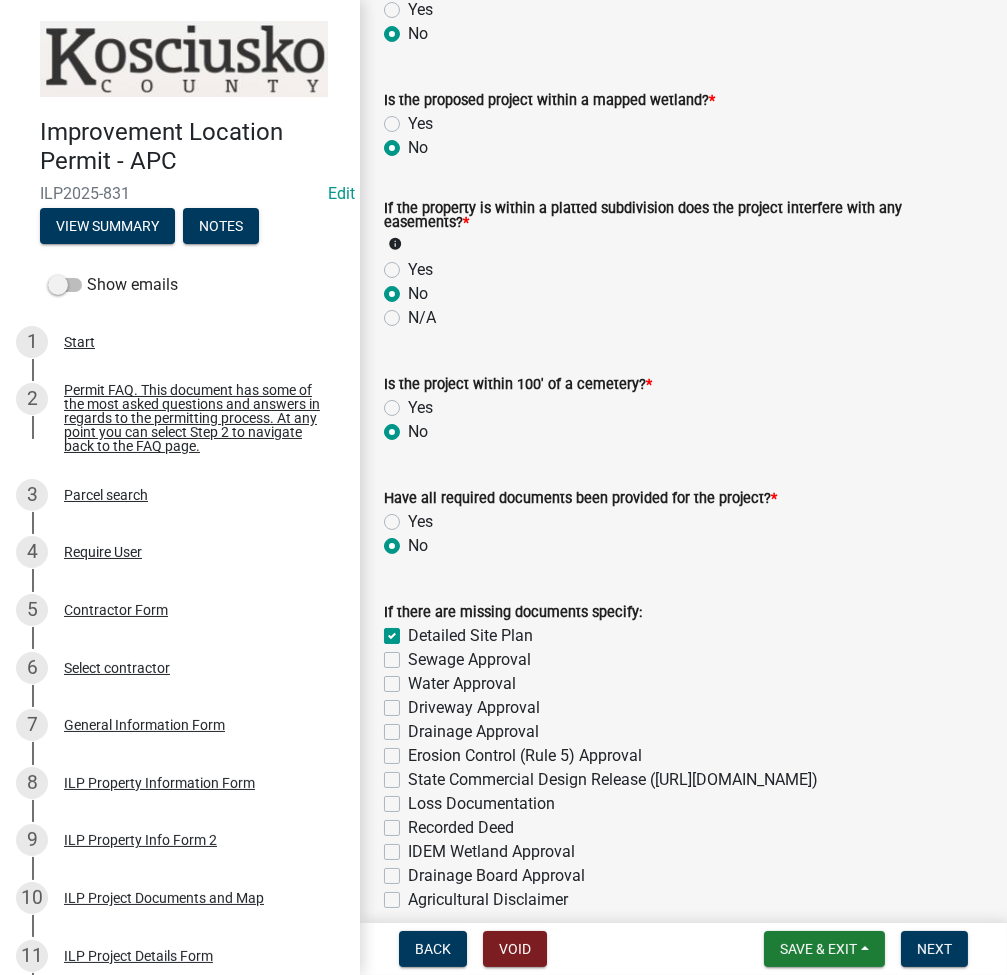 click on "Sewage Approval" 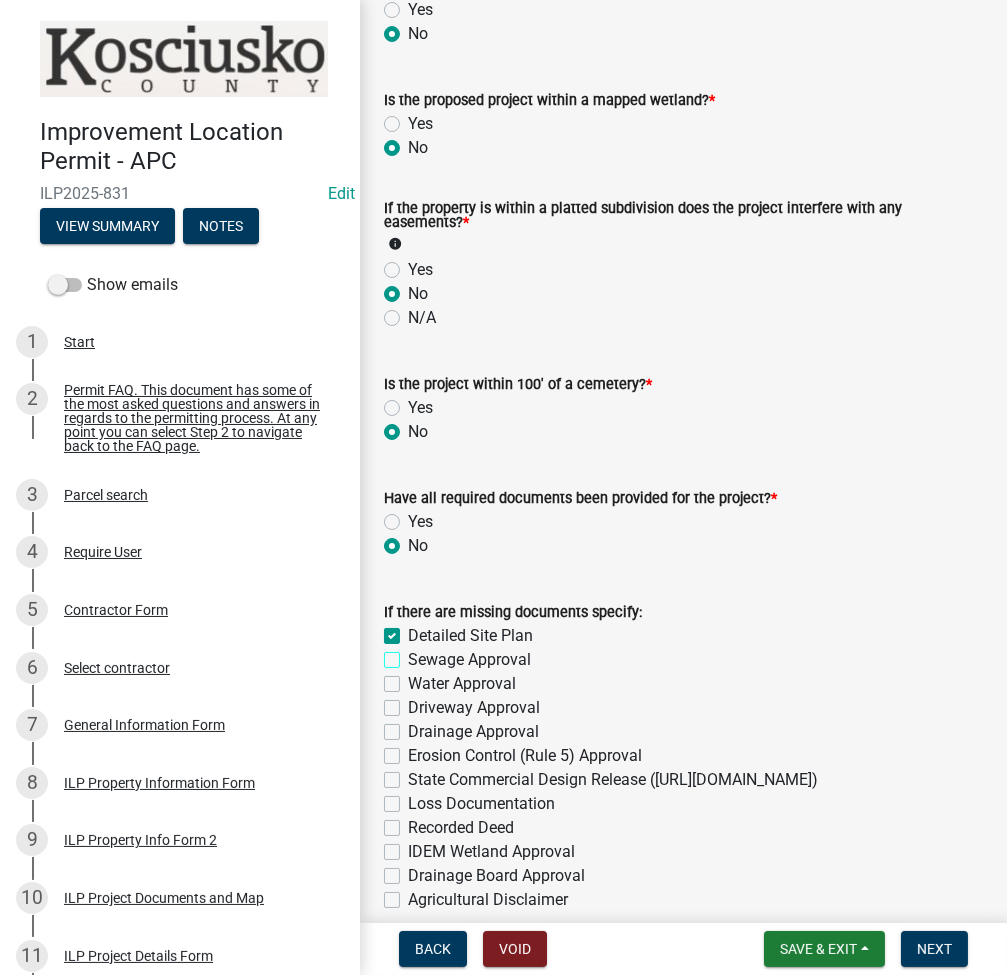 click on "Sewage Approval" at bounding box center (414, 654) 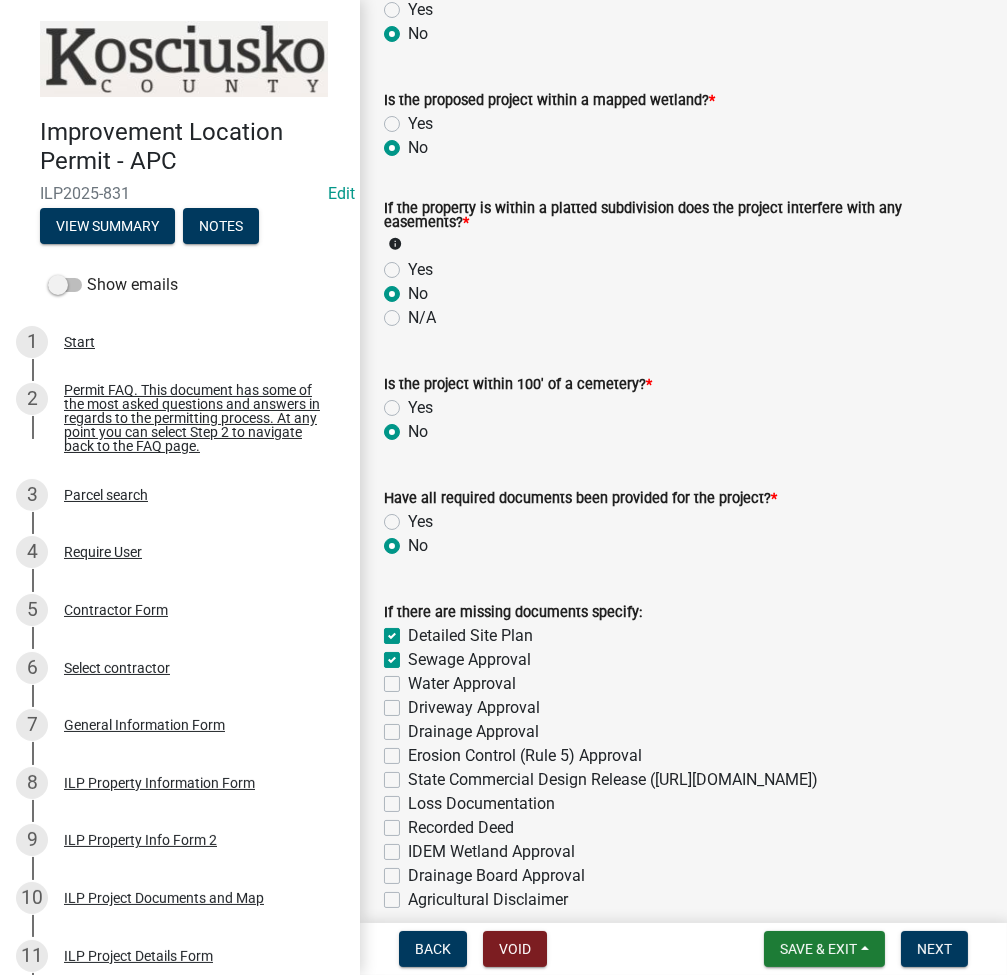 checkbox on "true" 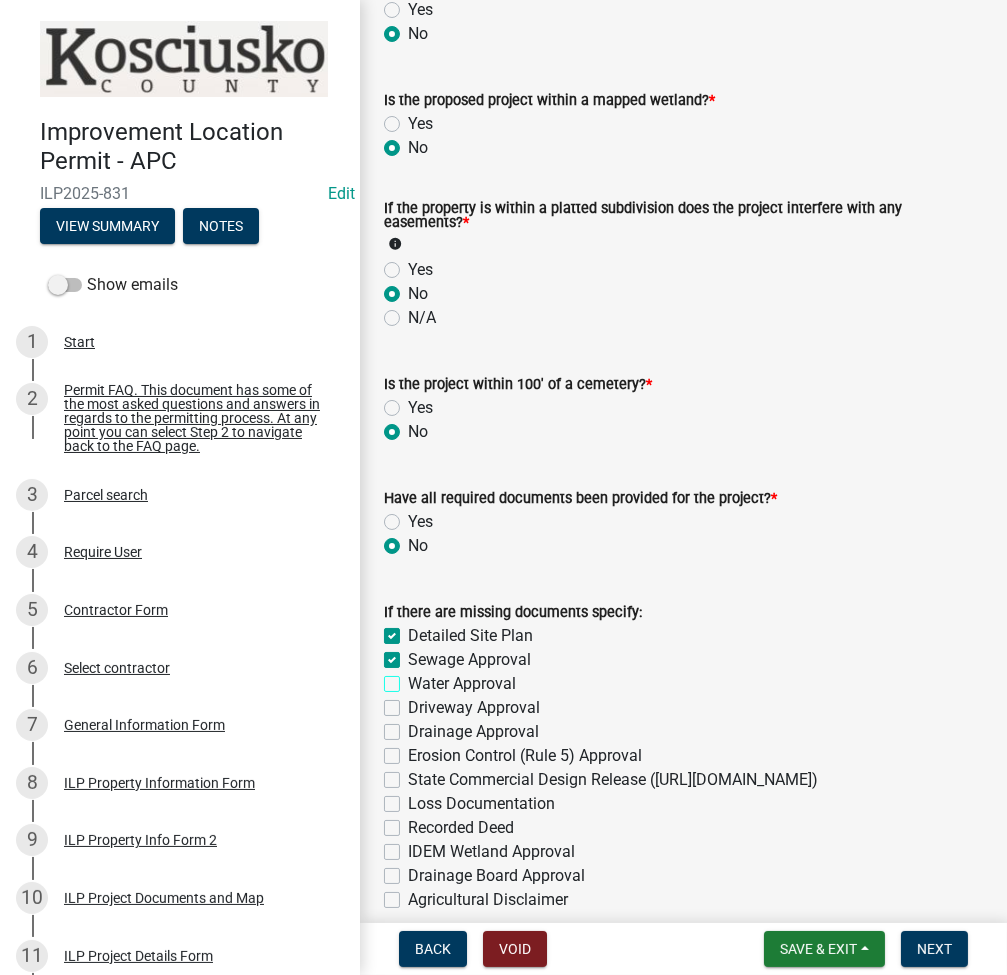 click on "Water Approval" at bounding box center (414, 678) 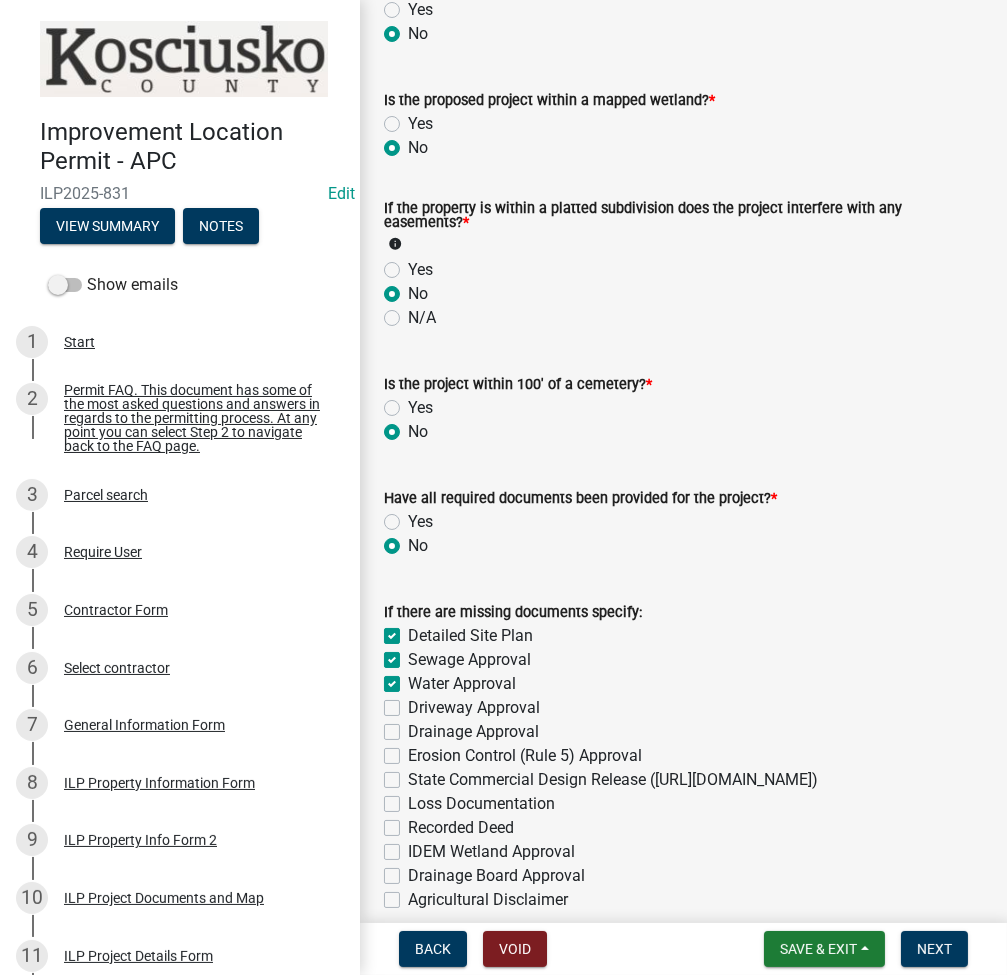 checkbox on "true" 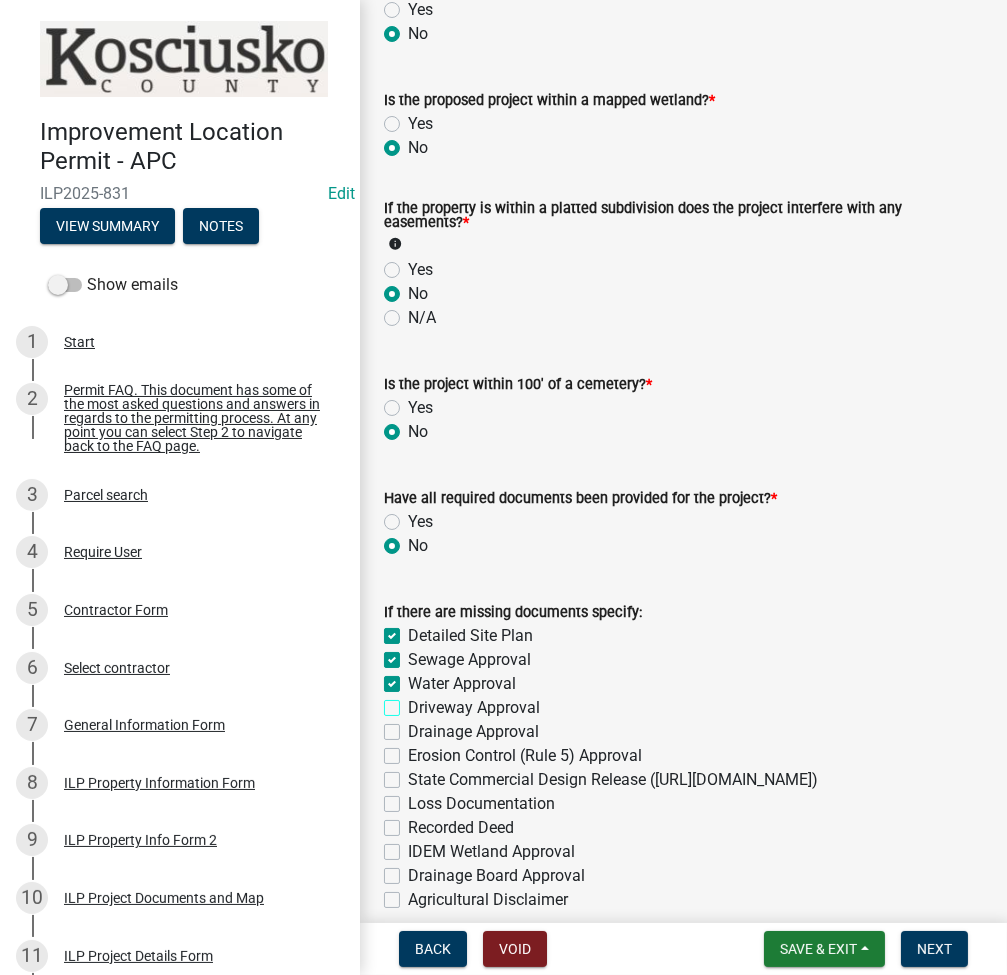 click on "Driveway Approval" at bounding box center (414, 702) 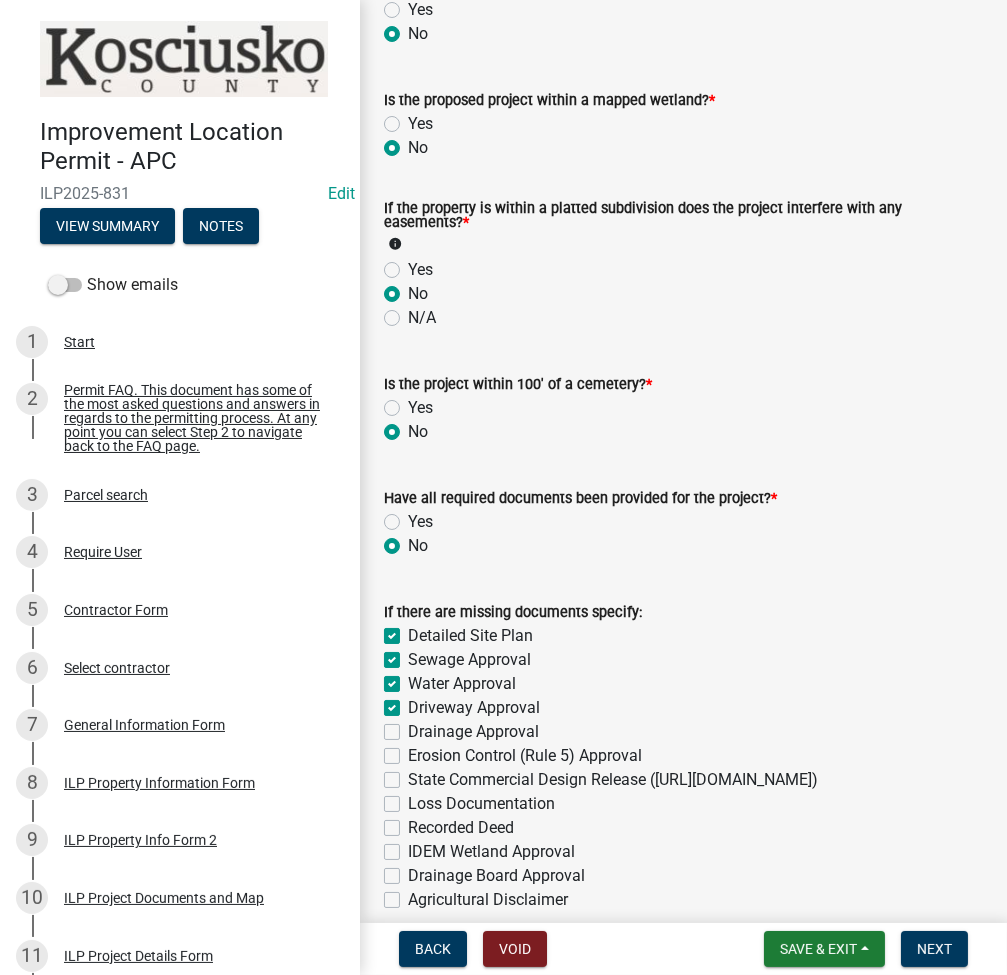 checkbox on "true" 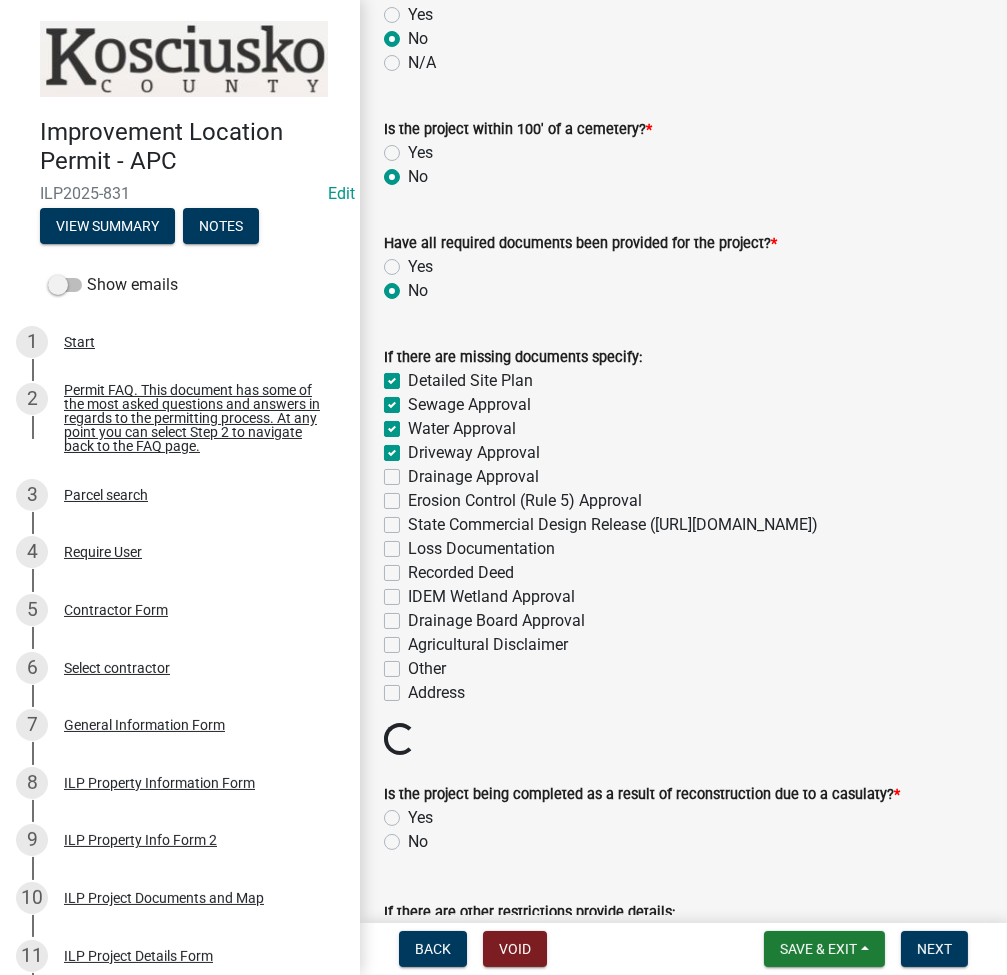 scroll, scrollTop: 2133, scrollLeft: 0, axis: vertical 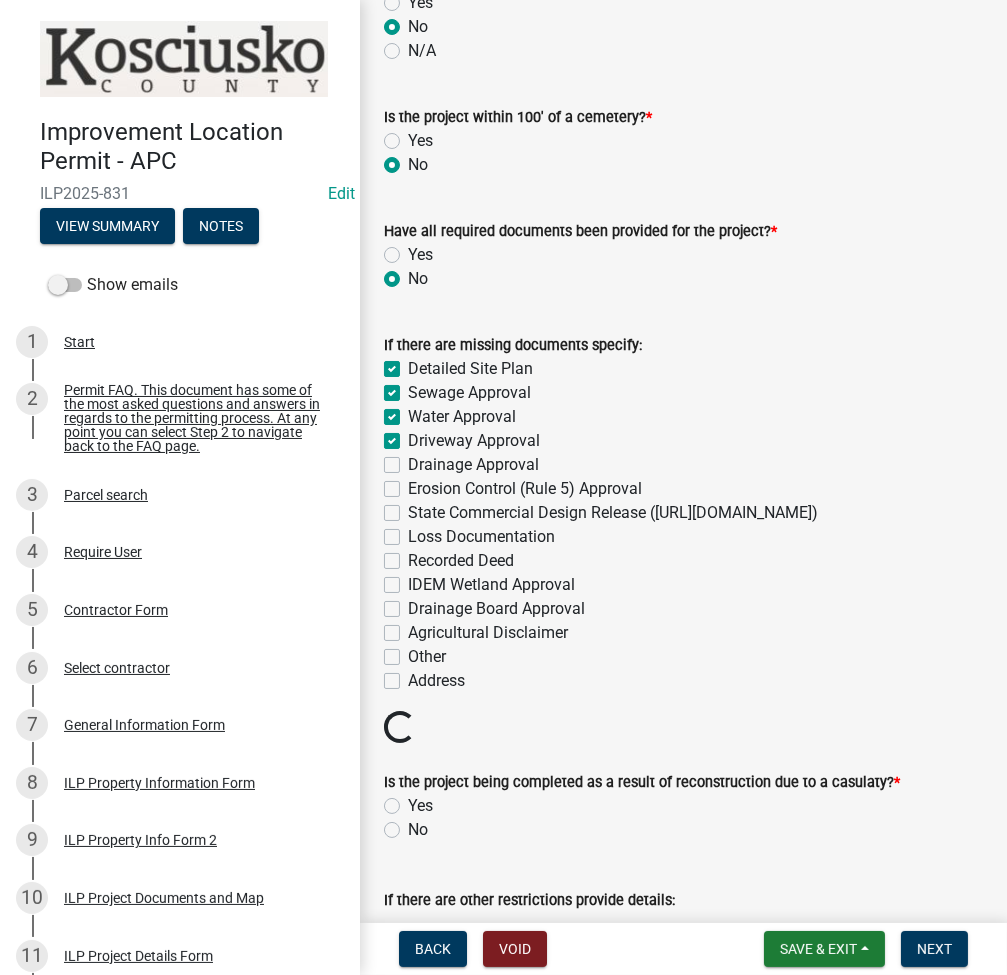 click on "Other" 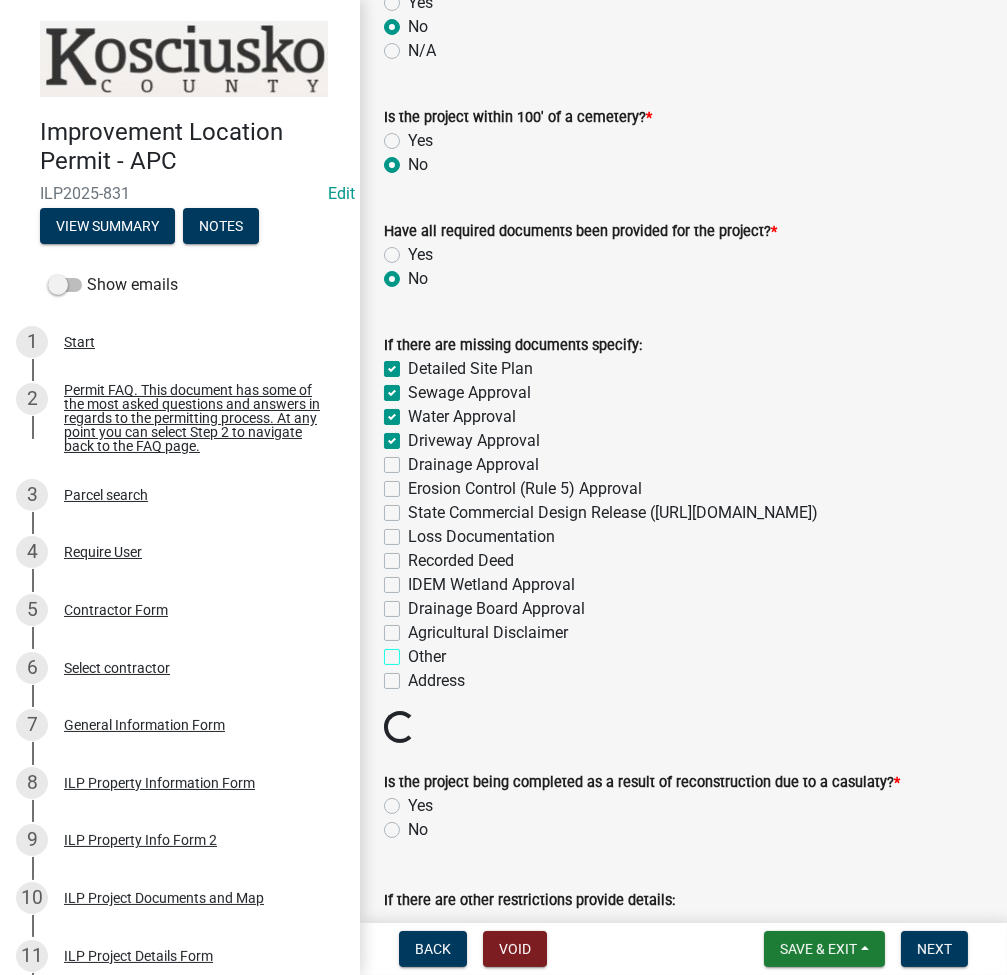 click on "Other" at bounding box center (414, 651) 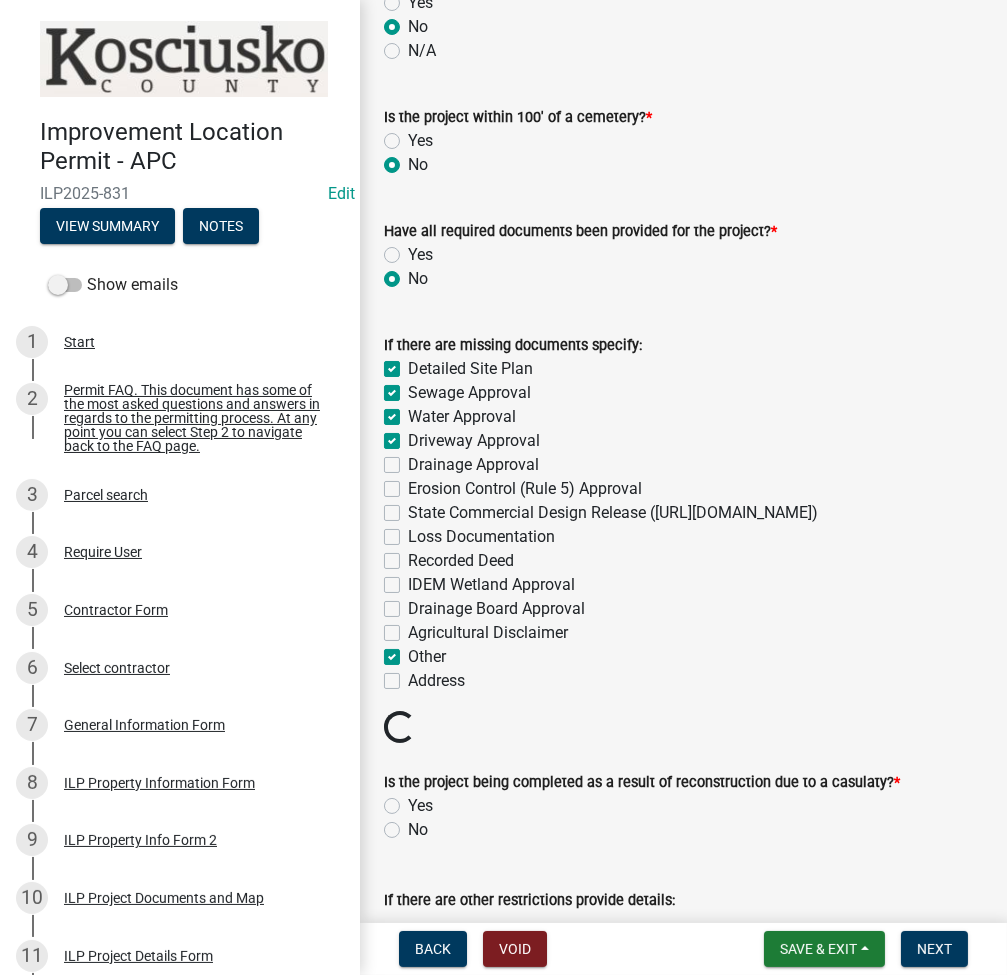 checkbox on "true" 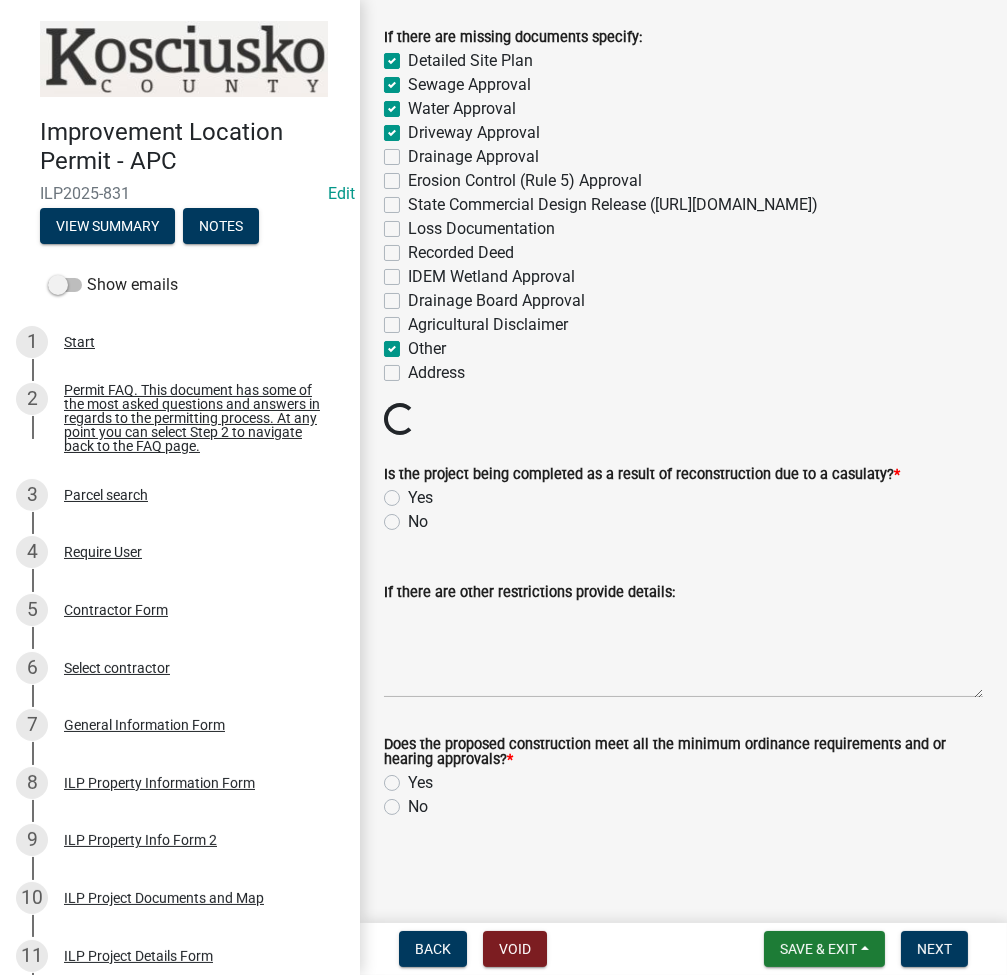 click on "No" 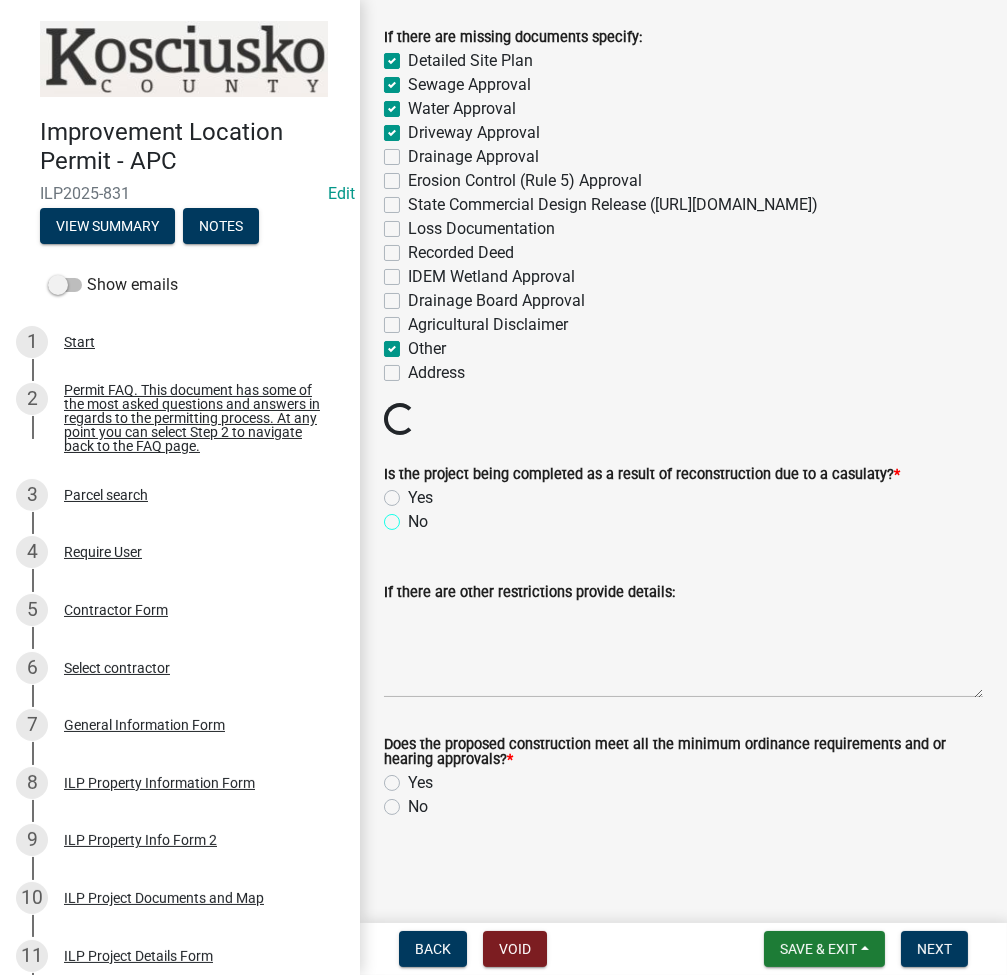 click on "No" at bounding box center (414, 516) 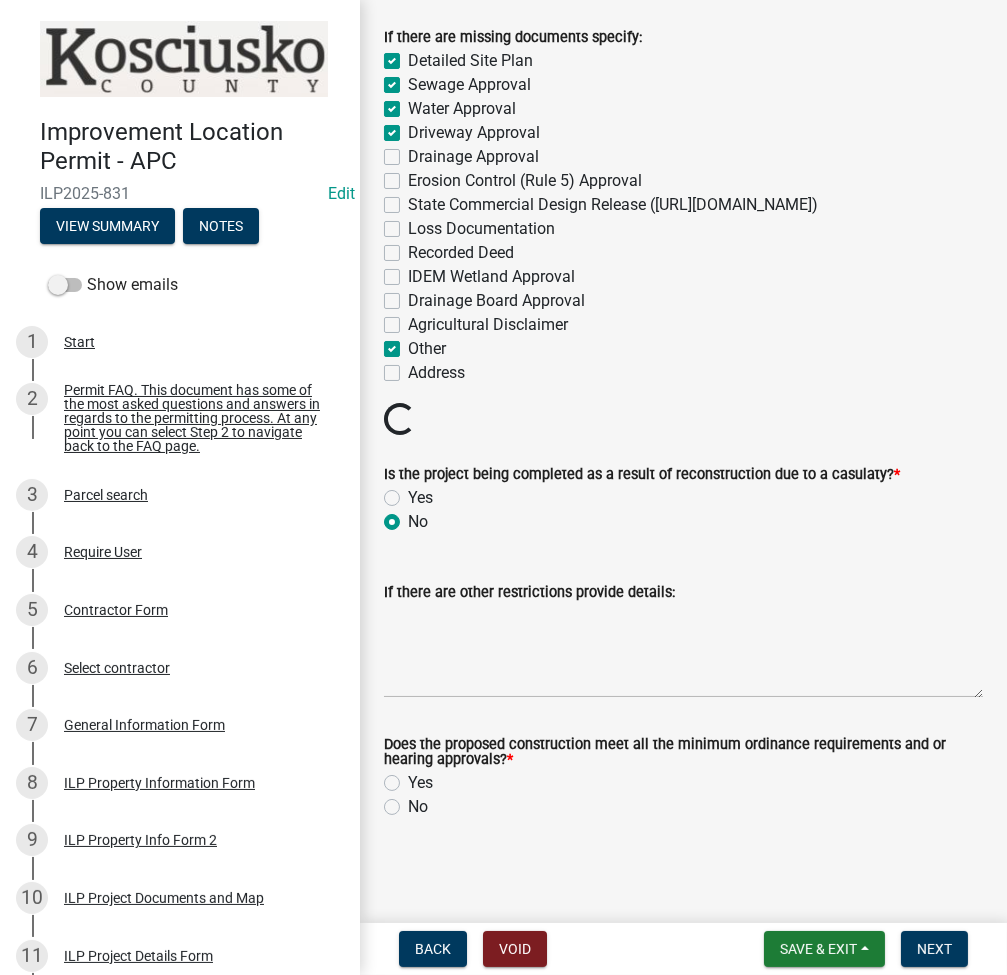 radio on "true" 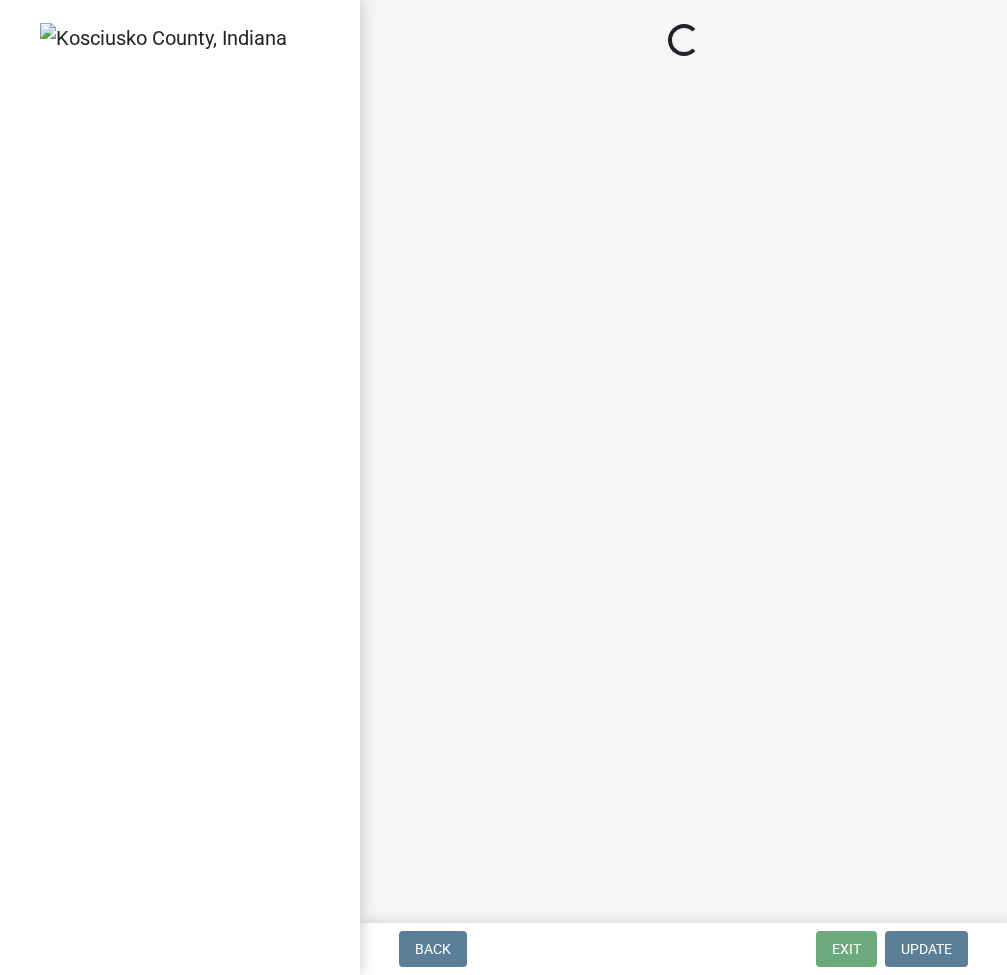 scroll, scrollTop: 0, scrollLeft: 0, axis: both 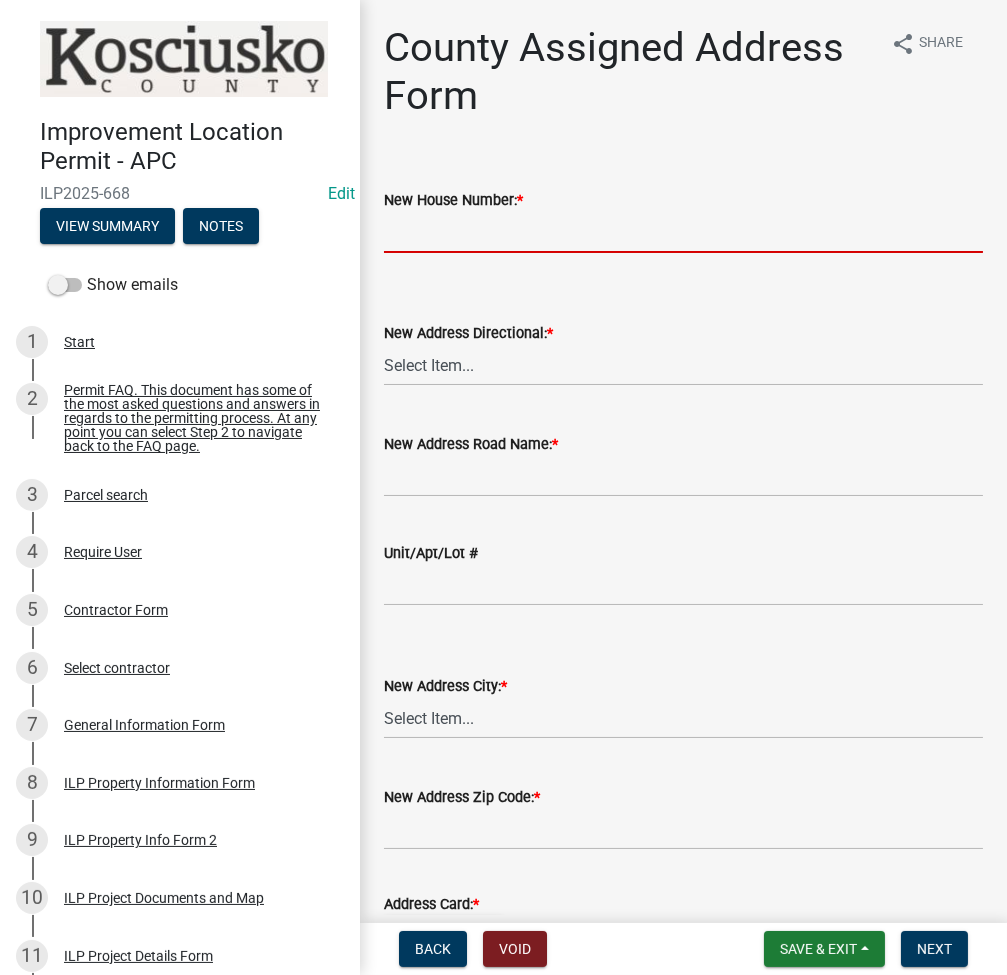 click on "New House Number:  *" at bounding box center (683, 232) 